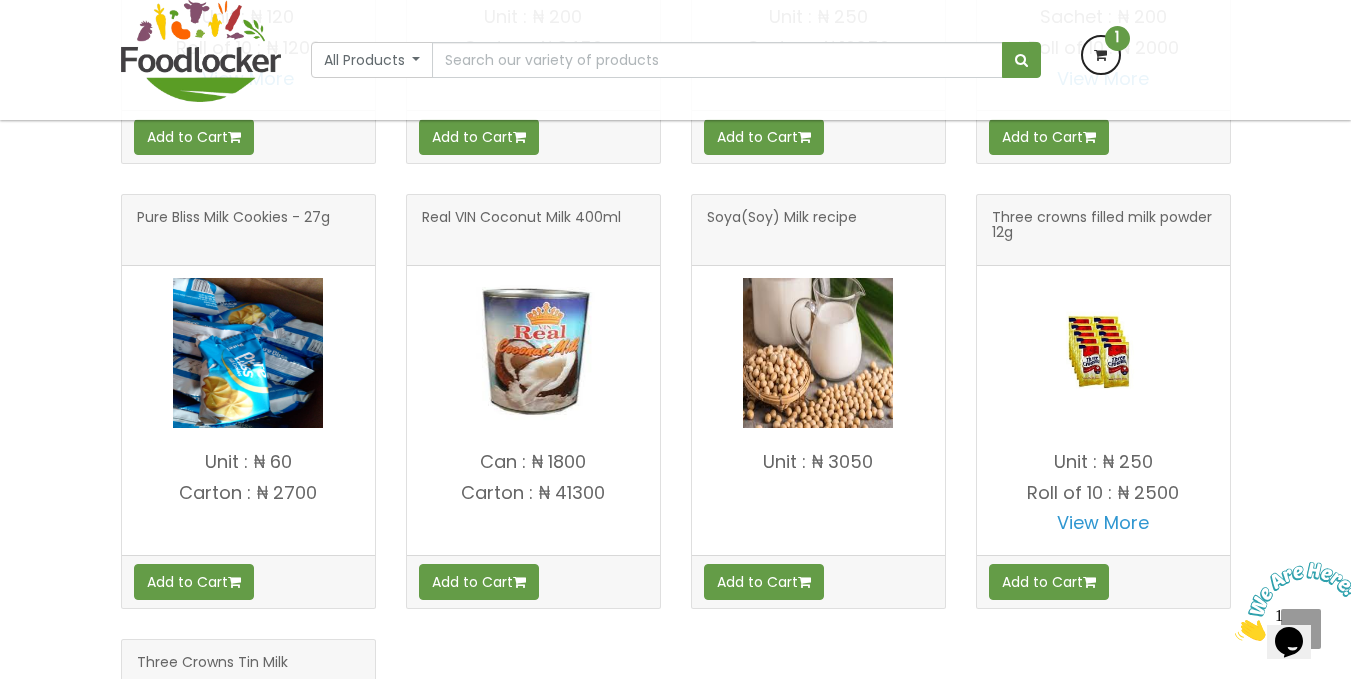 scroll, scrollTop: 562, scrollLeft: 0, axis: vertical 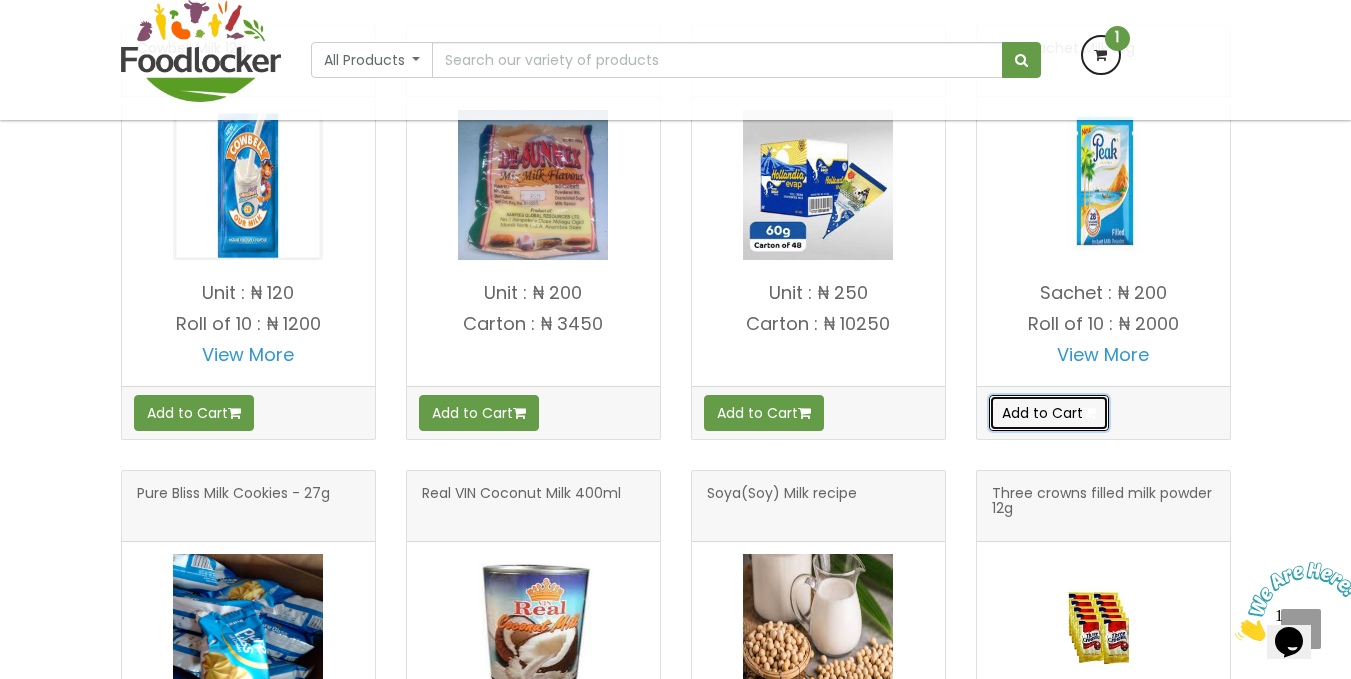 click at bounding box center (234, 413) 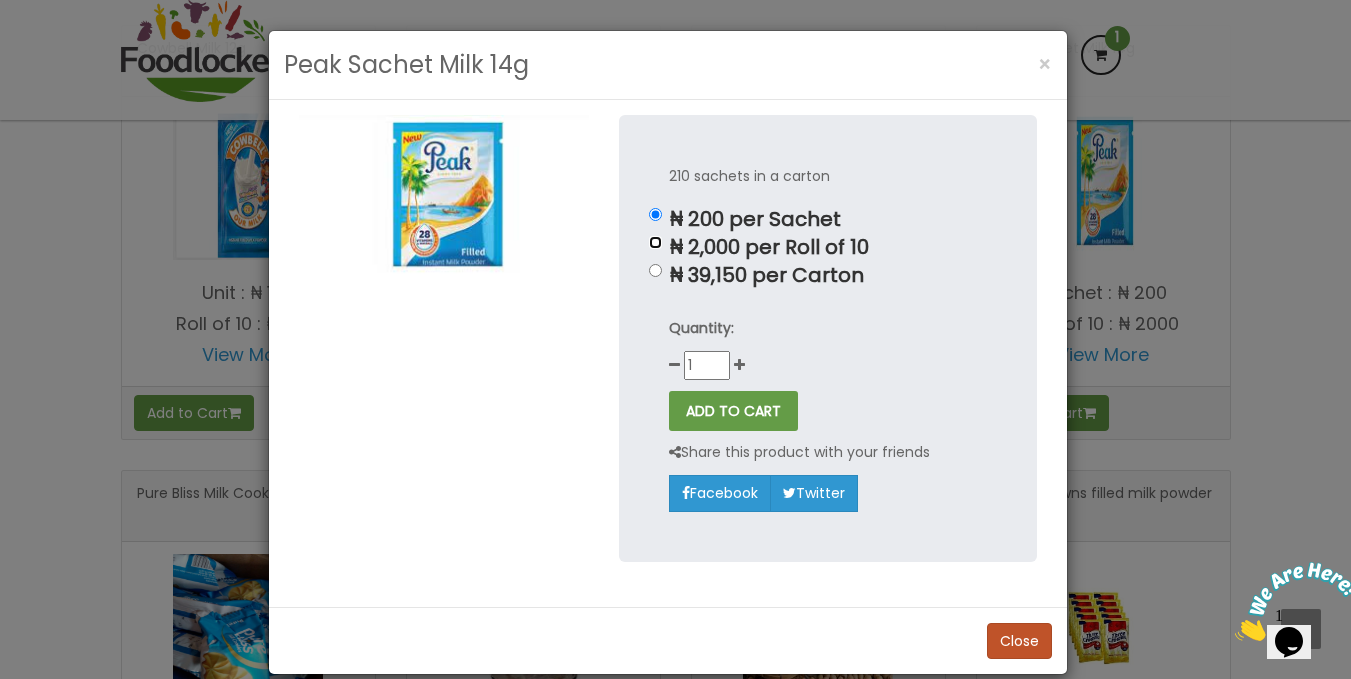 click on "₦ 2,000 per Roll of 10" at bounding box center (655, 214) 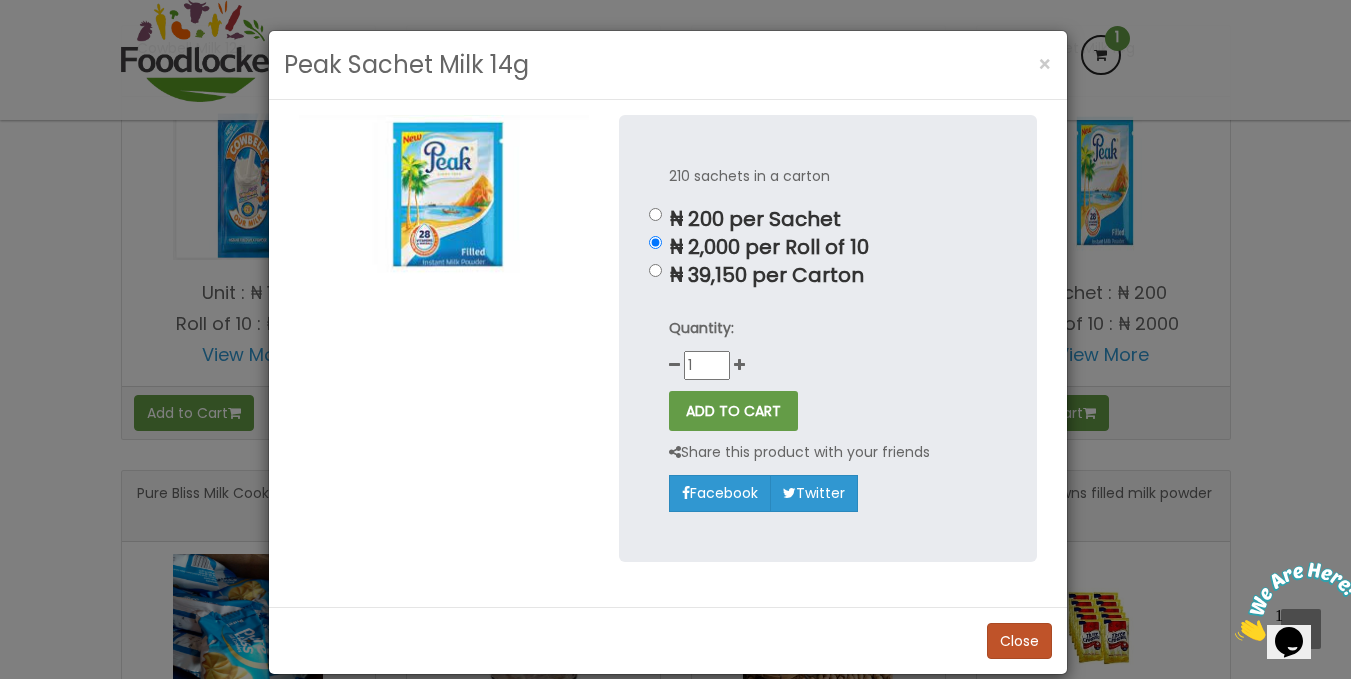 click on "Quantity:
1" at bounding box center (828, 348) 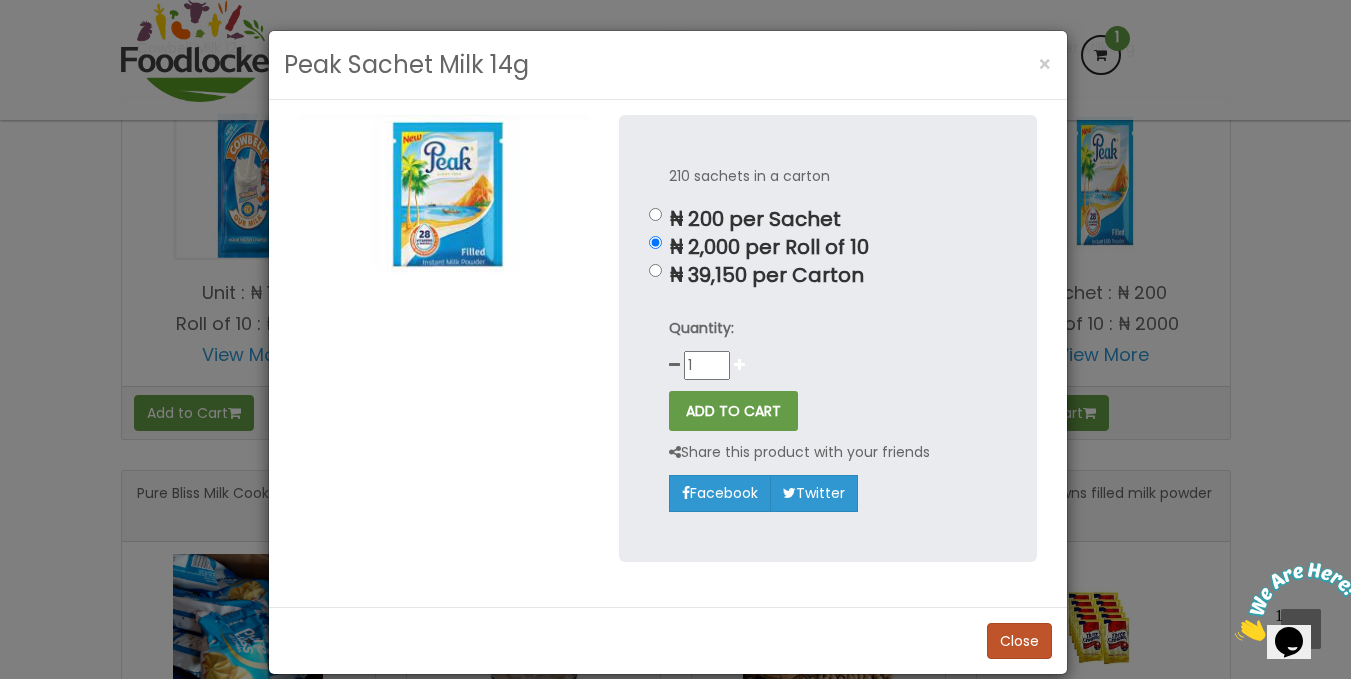 click at bounding box center [739, 365] 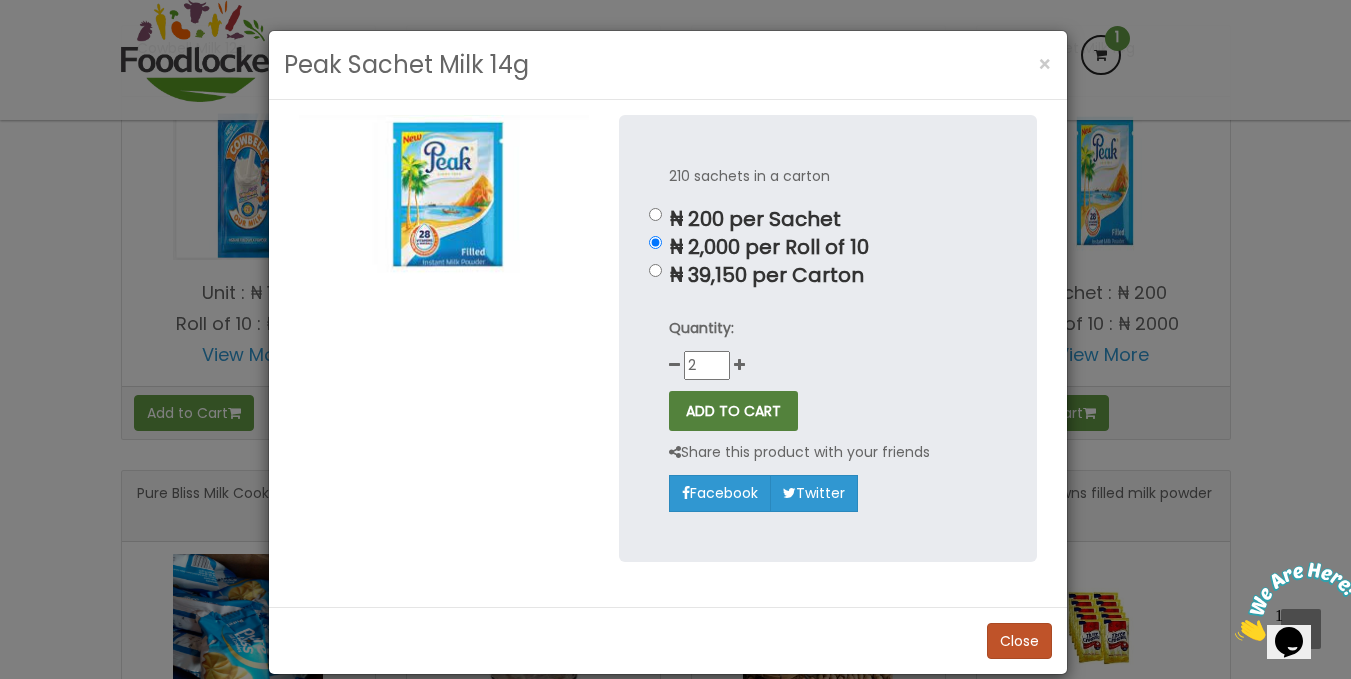 click on "ADD TO CART" at bounding box center [733, 411] 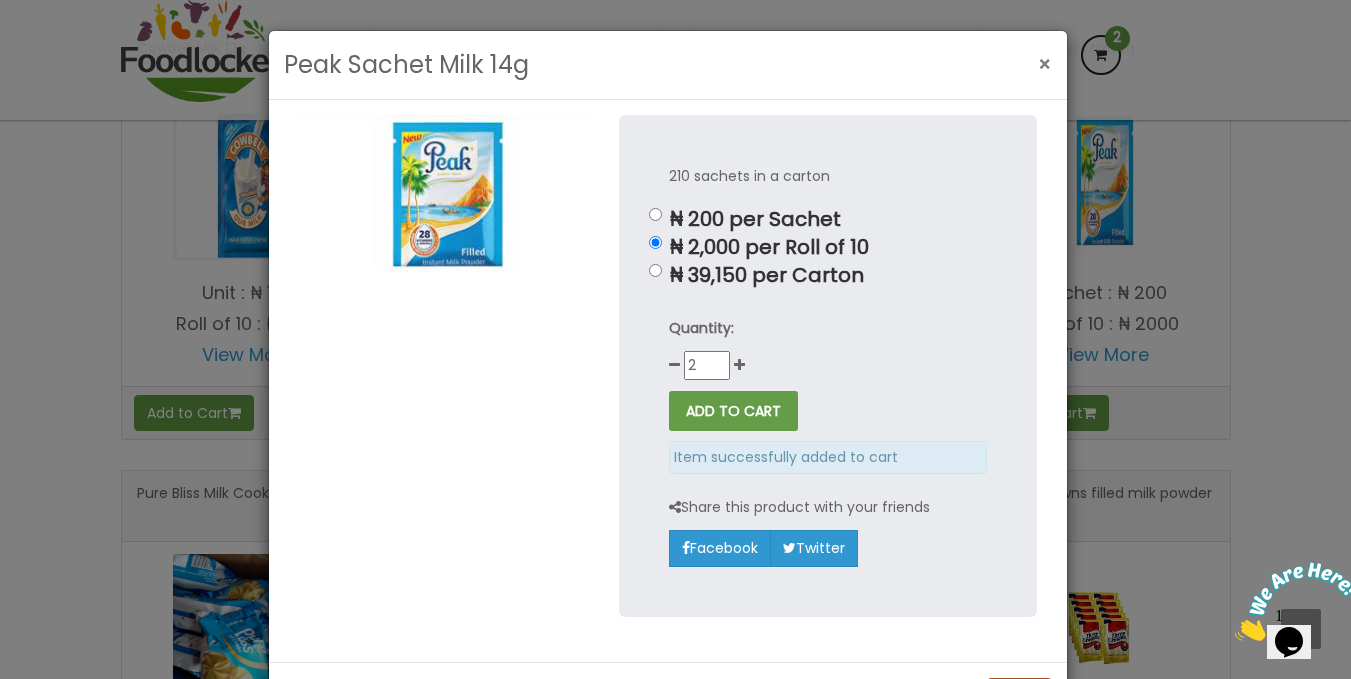 click on "×" at bounding box center [1045, 64] 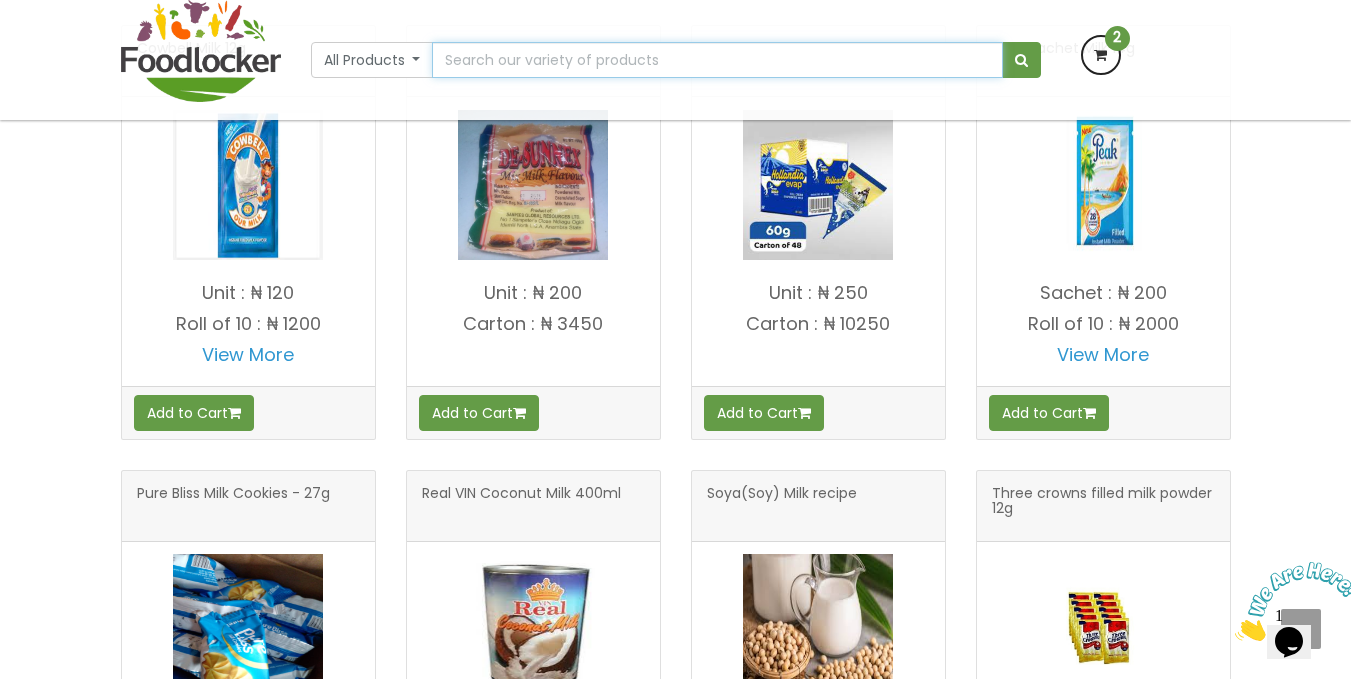 click at bounding box center [717, 60] 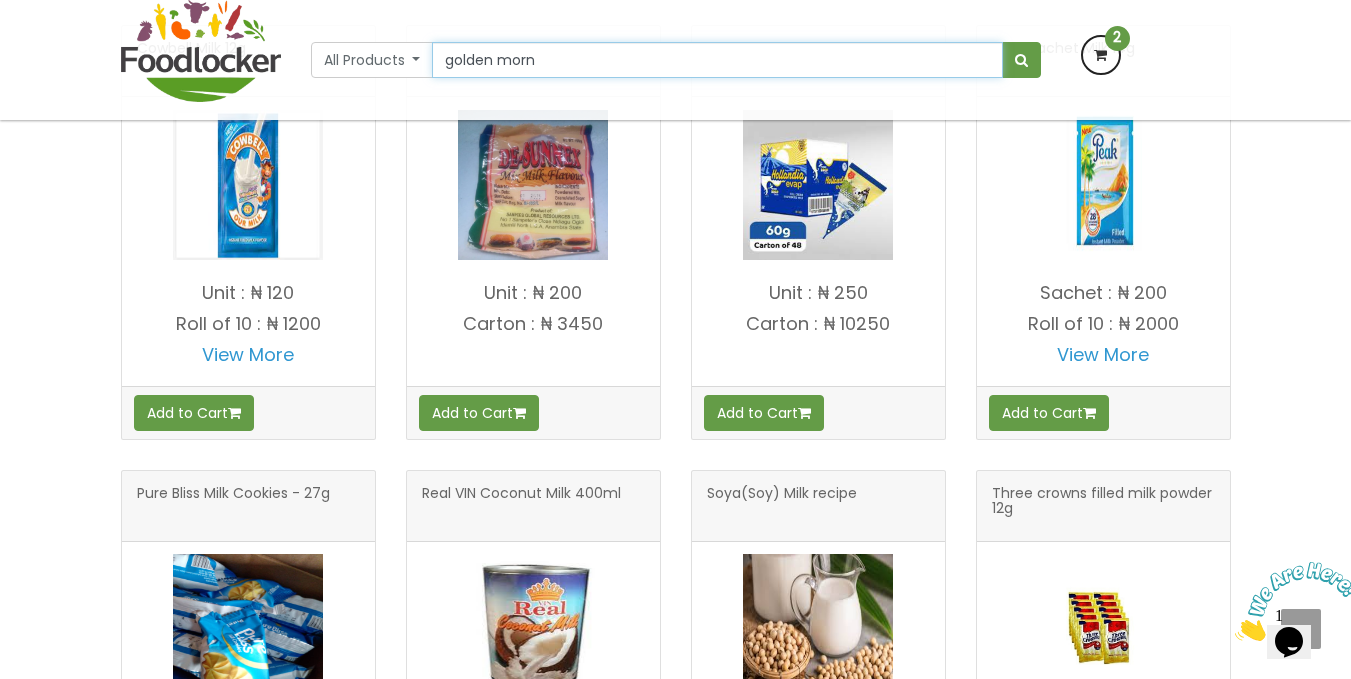 type on "golden morn" 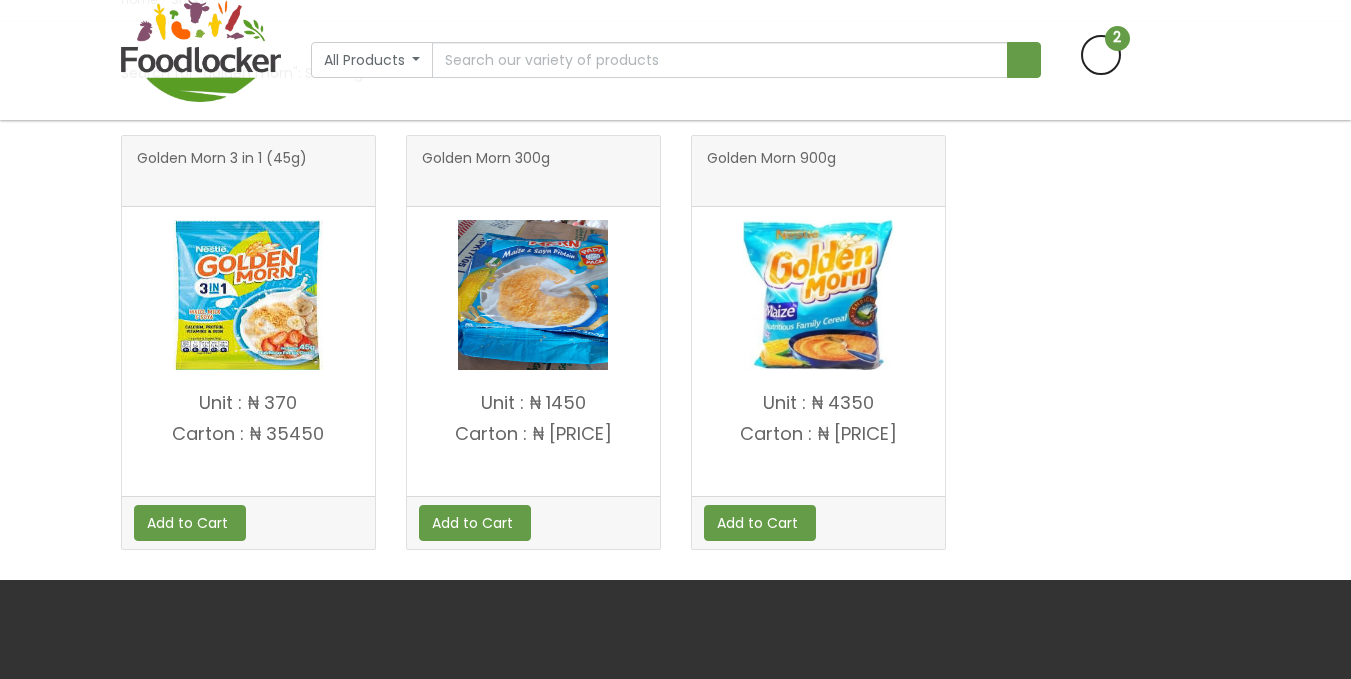 scroll, scrollTop: 412, scrollLeft: 0, axis: vertical 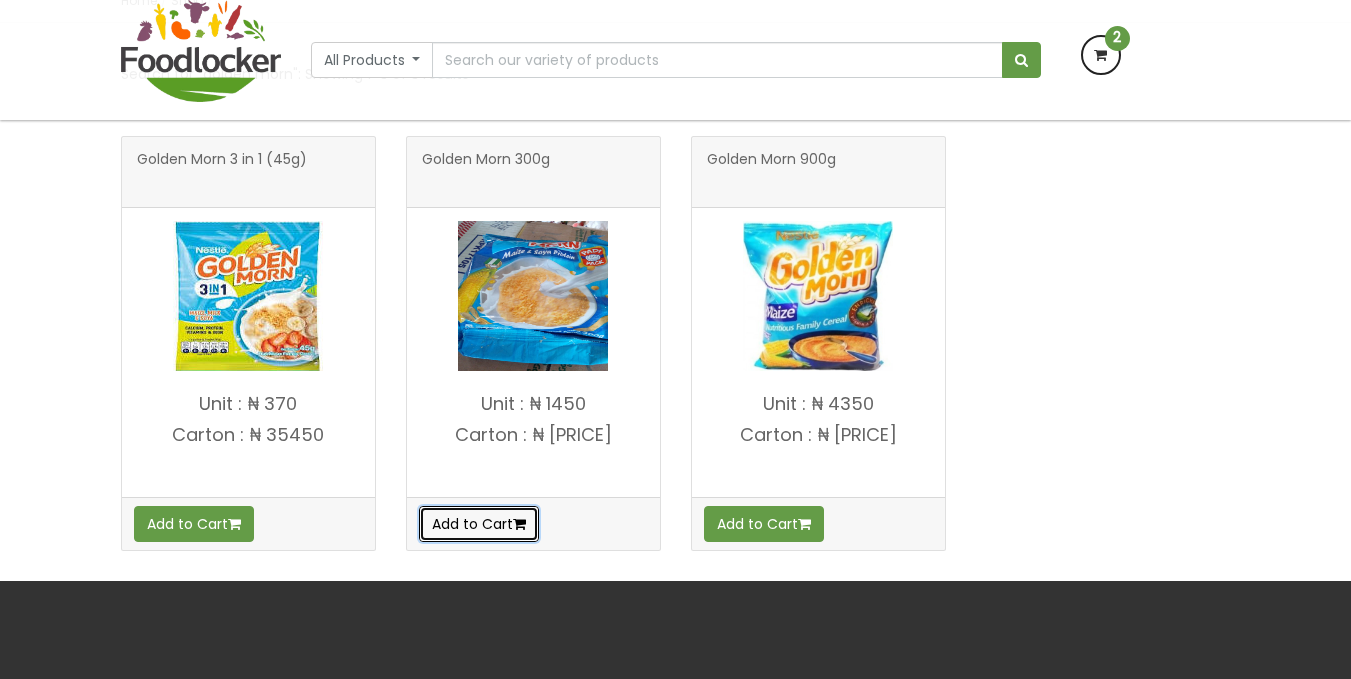 click on "Add to Cart" at bounding box center (194, 524) 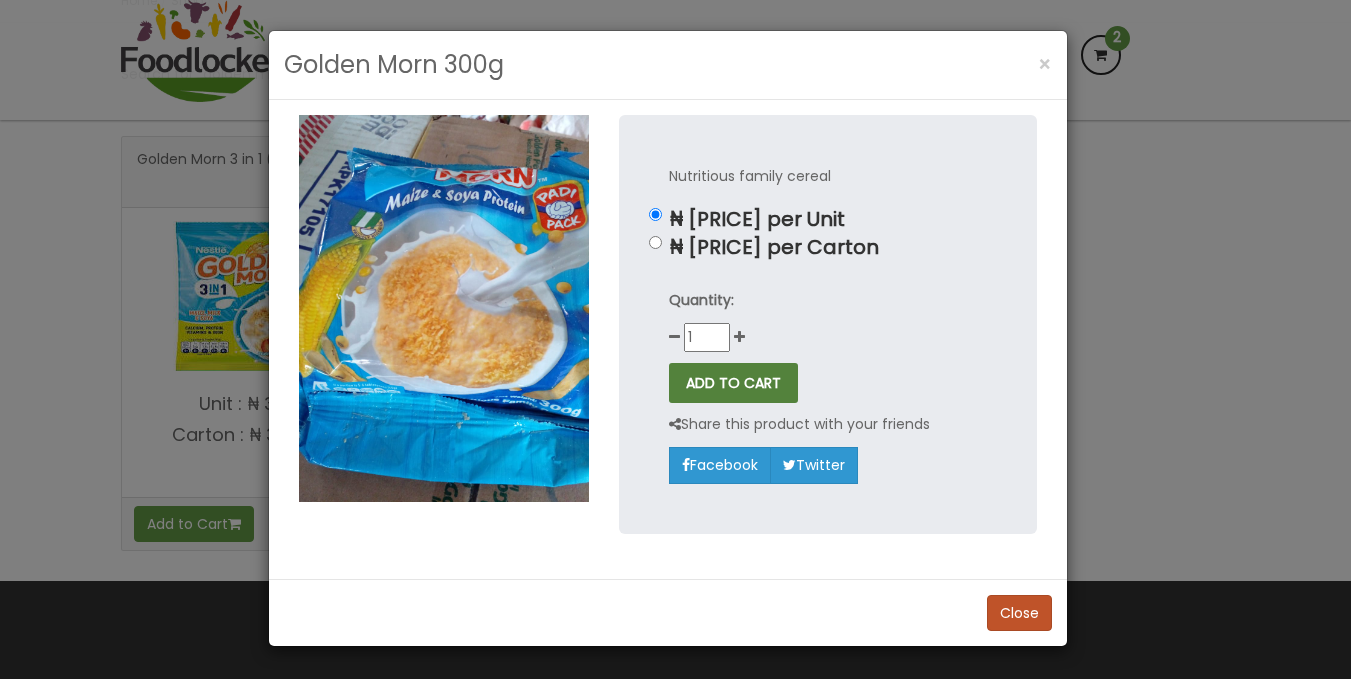 click on "ADD TO CART" at bounding box center [733, 383] 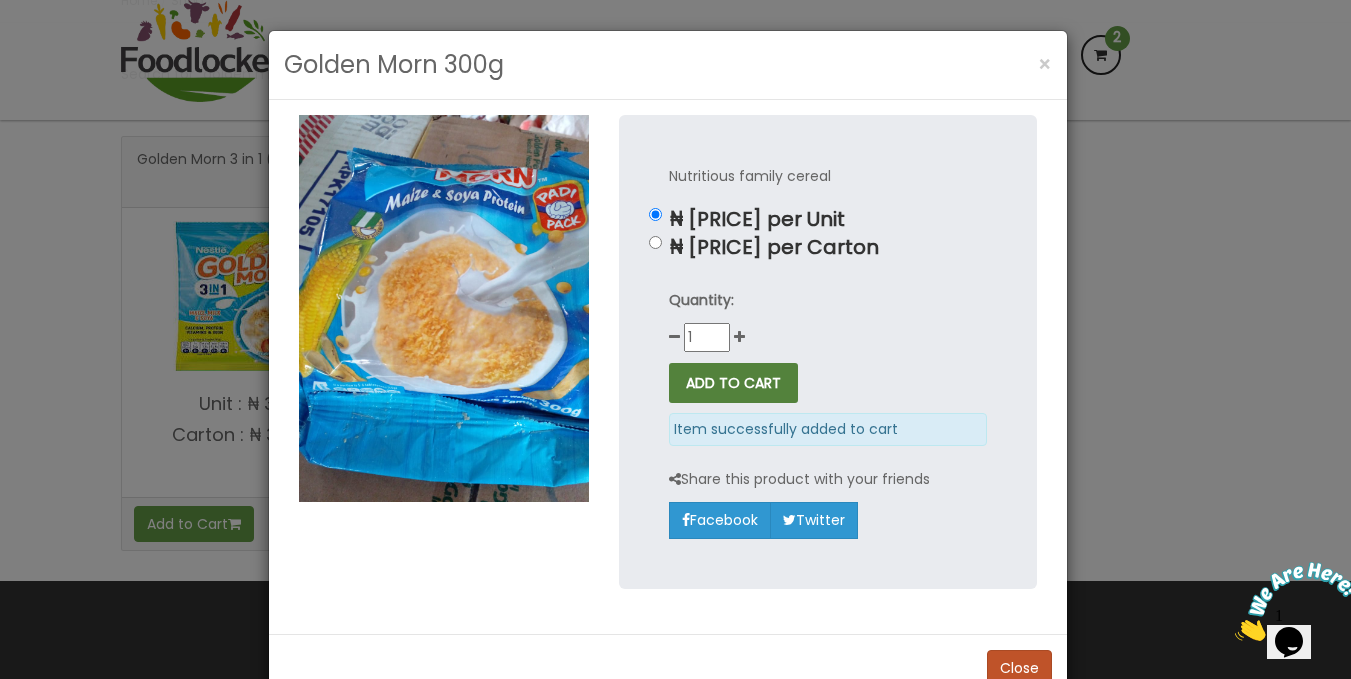 scroll, scrollTop: 0, scrollLeft: 0, axis: both 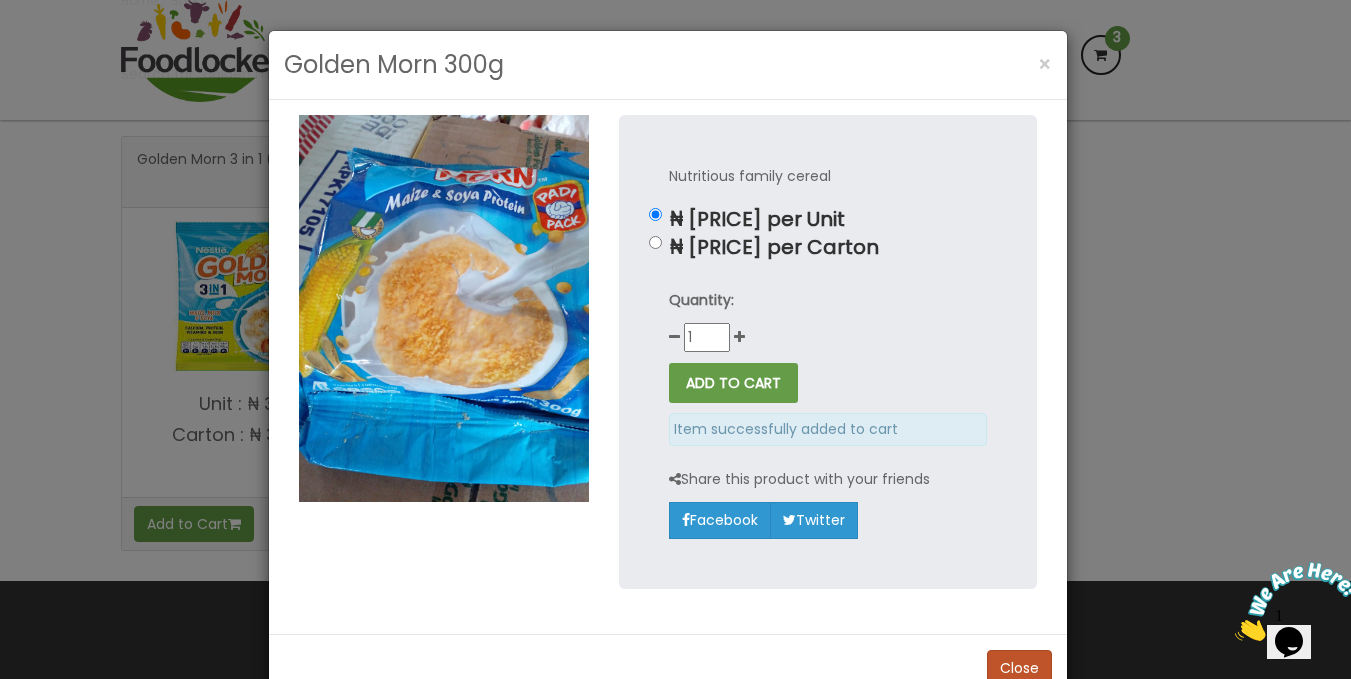 click on "Golden Morn 300g
×
Nutritious family cereal
₦ 1,450 per Unit
₦ 16,700 per Carton
Quantity: 1" at bounding box center [675, 339] 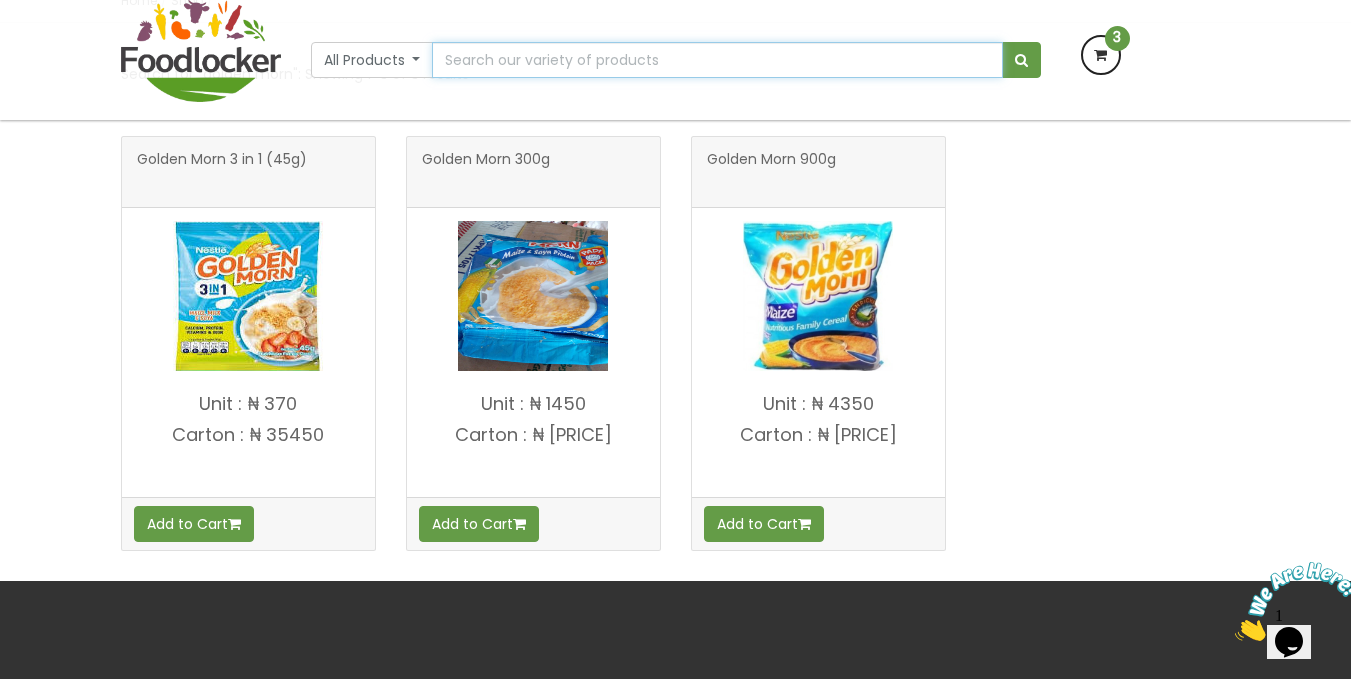 click at bounding box center [717, 60] 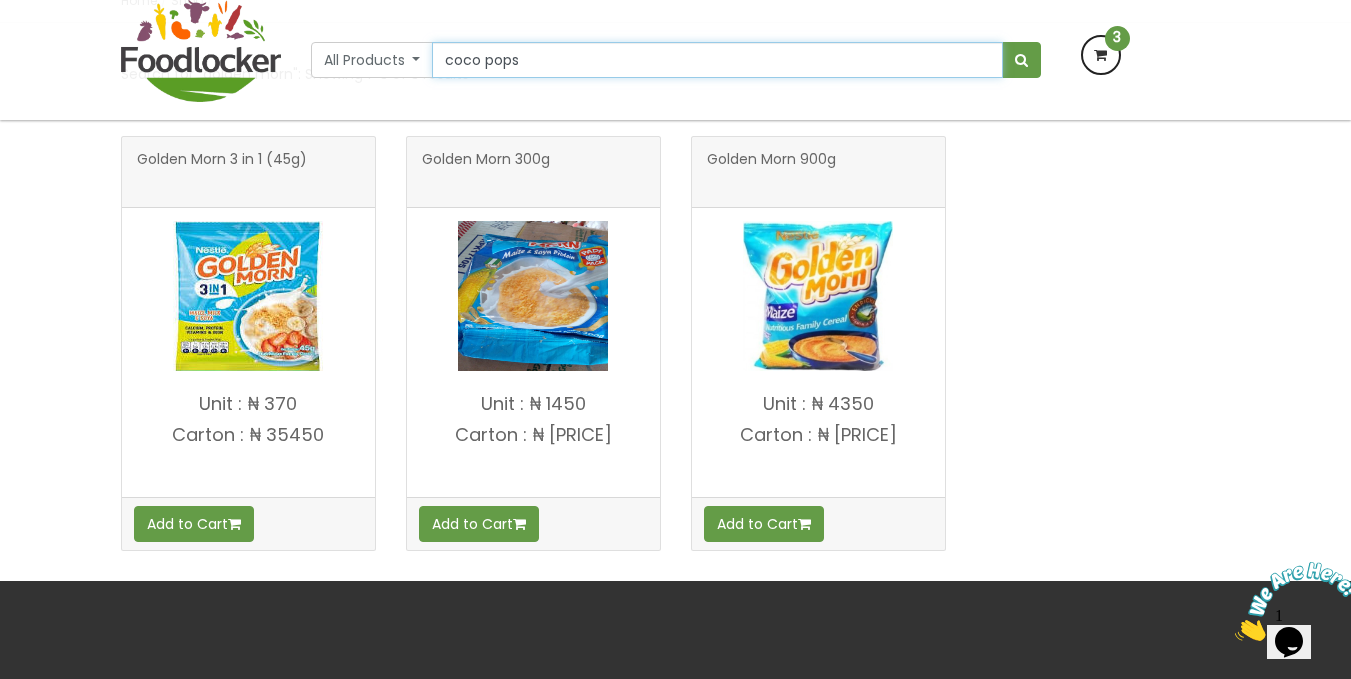 type on "coco pops" 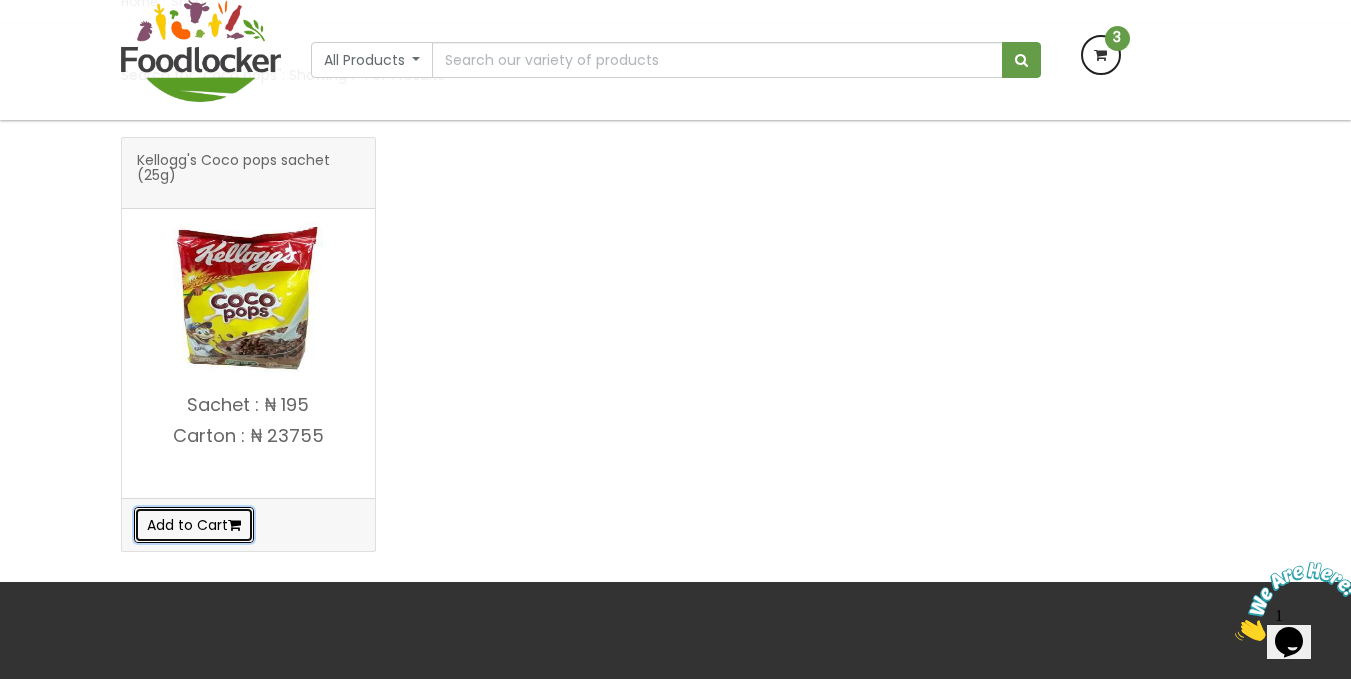 scroll, scrollTop: 0, scrollLeft: 0, axis: both 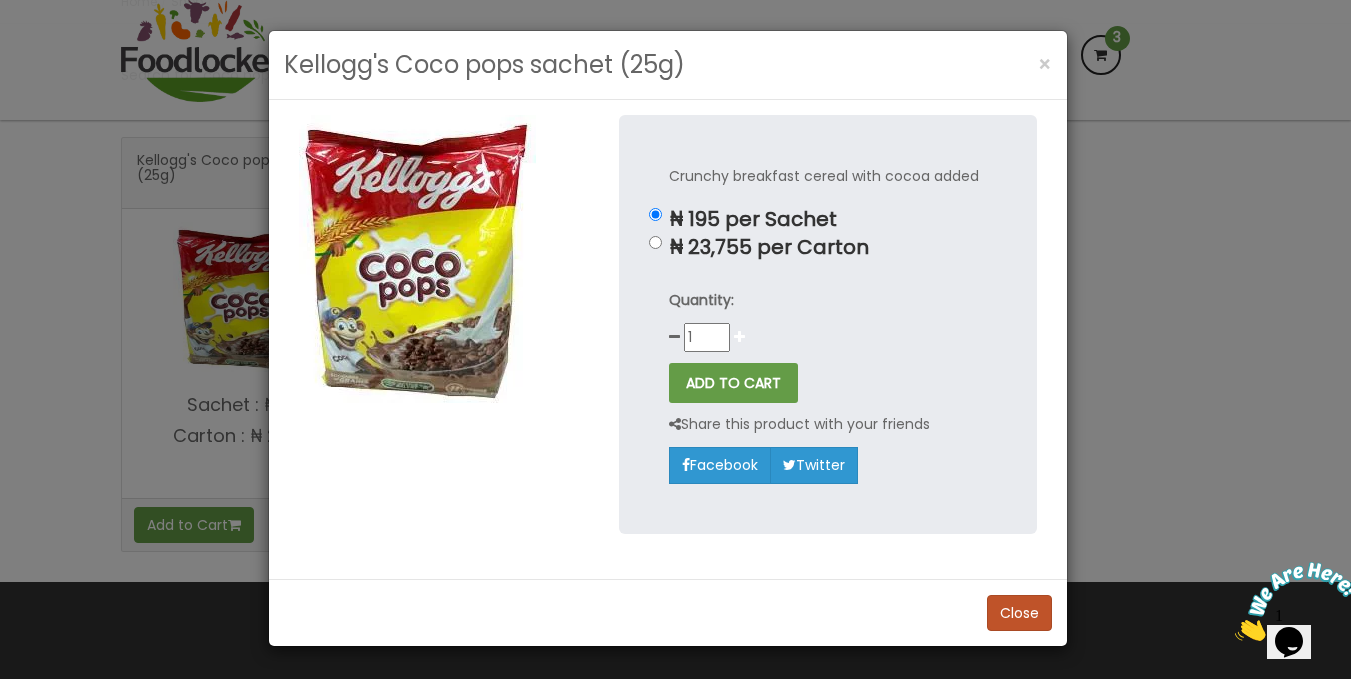 click at bounding box center [739, 337] 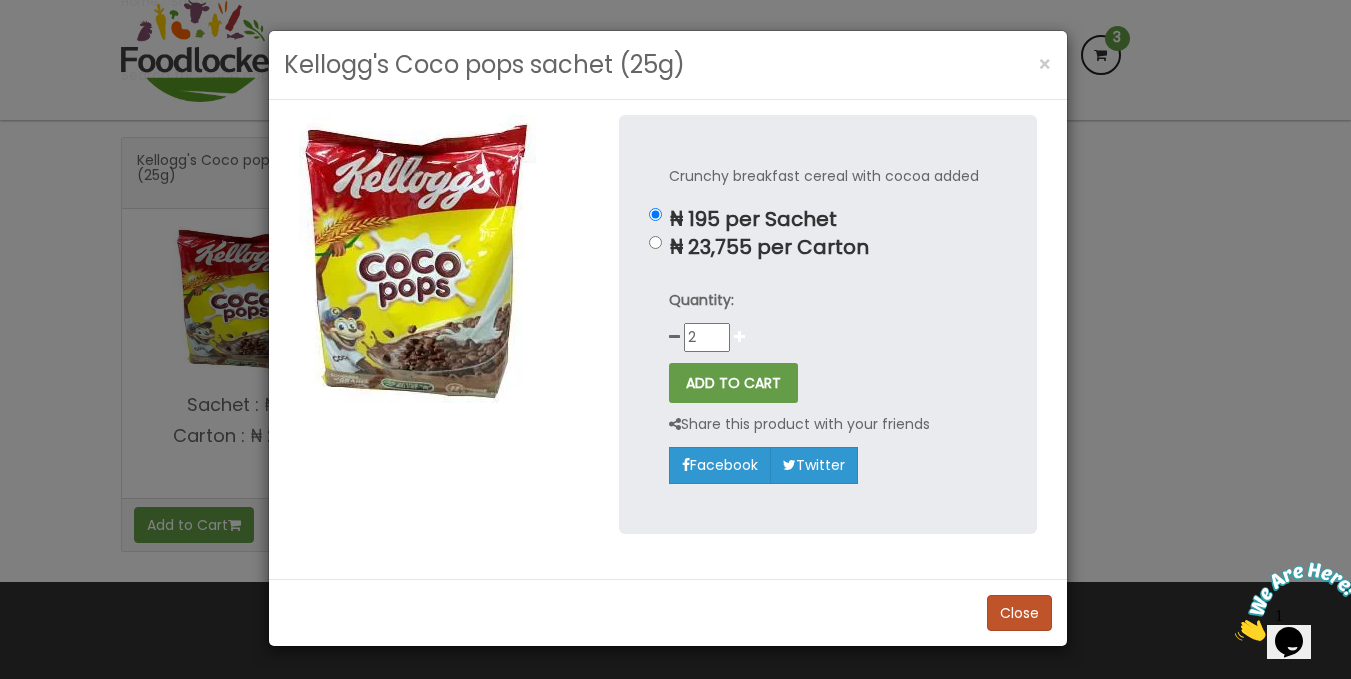 click at bounding box center (739, 337) 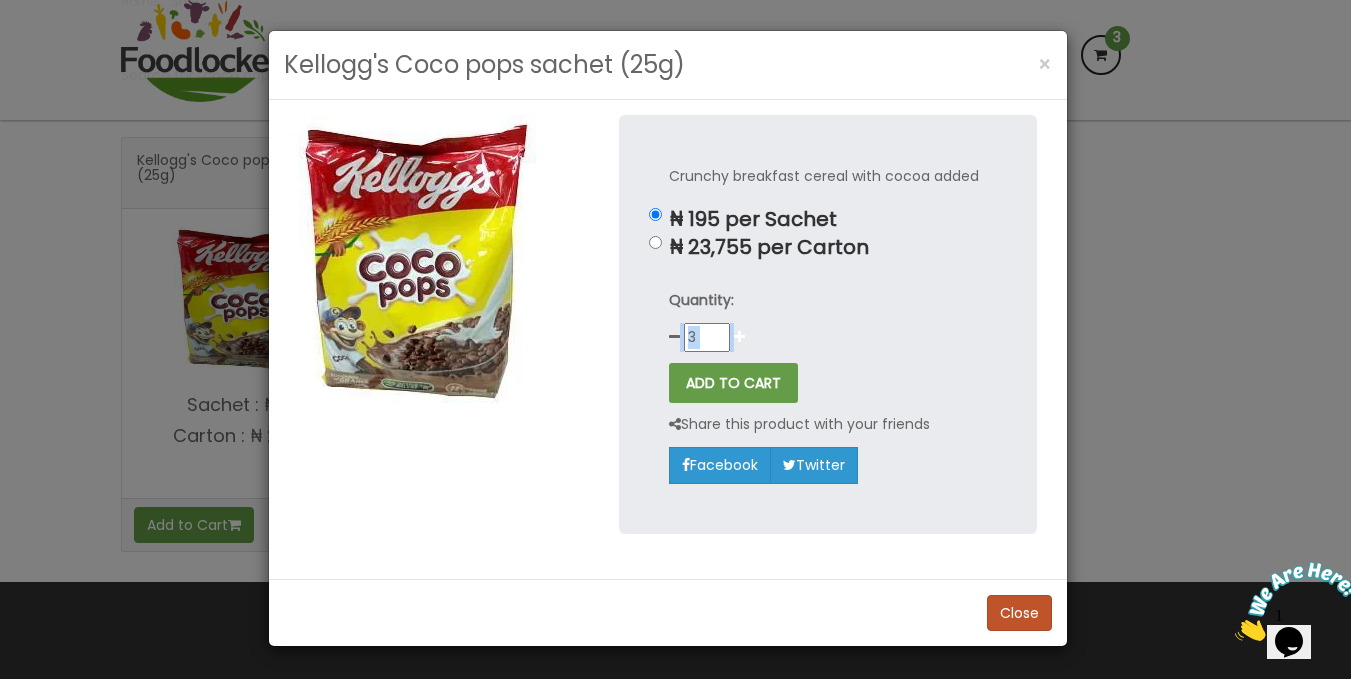 click at bounding box center [739, 337] 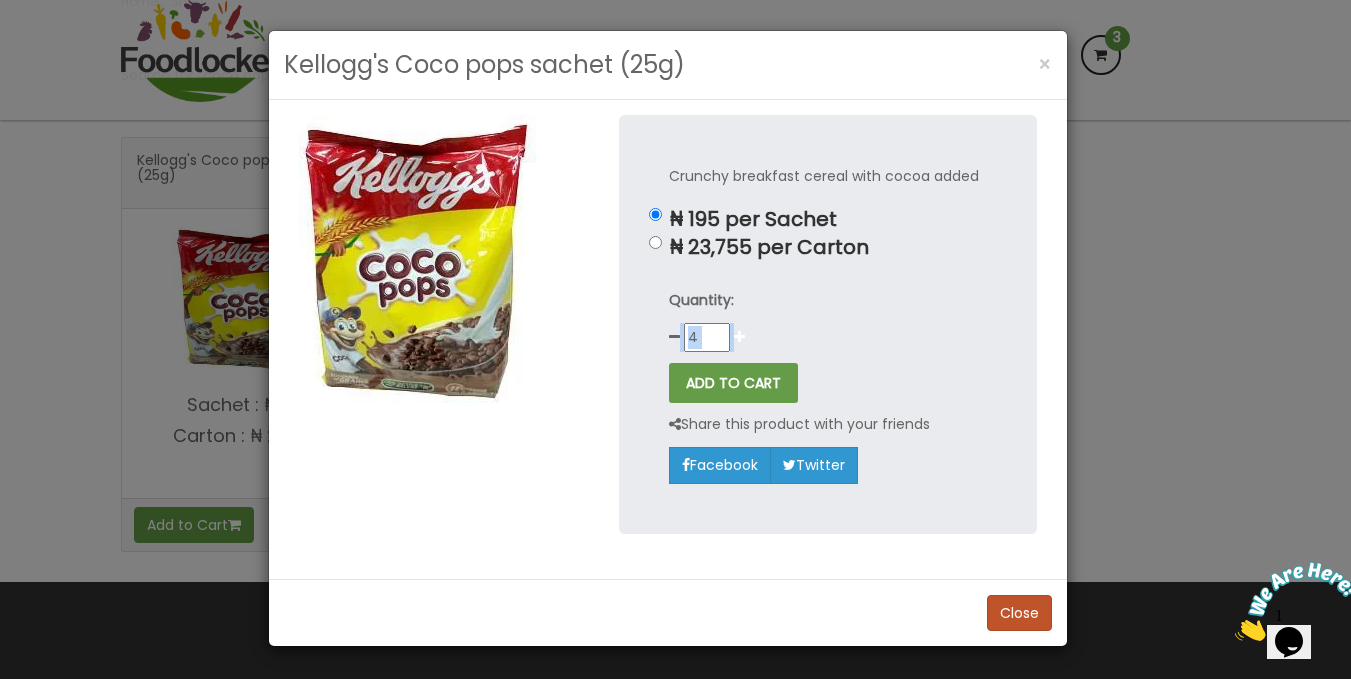 click at bounding box center (739, 337) 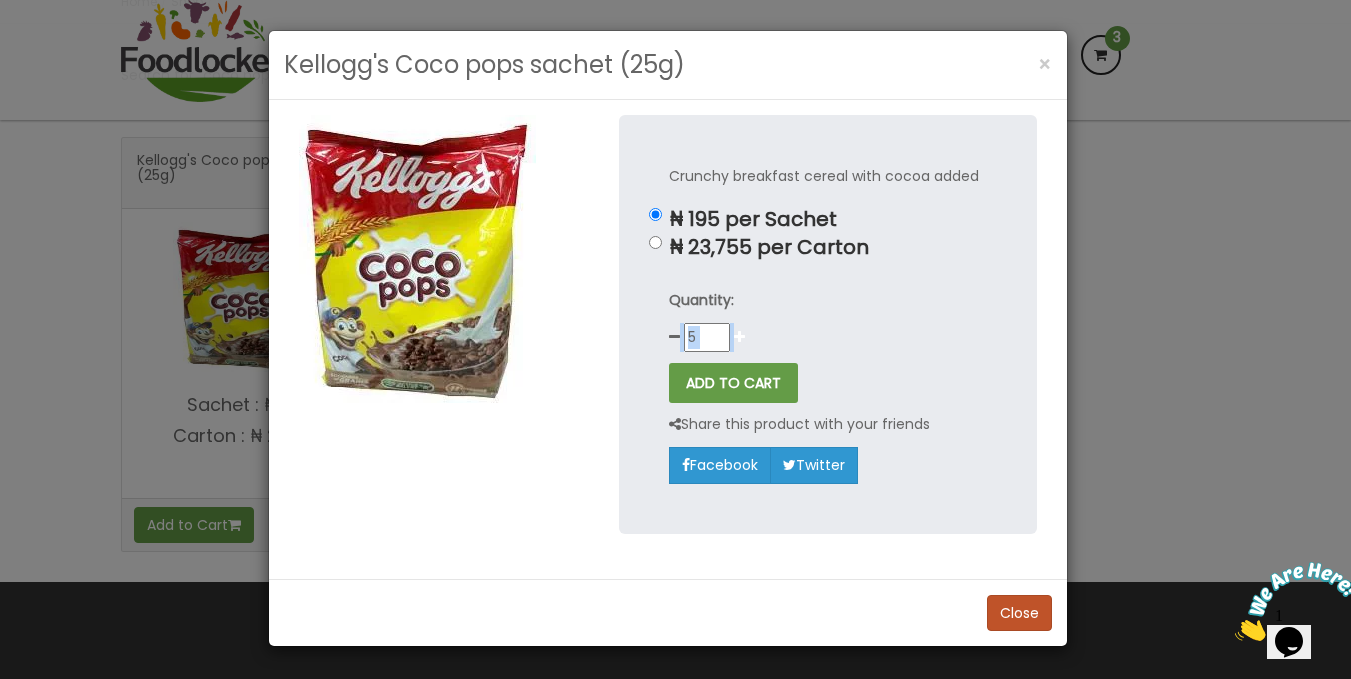 click at bounding box center [739, 337] 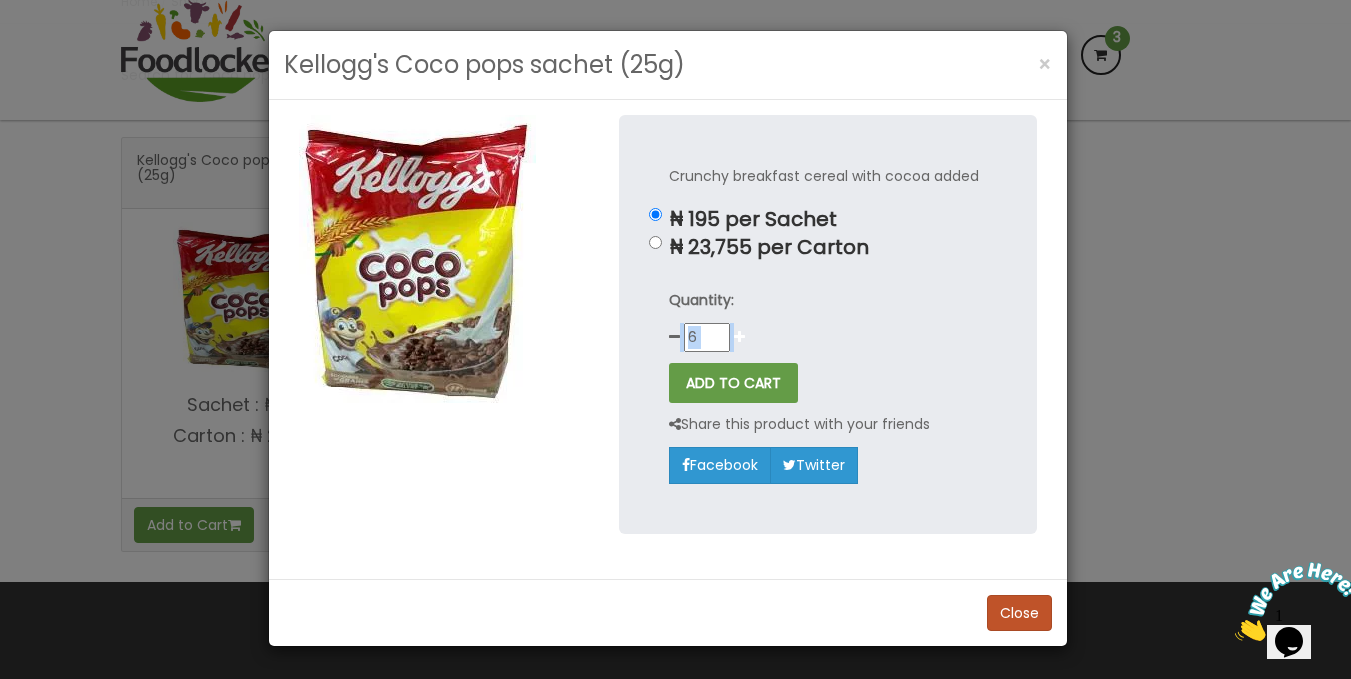 click at bounding box center (739, 337) 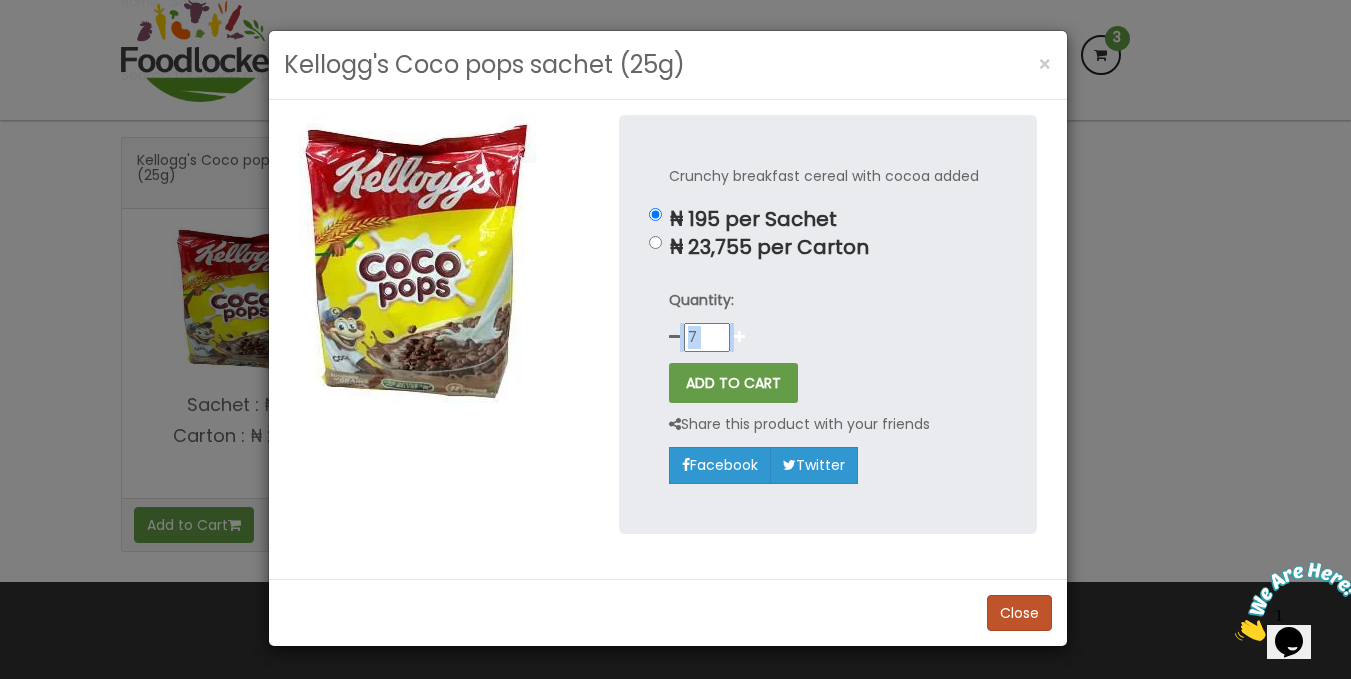 click at bounding box center (739, 337) 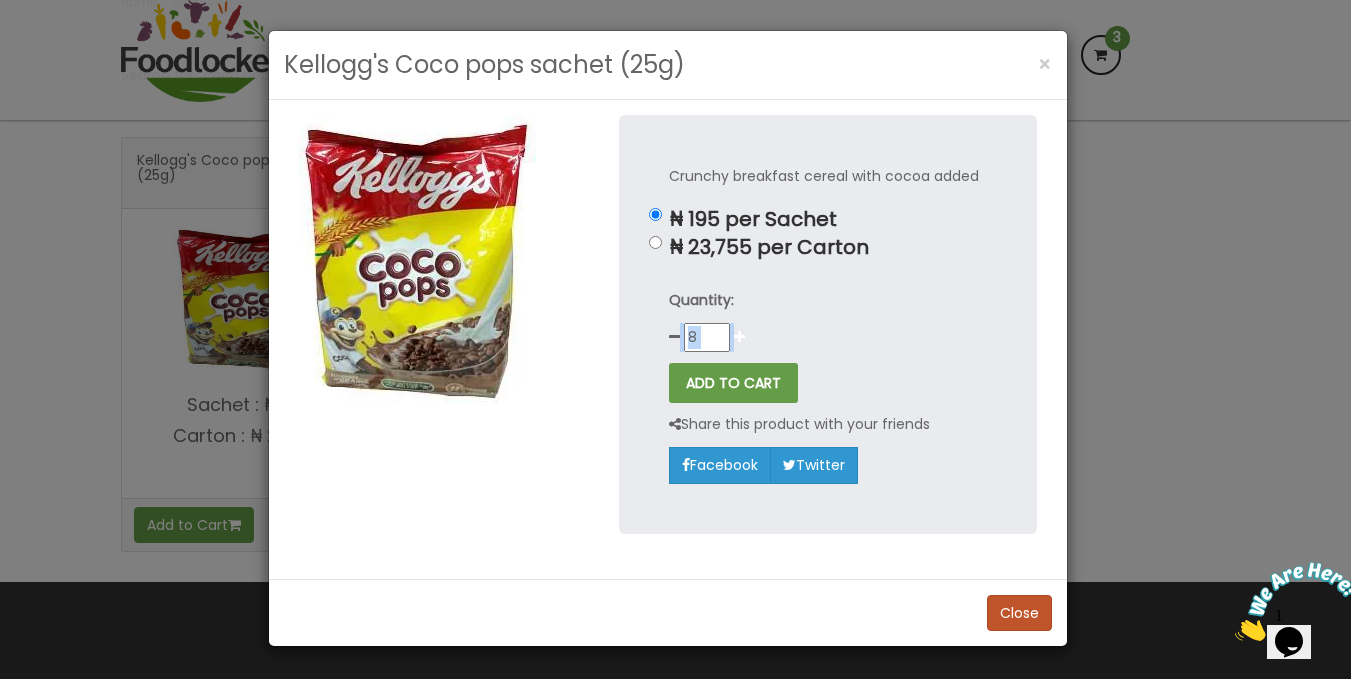 click at bounding box center [739, 337] 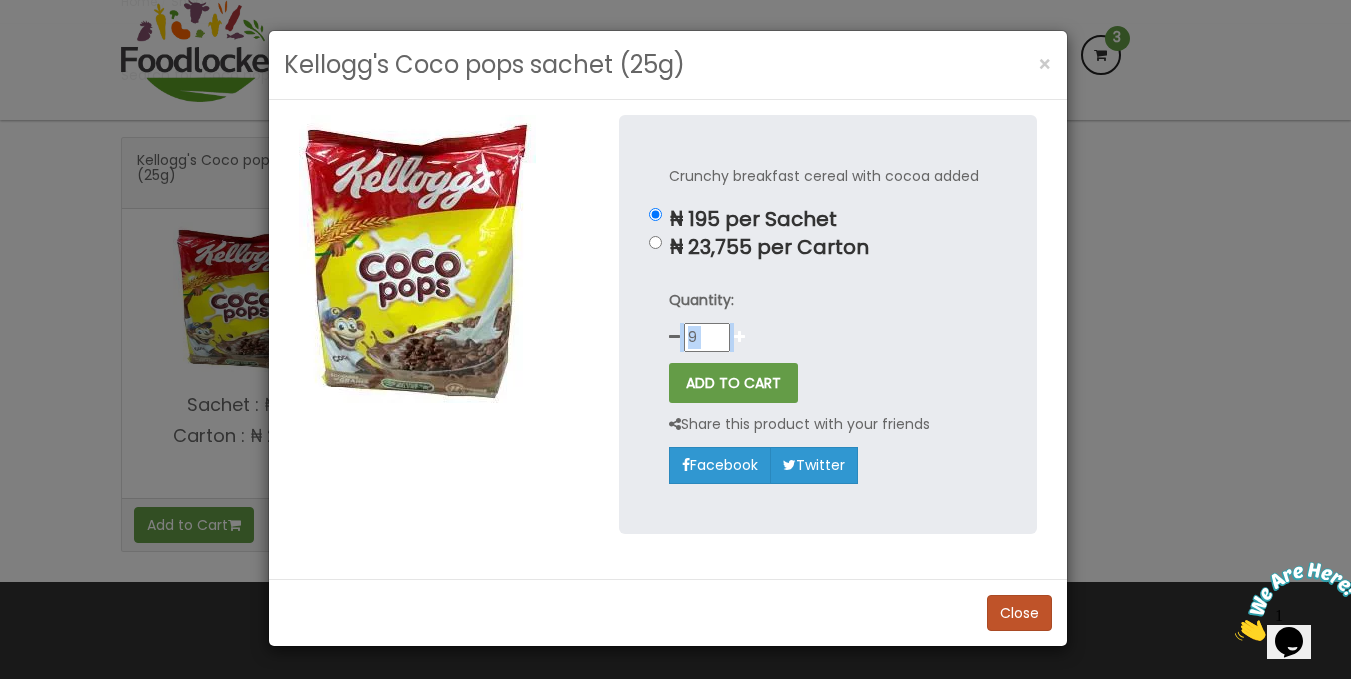 click at bounding box center (739, 337) 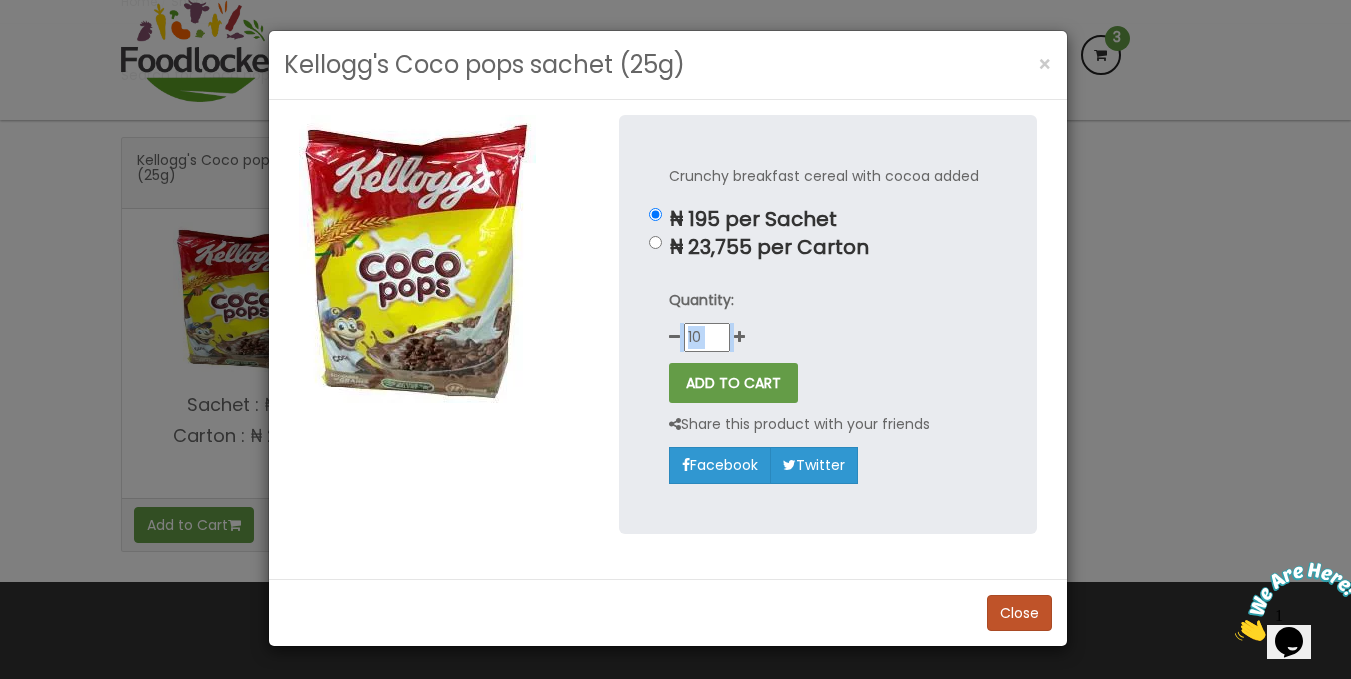 click on "Quantity:
10" at bounding box center [828, 320] 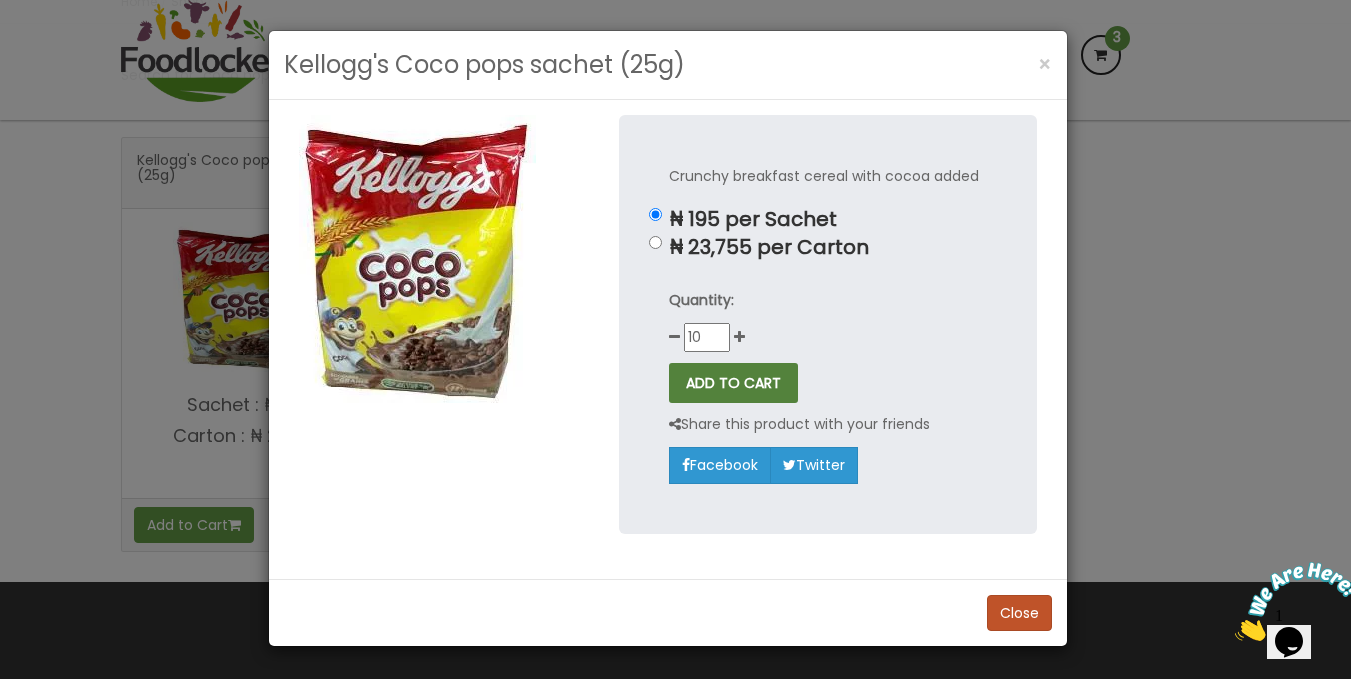 click on "ADD TO CART" at bounding box center (733, 383) 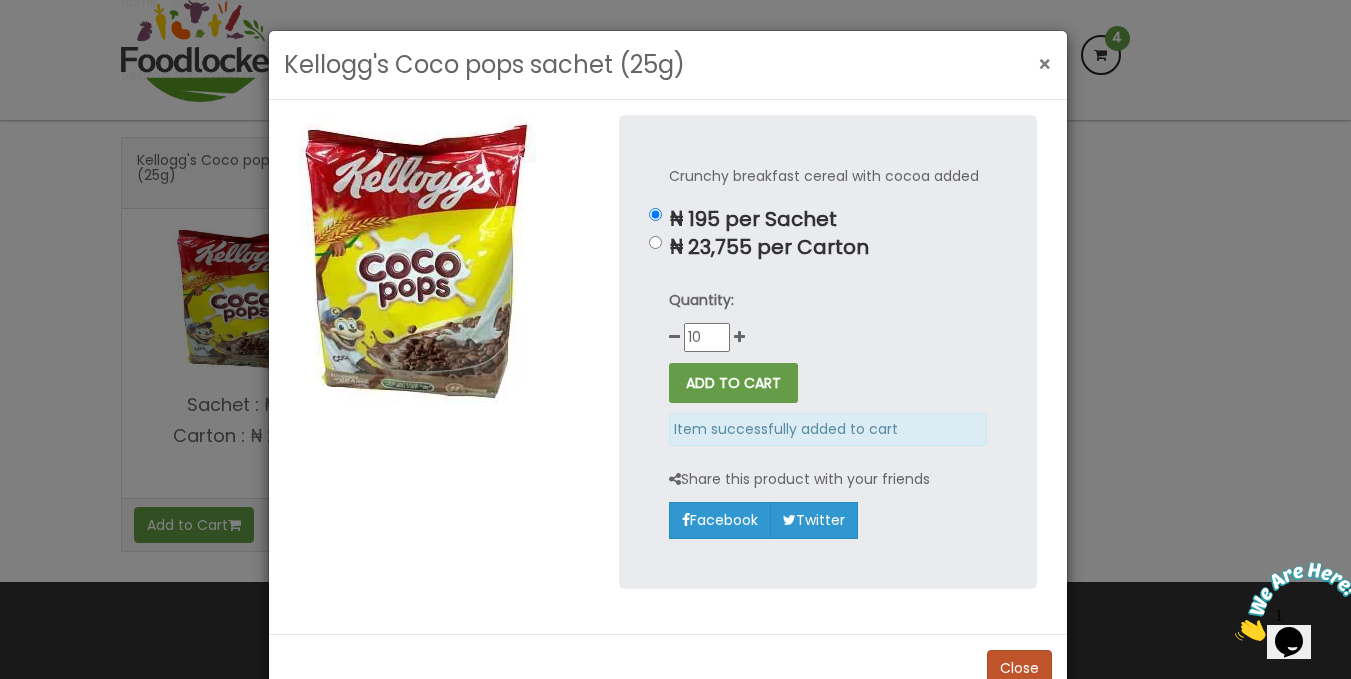 click on "×" at bounding box center (1045, 64) 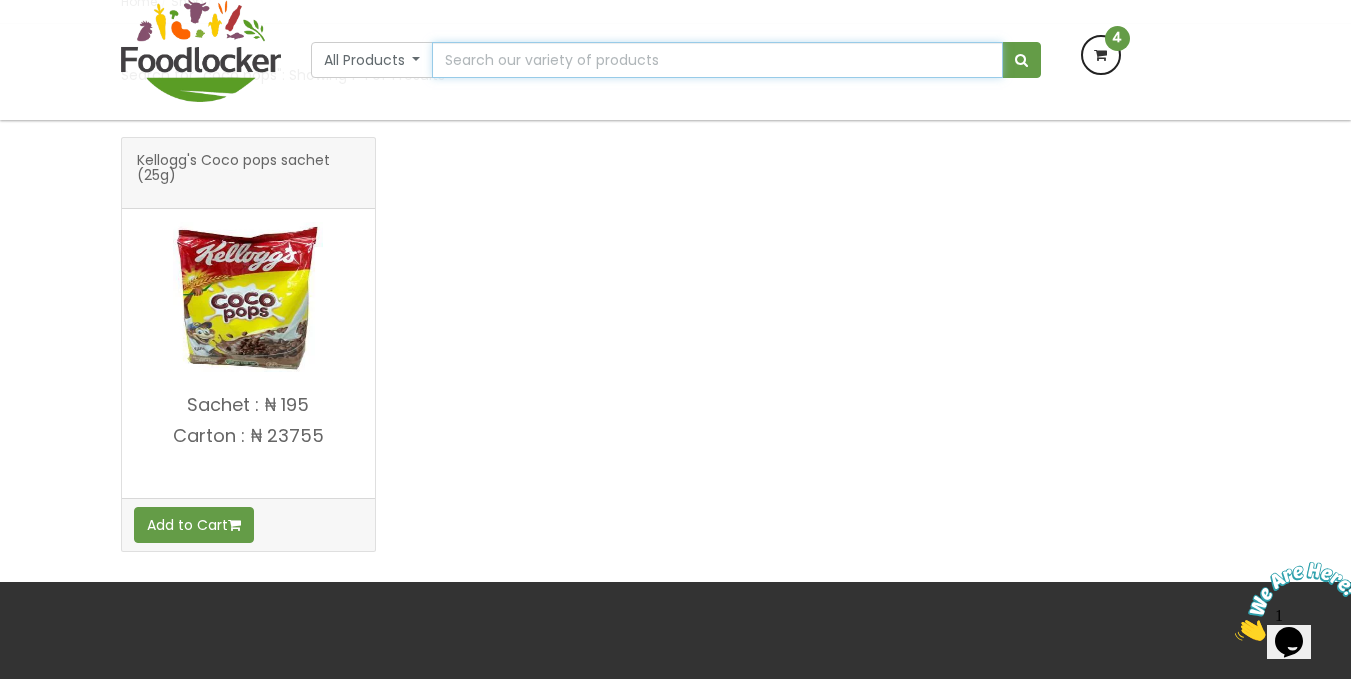 click at bounding box center (717, 60) 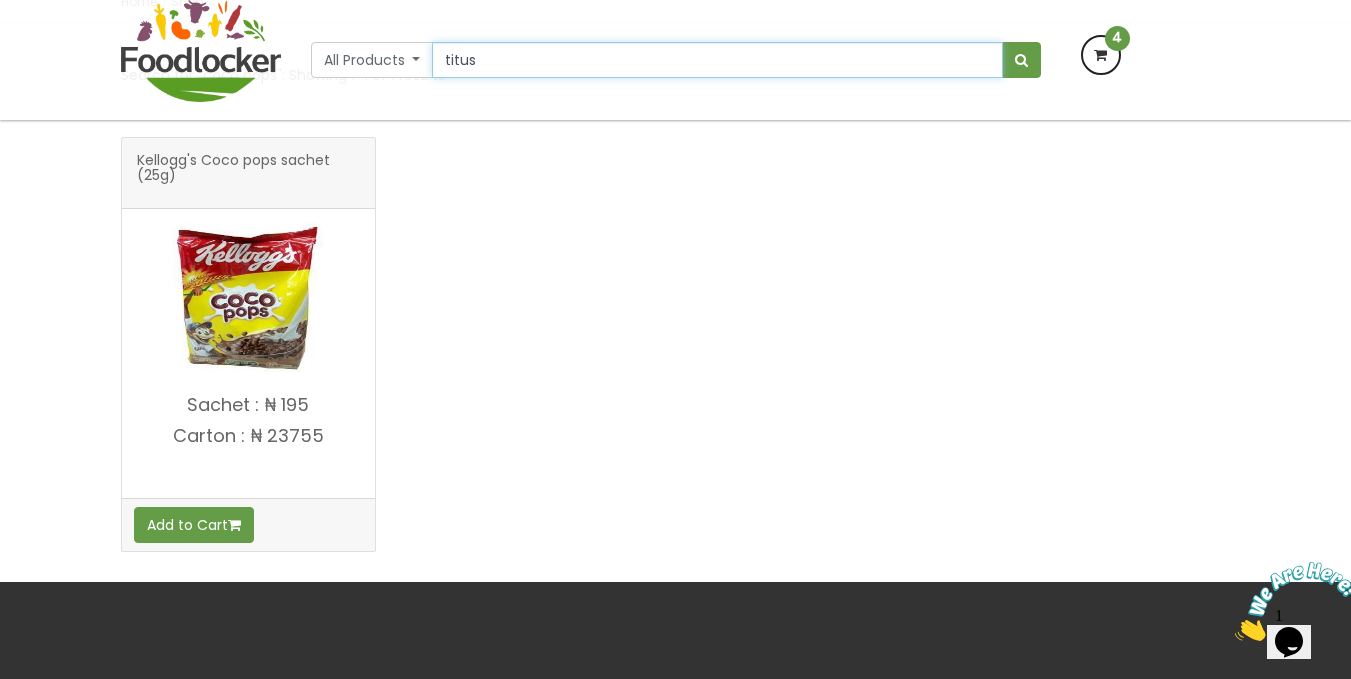 type on "titus" 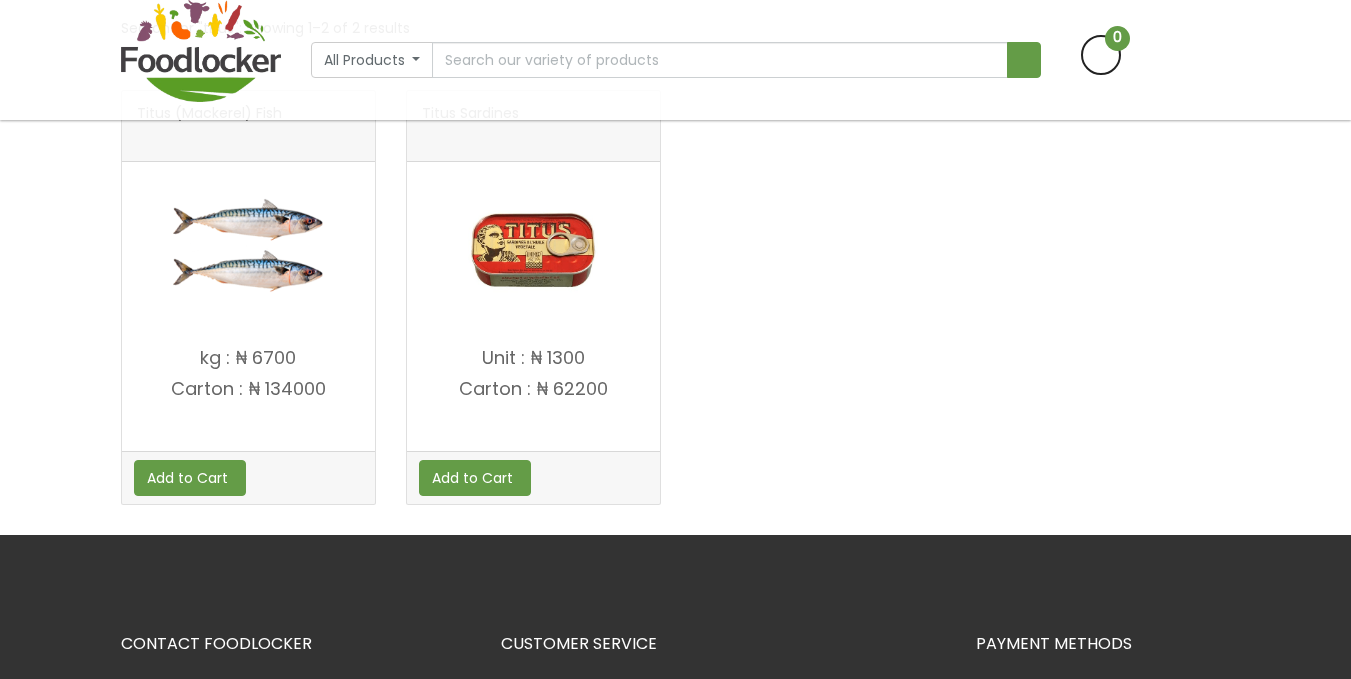 scroll, scrollTop: 435, scrollLeft: 0, axis: vertical 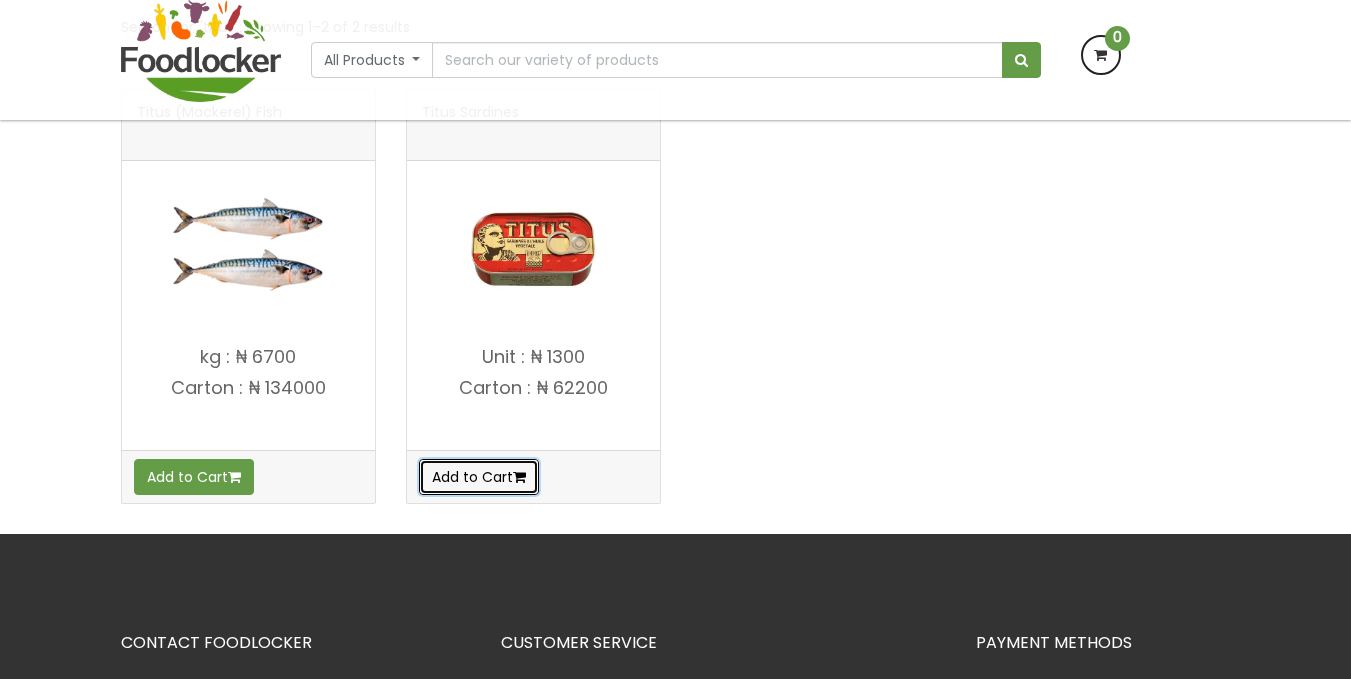 click on "Add to Cart" at bounding box center (194, 477) 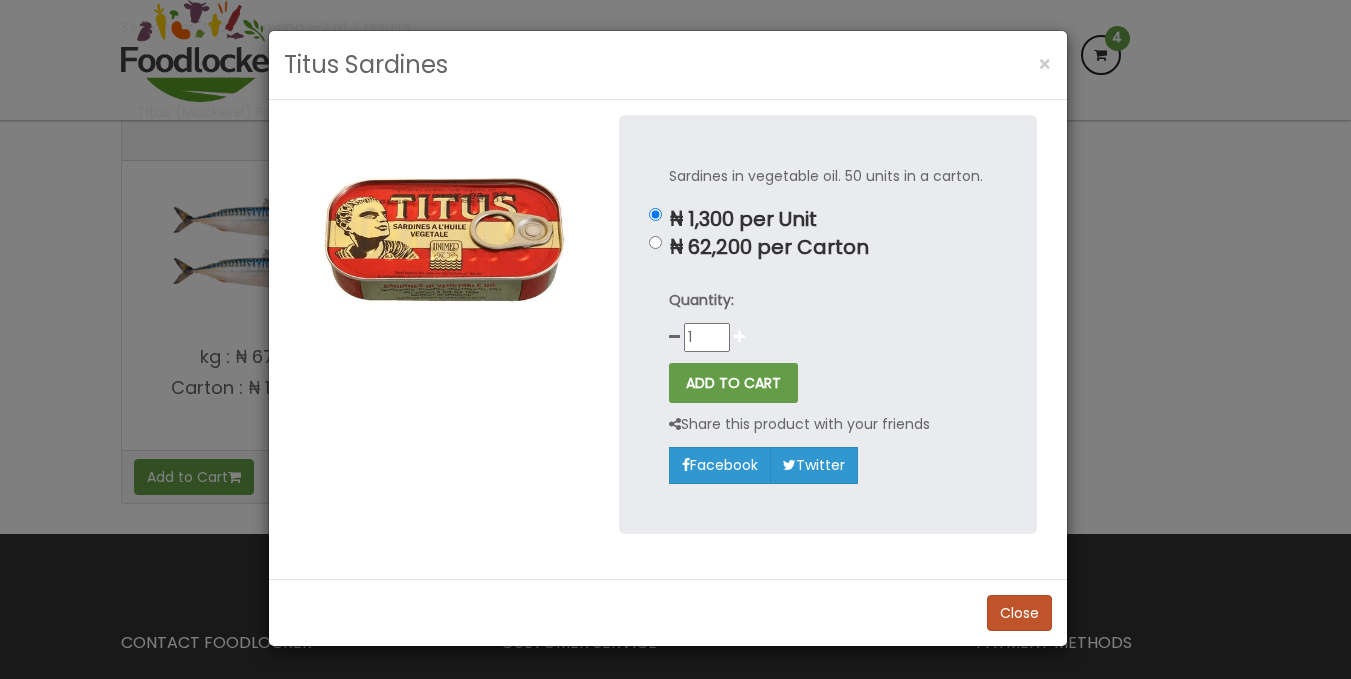 click at bounding box center [739, 337] 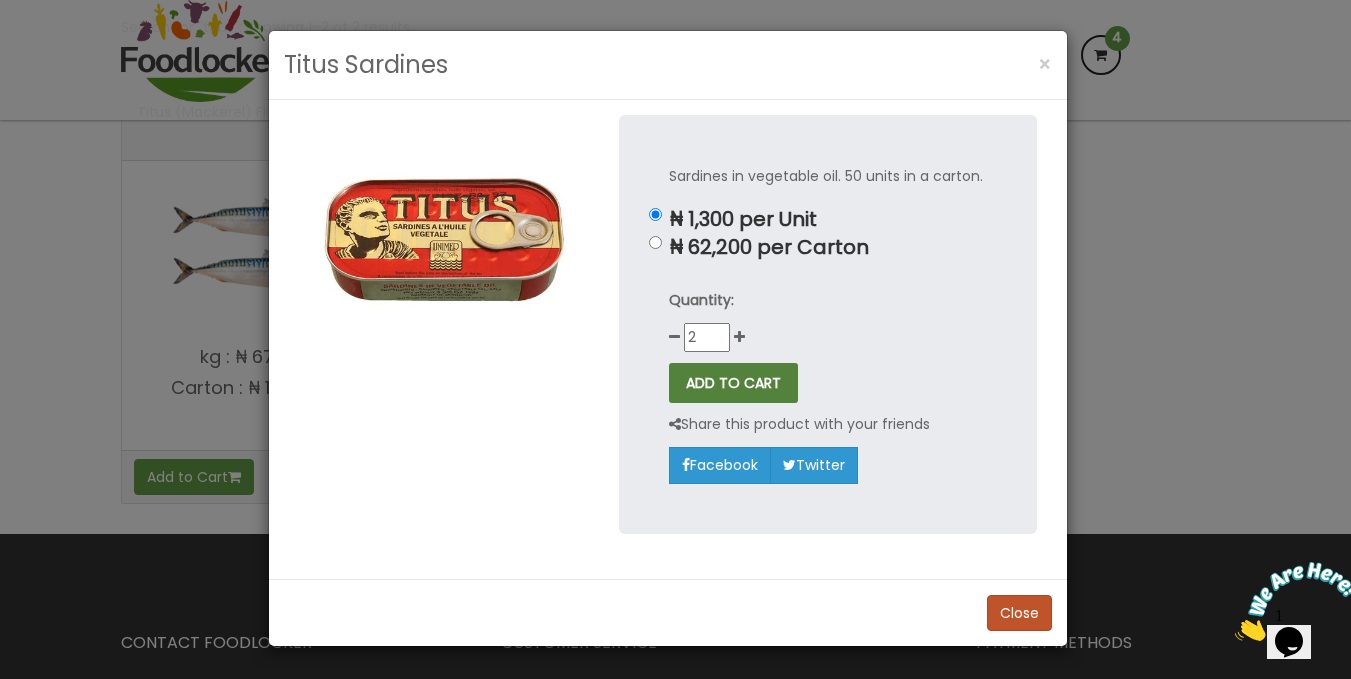 scroll, scrollTop: 0, scrollLeft: 0, axis: both 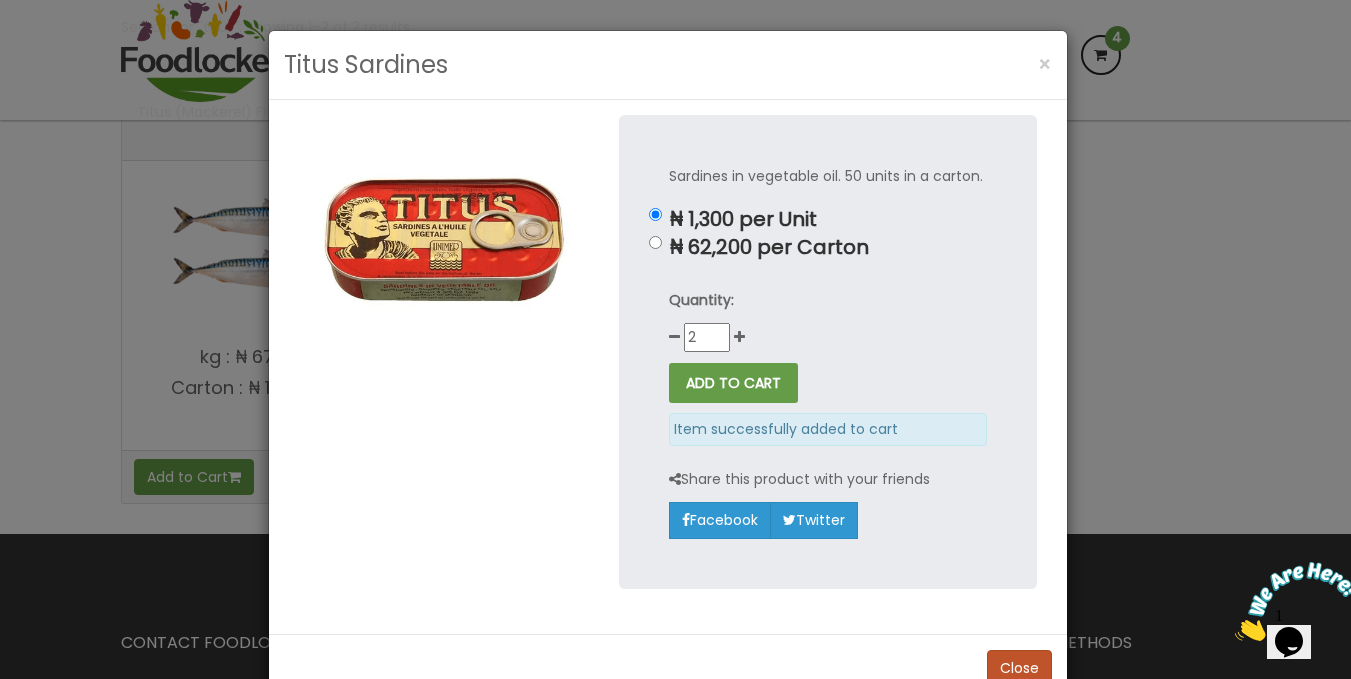 click on "Titus Sardines
×
Sardines in vegetable oil. 50 units in a carton.
₦ 1,300 per Unit
₦ 62,200 per Carton
Quantity: 2 ADD TO CART" at bounding box center (675, 339) 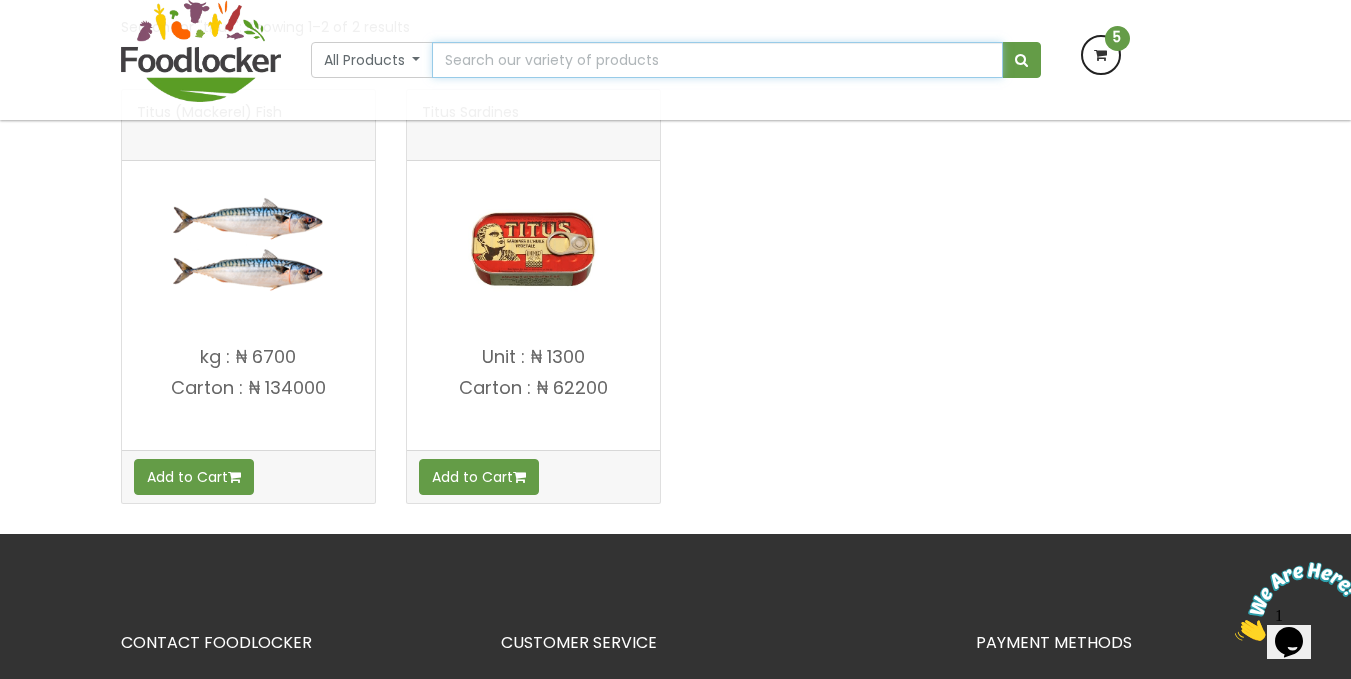 click at bounding box center (717, 60) 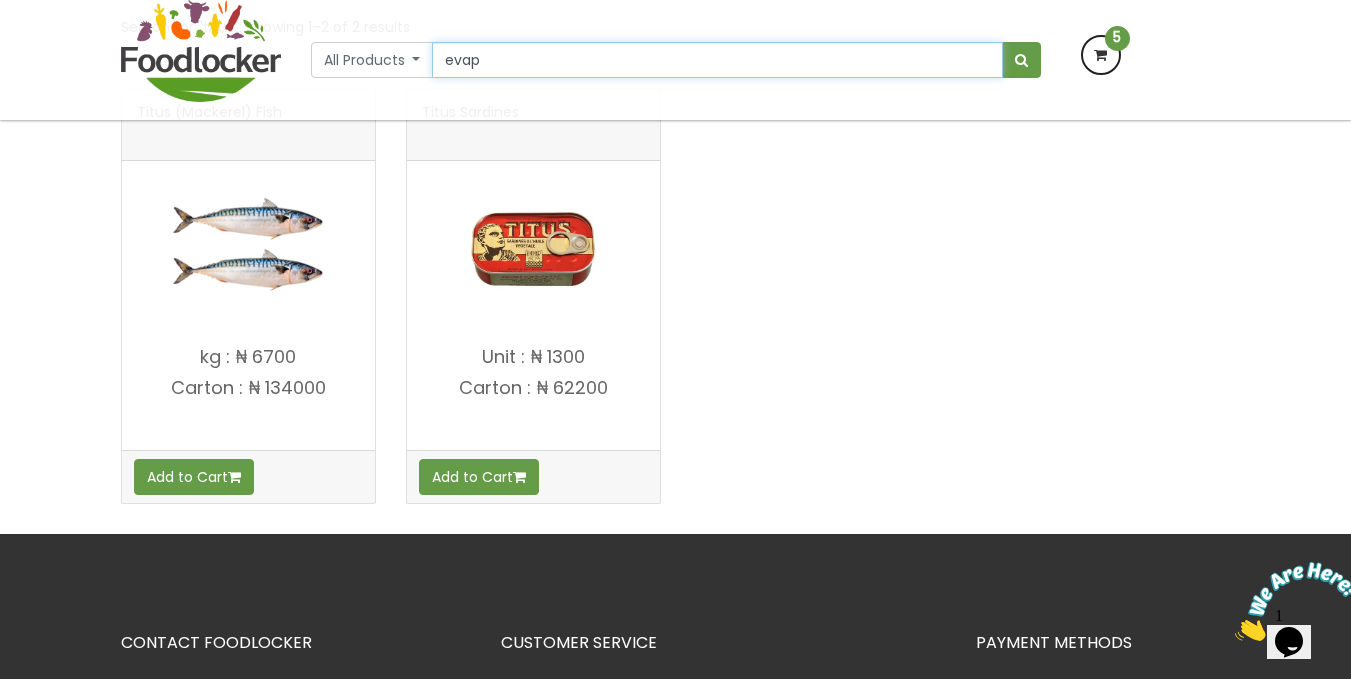 type on "evap" 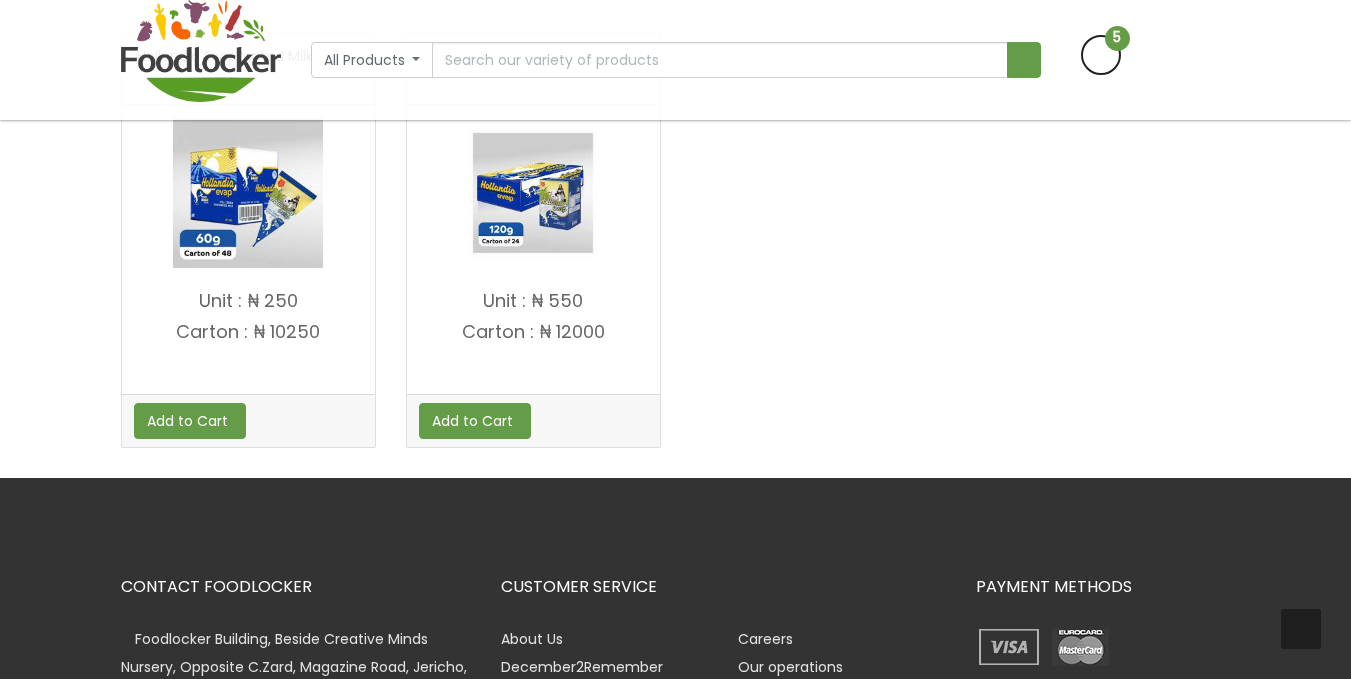 scroll, scrollTop: 503, scrollLeft: 0, axis: vertical 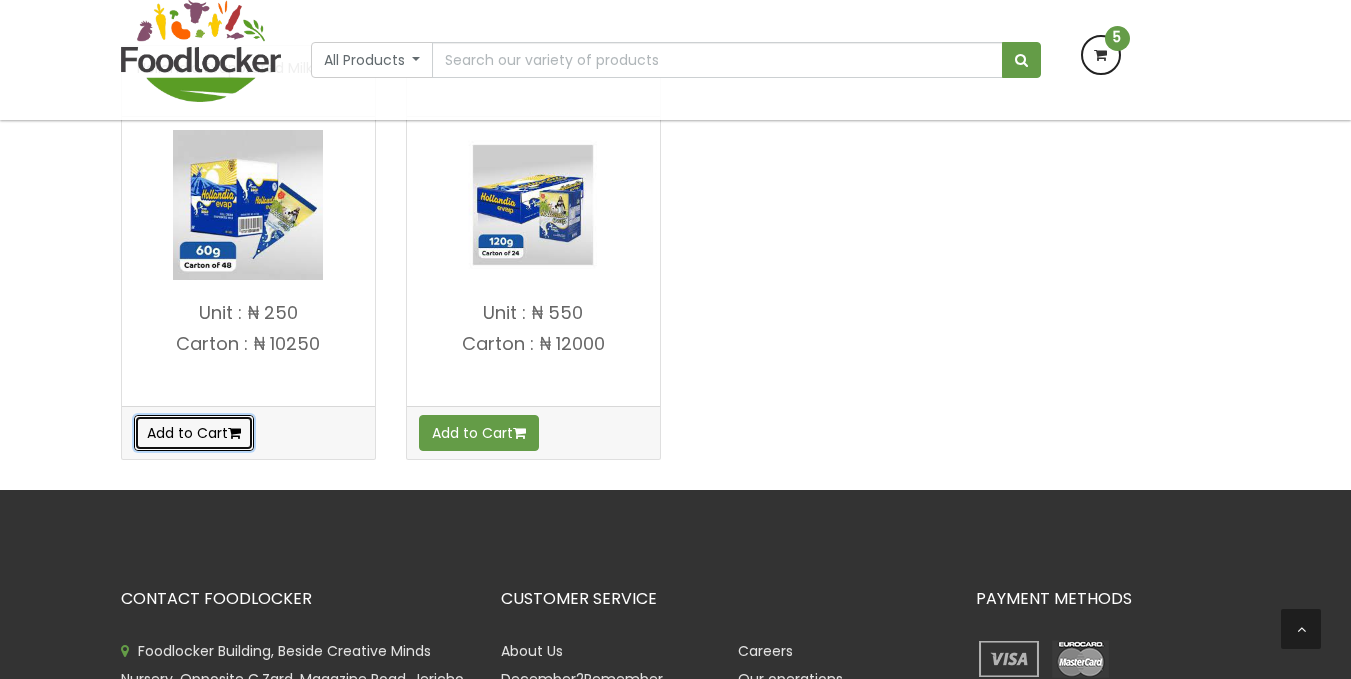 click on "Add to Cart" at bounding box center (194, 433) 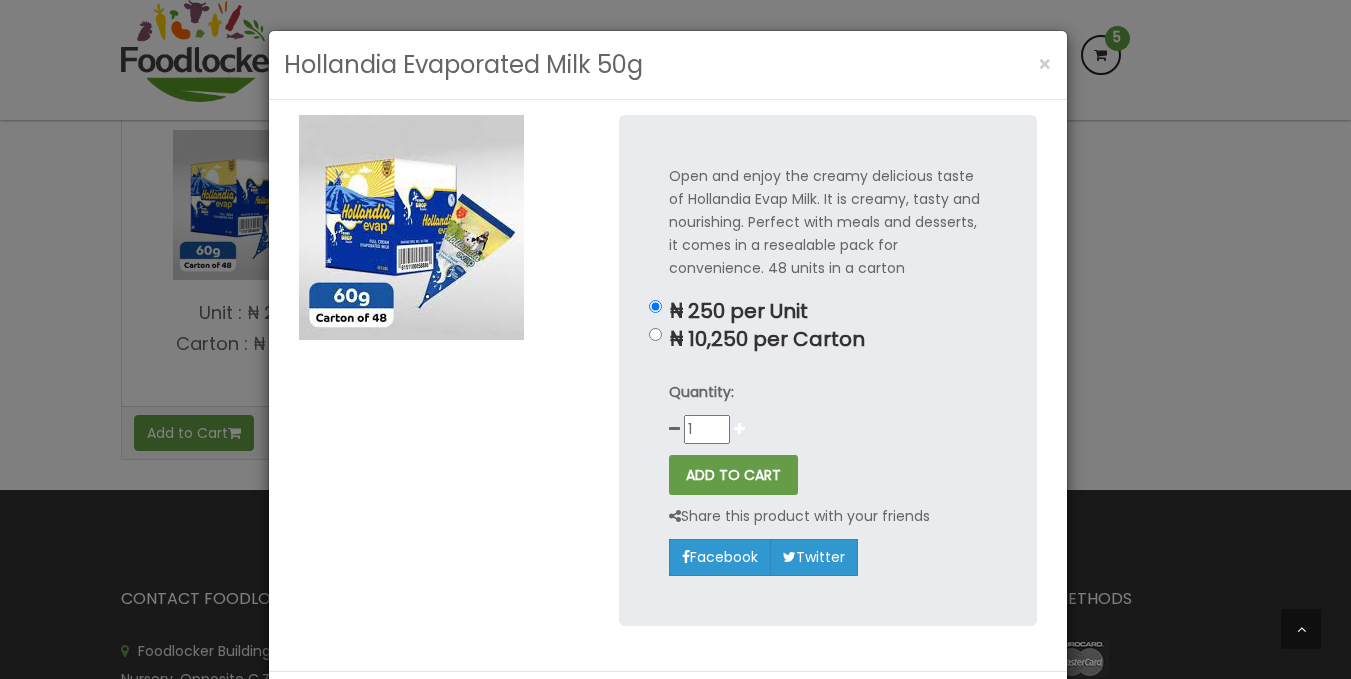 click at bounding box center [739, 429] 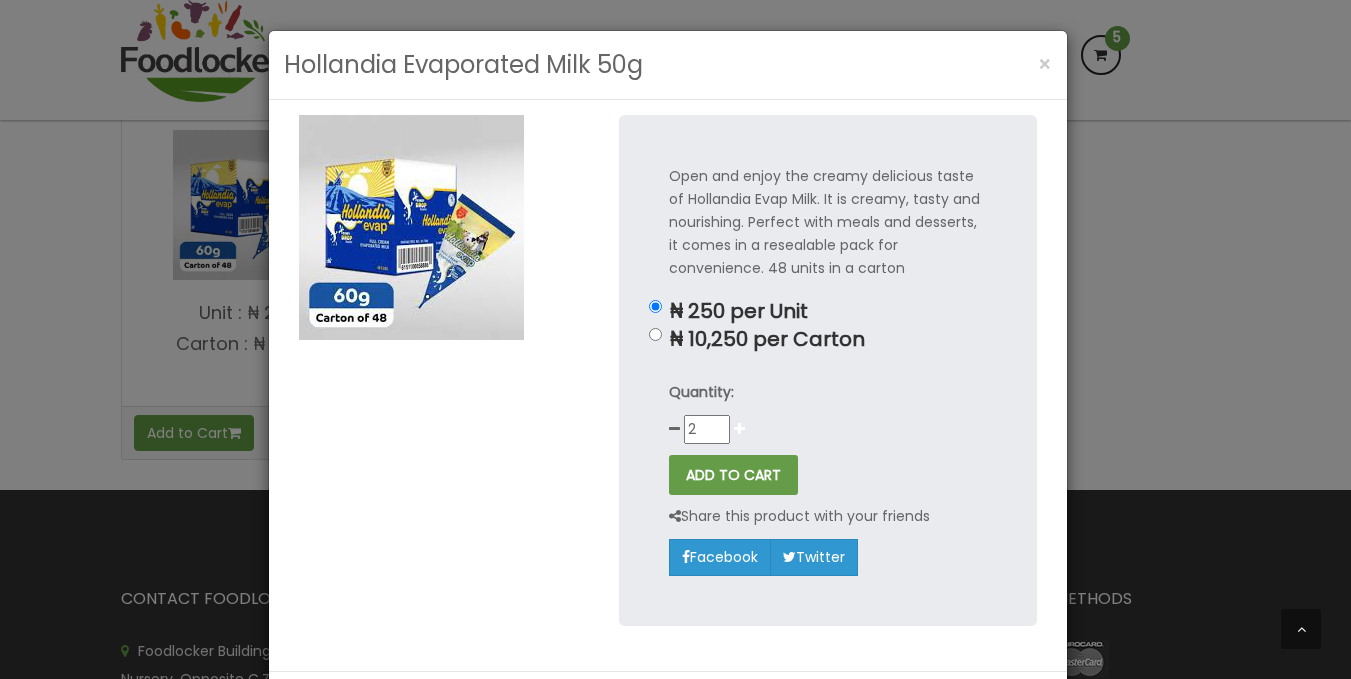 click at bounding box center [739, 429] 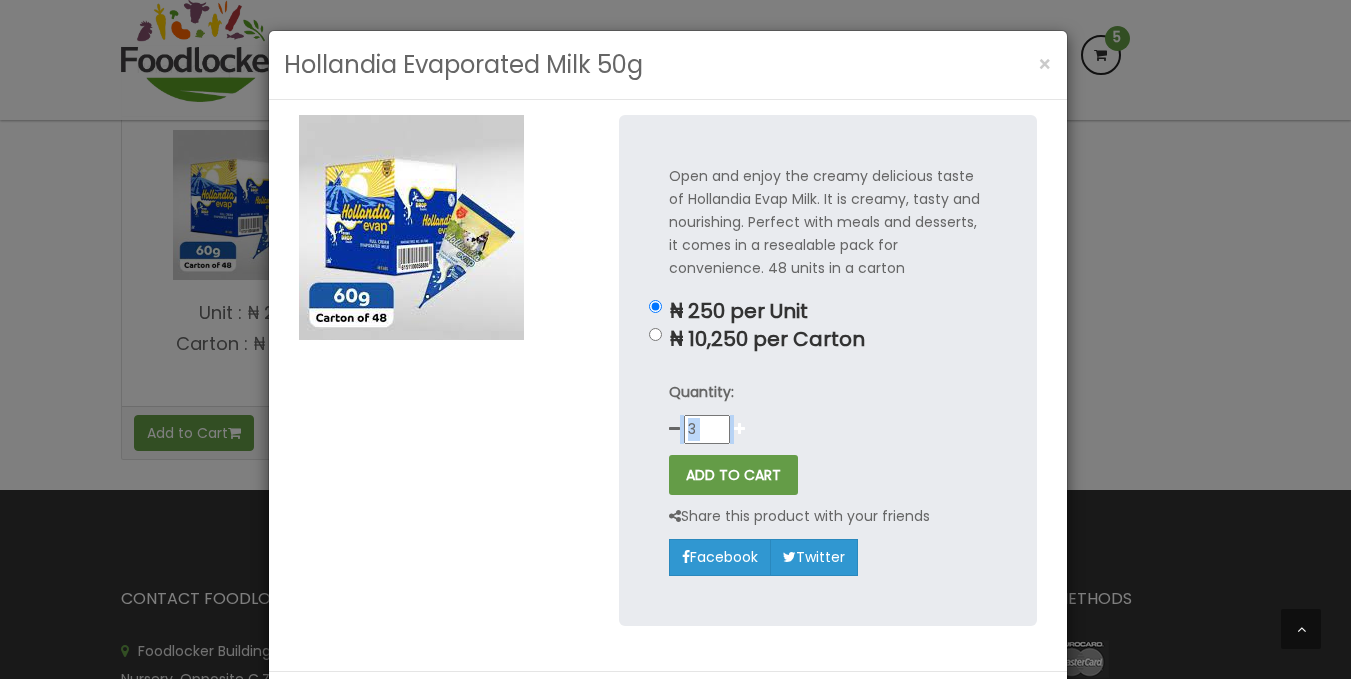 click at bounding box center (739, 429) 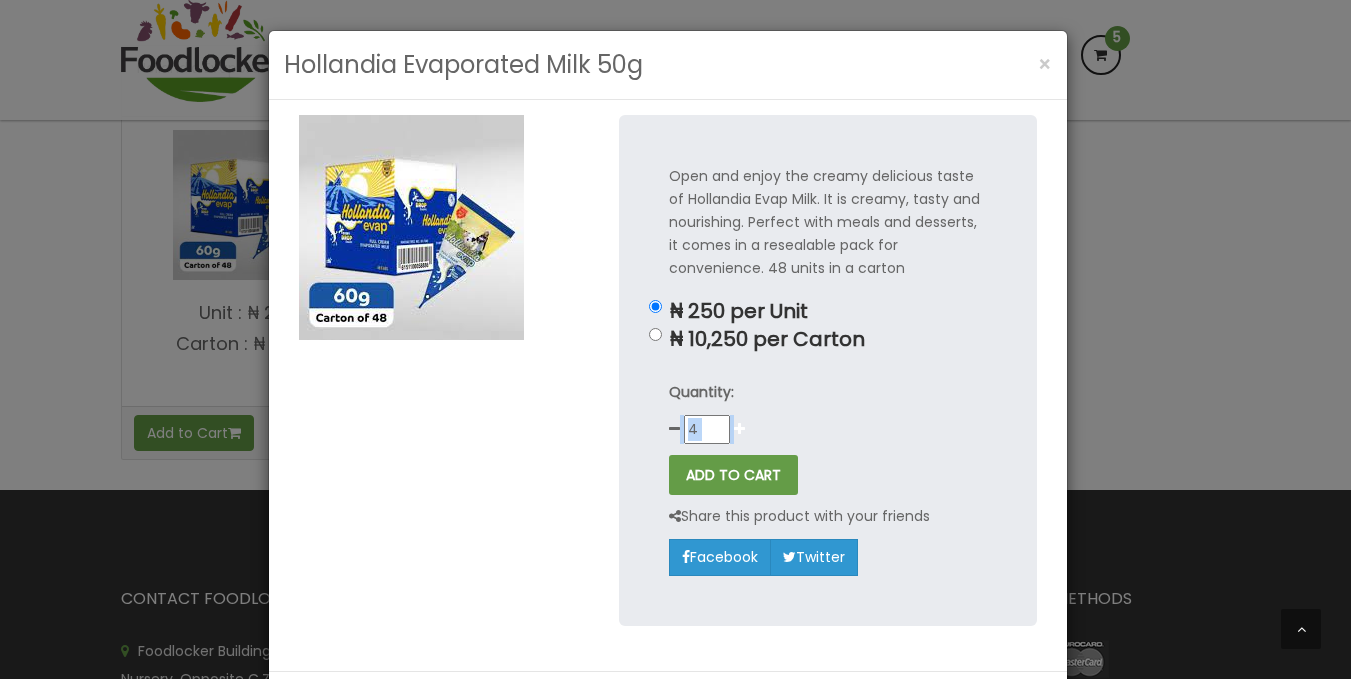 click at bounding box center (739, 429) 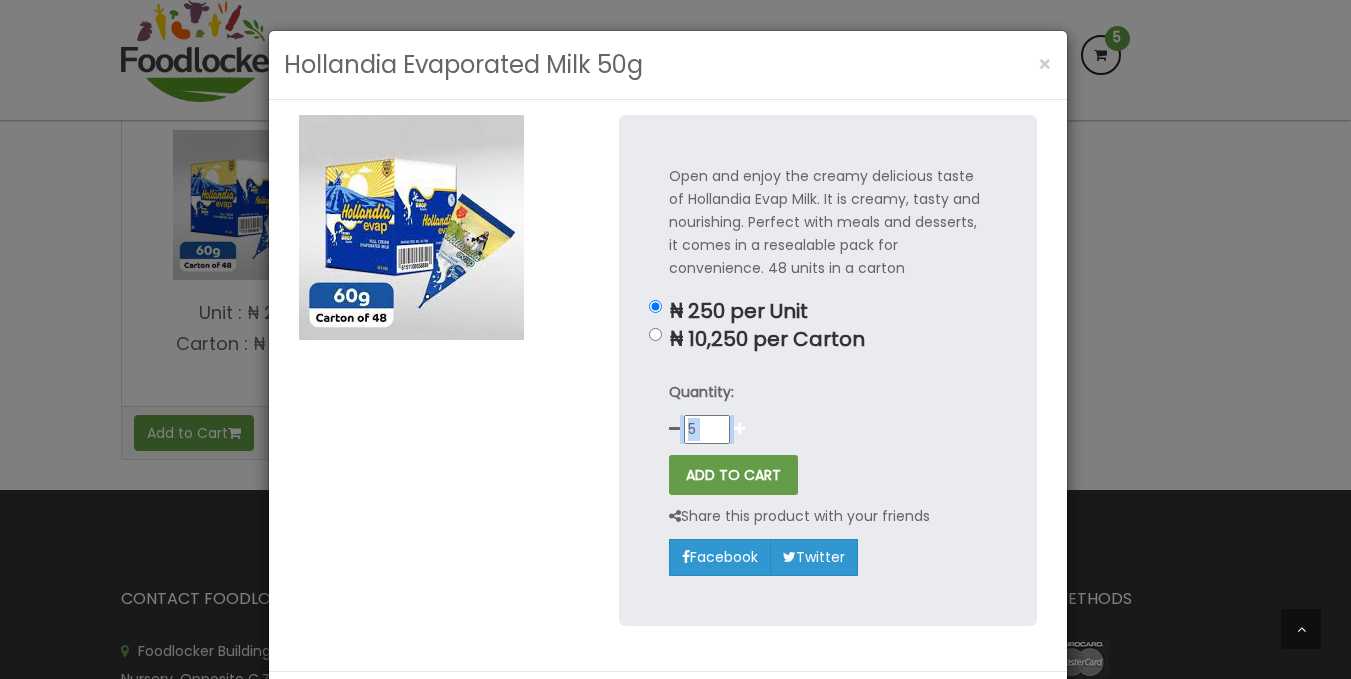click at bounding box center [739, 429] 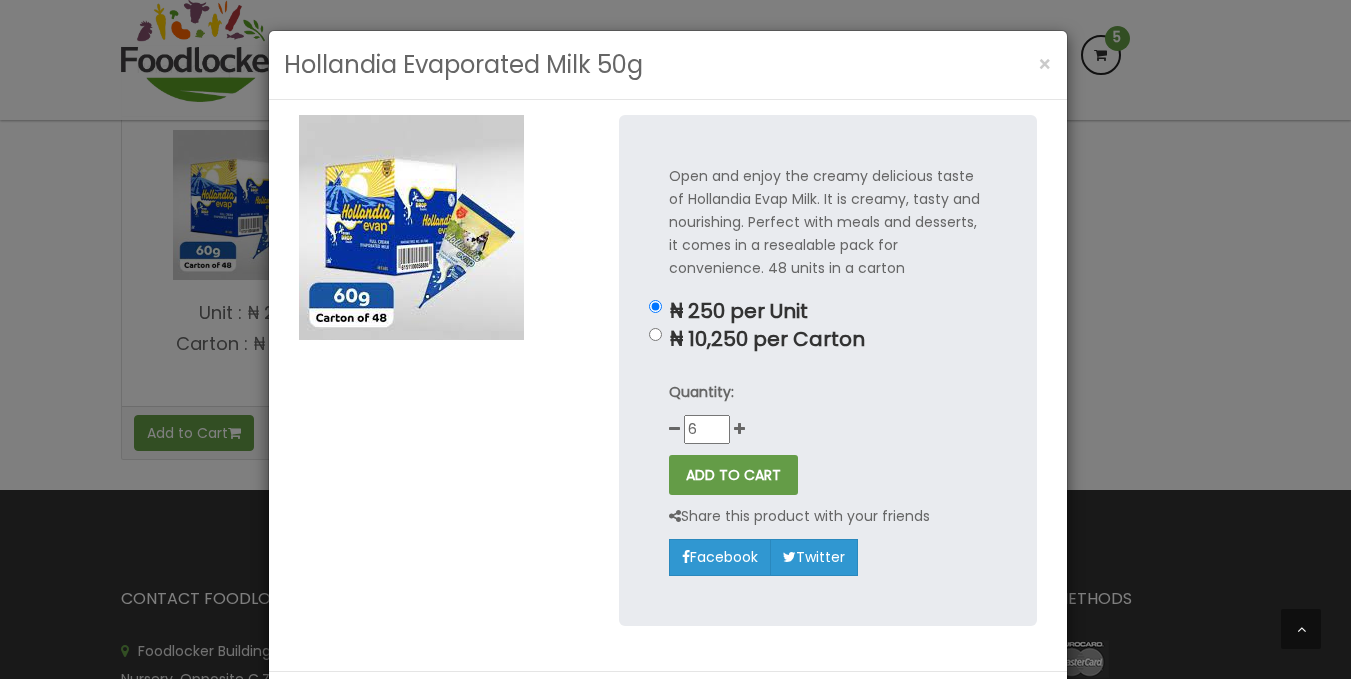 click on "Quantity:
6" at bounding box center [828, 412] 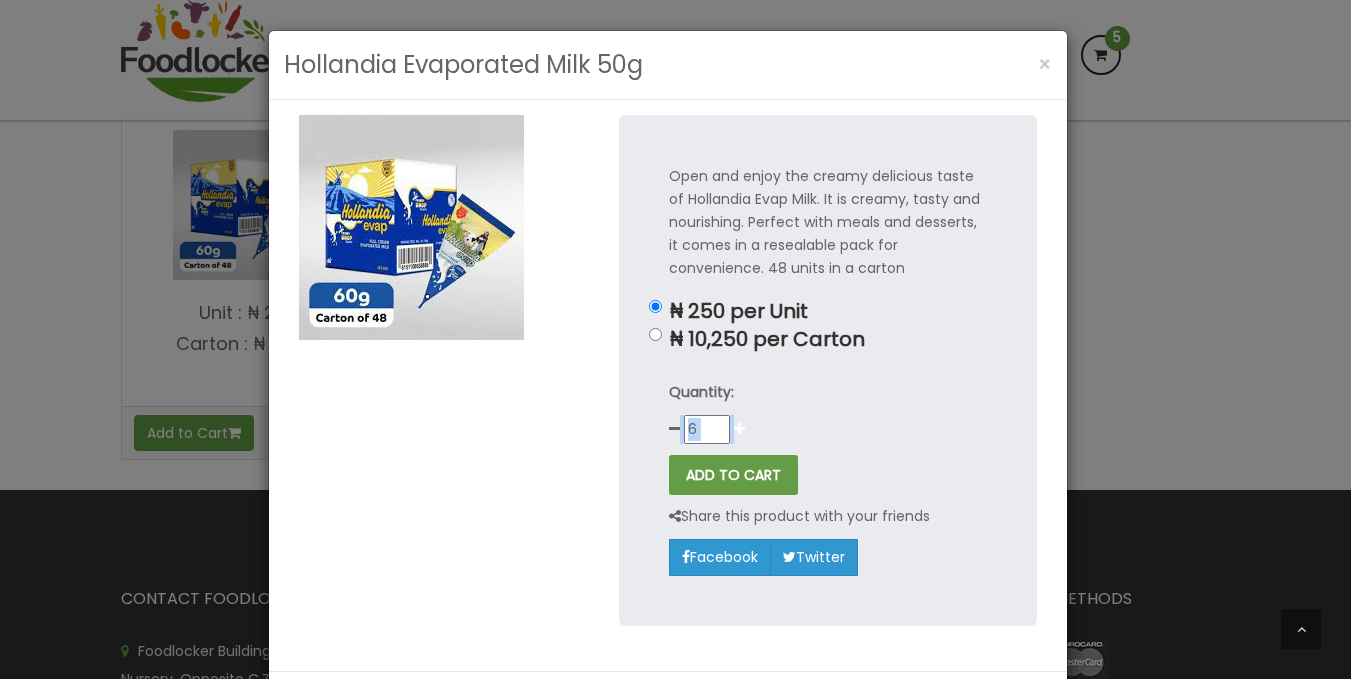 click on "Quantity:
6" at bounding box center [828, 412] 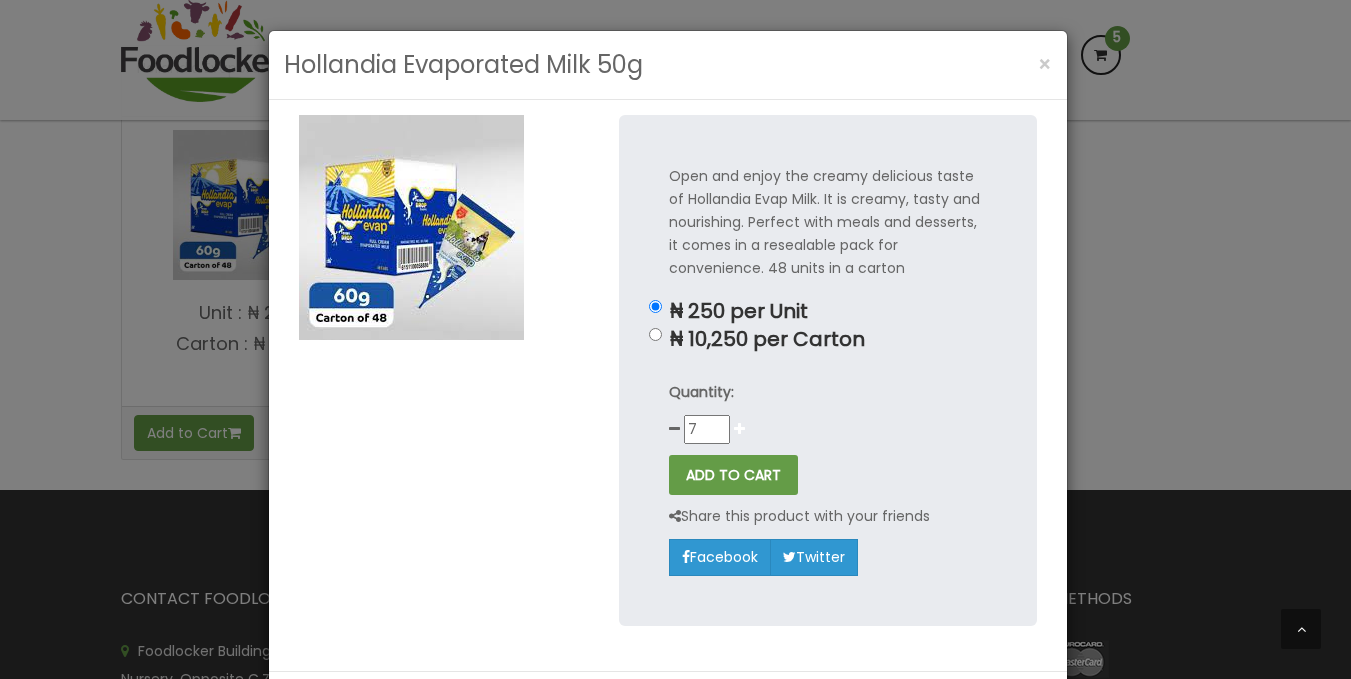 click at bounding box center [739, 429] 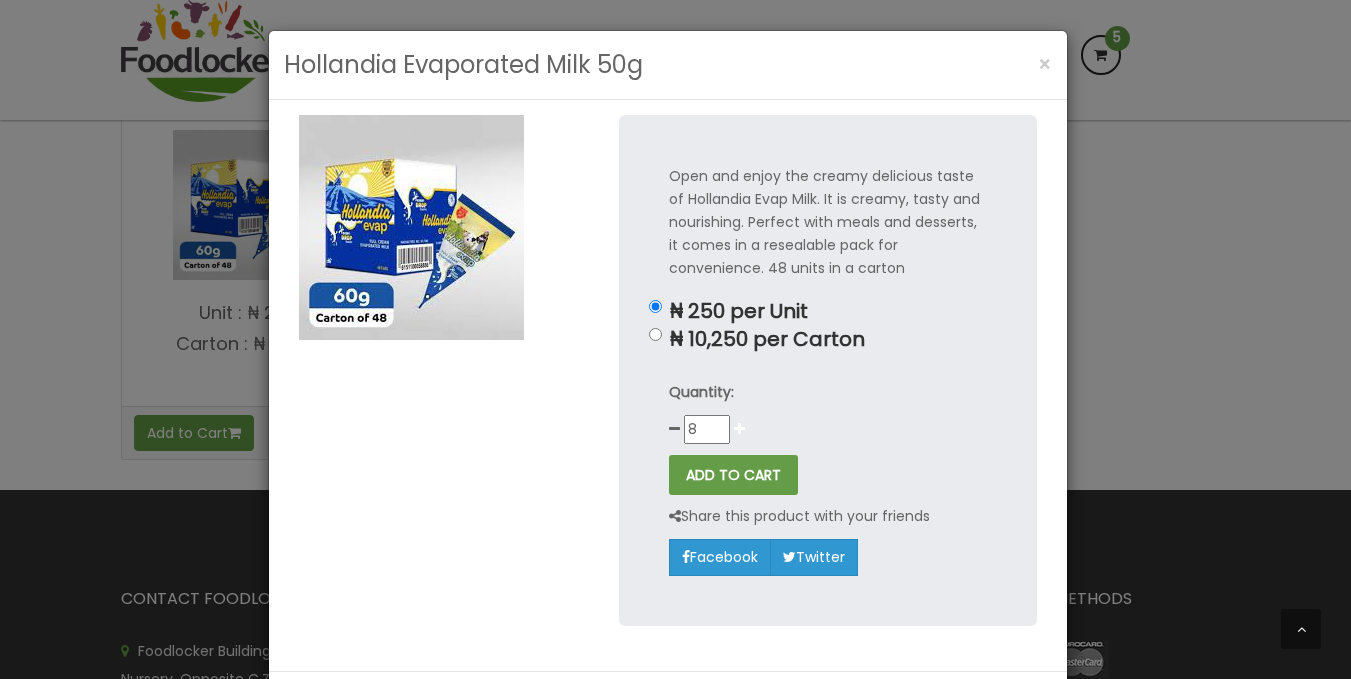 click at bounding box center (739, 429) 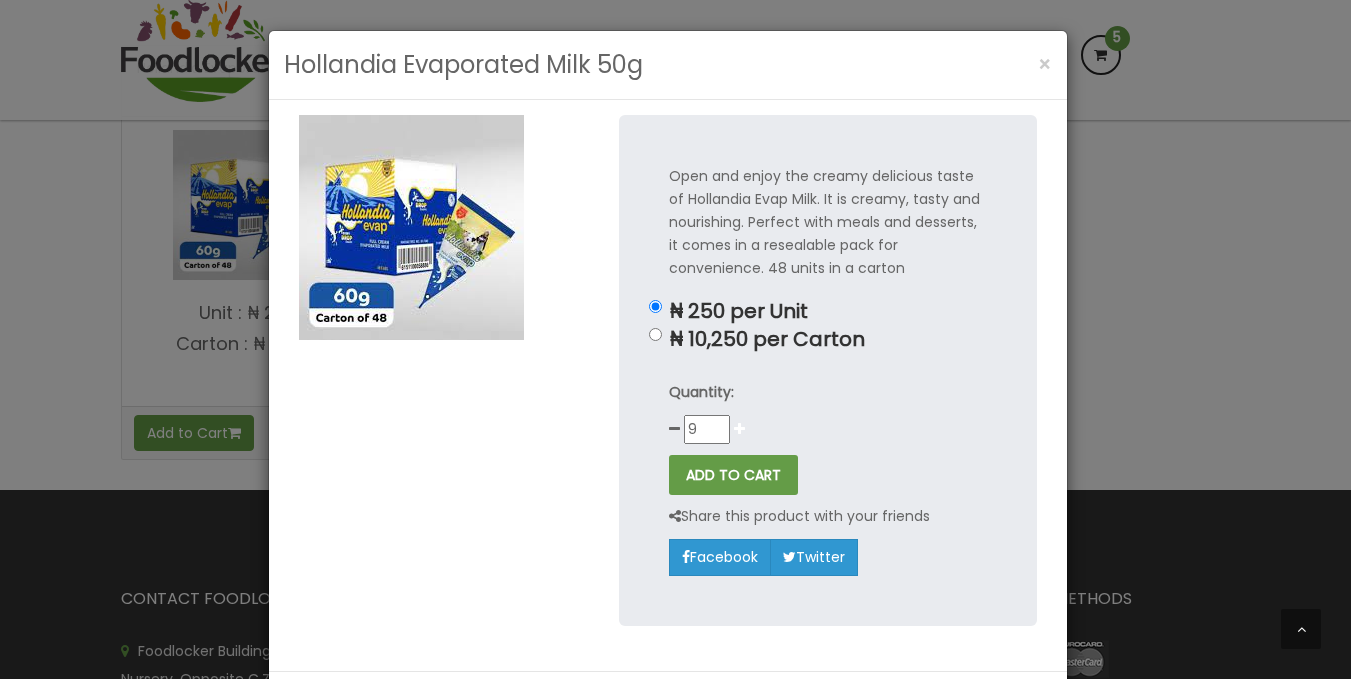 click at bounding box center (739, 429) 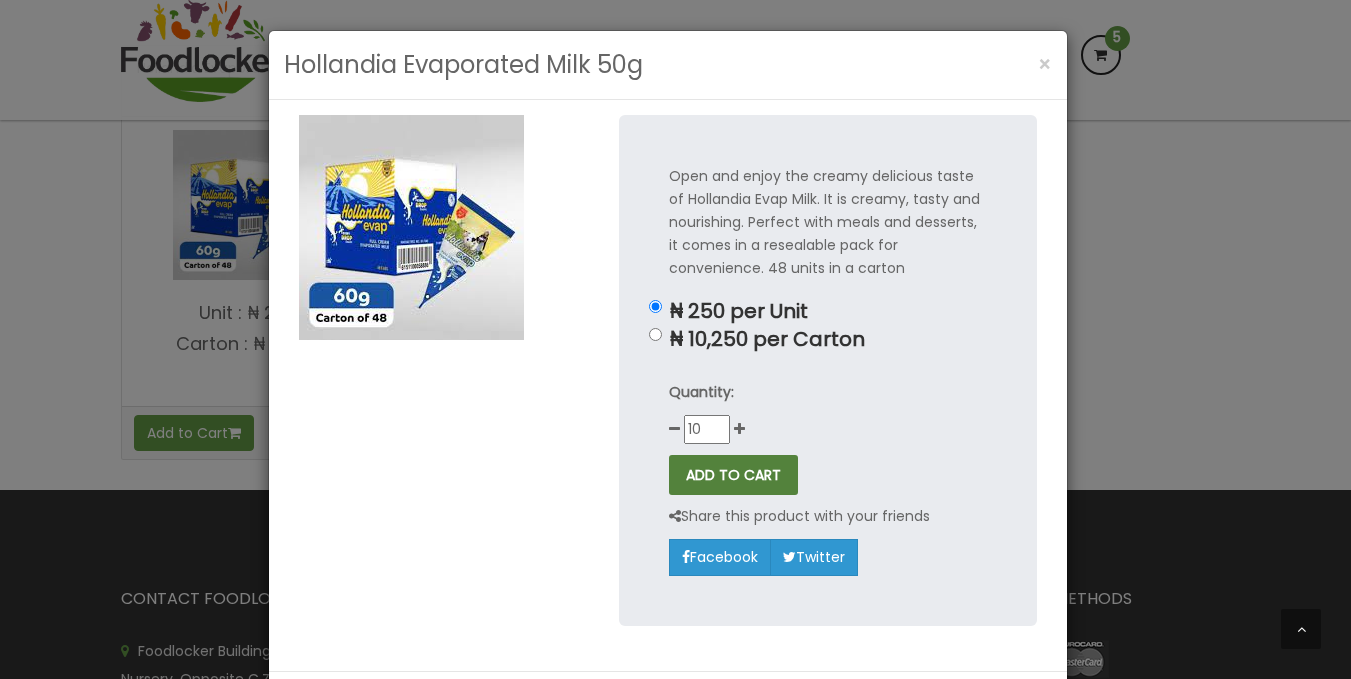click on "ADD TO CART" at bounding box center (733, 475) 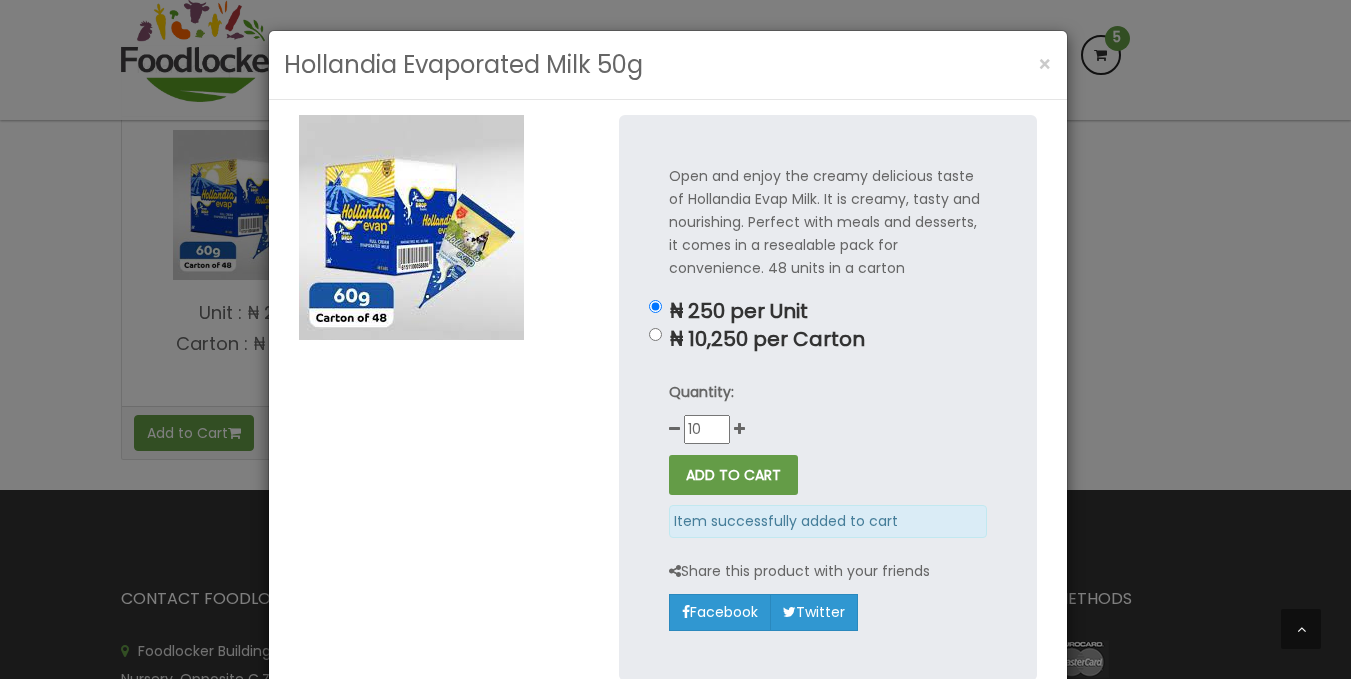 click on "Hollandia Evaporated Milk 50g
×
Open and enjoy the creamy delicious taste of Hollandia Evap Milk.  It is creamy, tasty and nourishing. Perfect with meals and desserts, it comes in a resealable pack for convenience. 48 units in a carton
₦ 250 per Unit
₦ 10,250 per Carton
10" at bounding box center [675, 339] 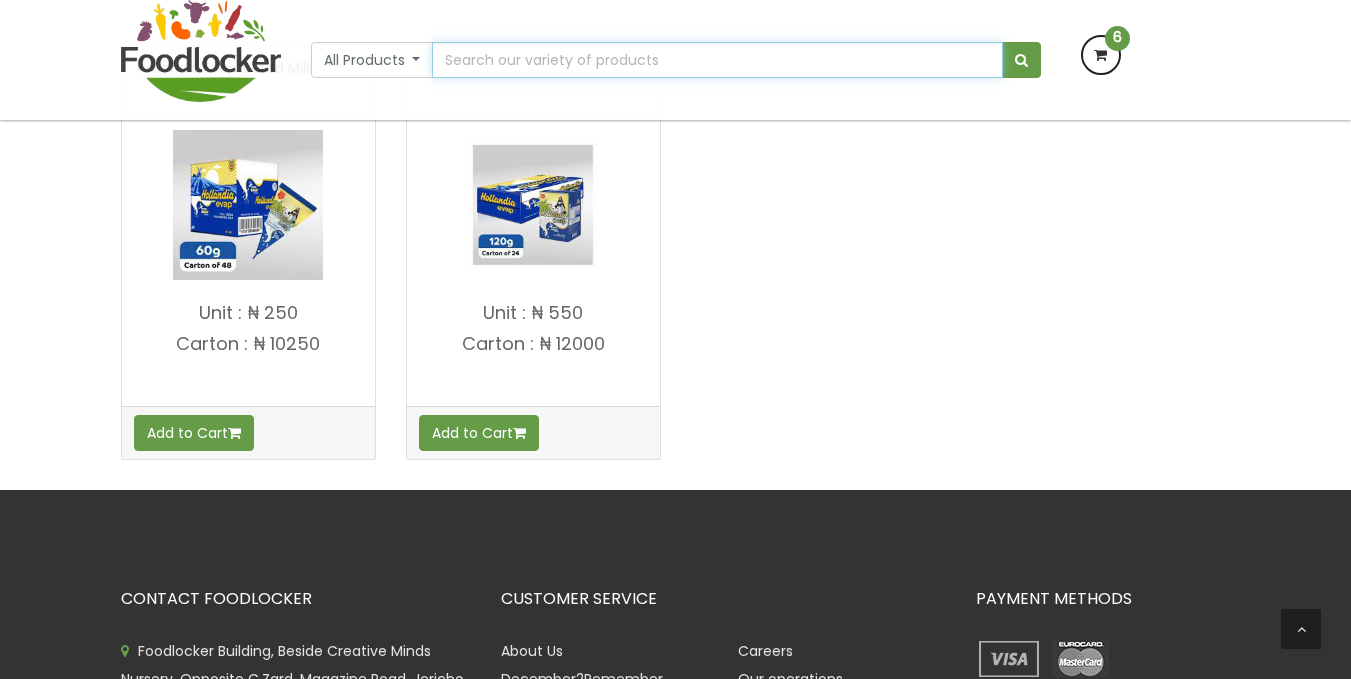 click at bounding box center (717, 60) 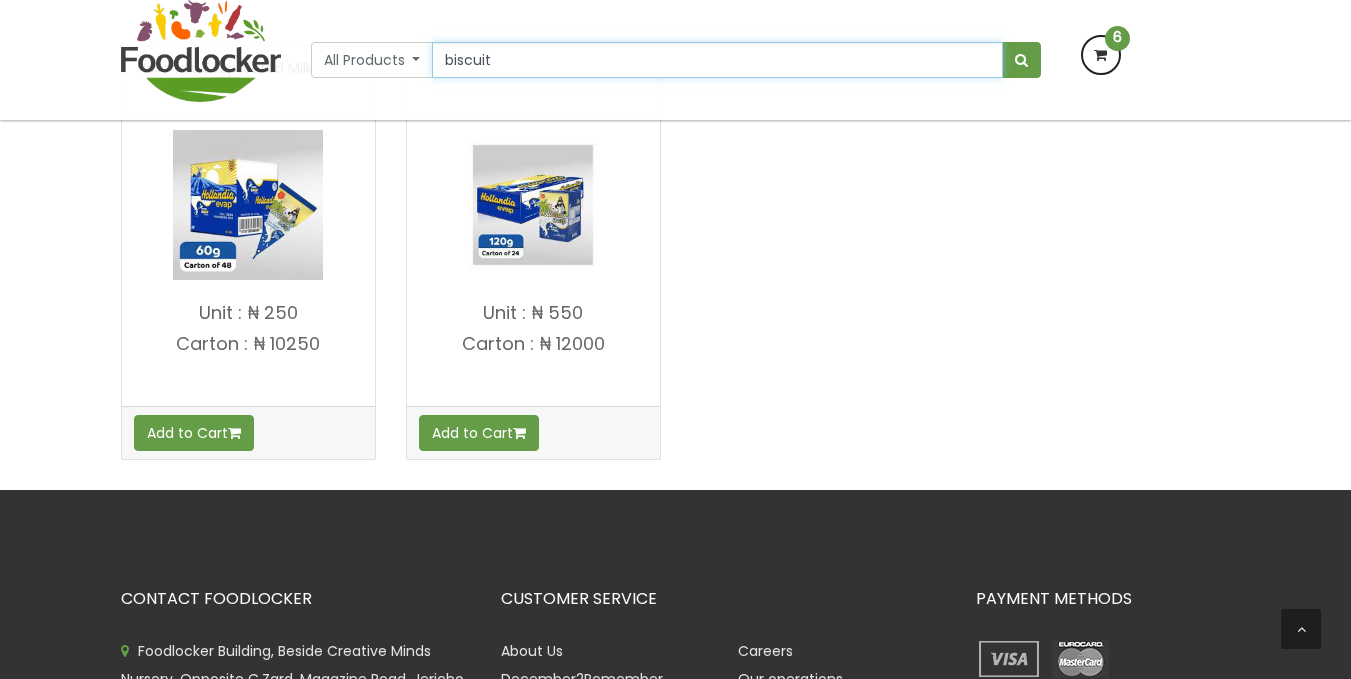 type on "biscuit" 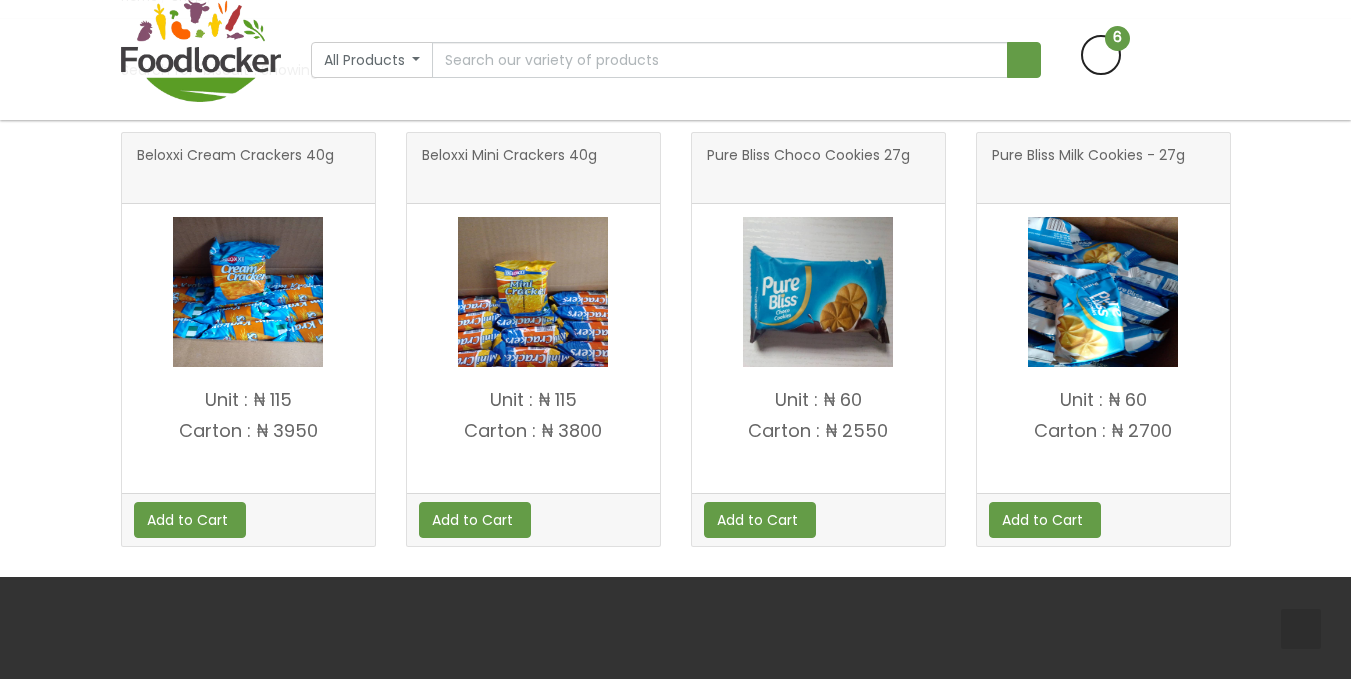 scroll, scrollTop: 391, scrollLeft: 0, axis: vertical 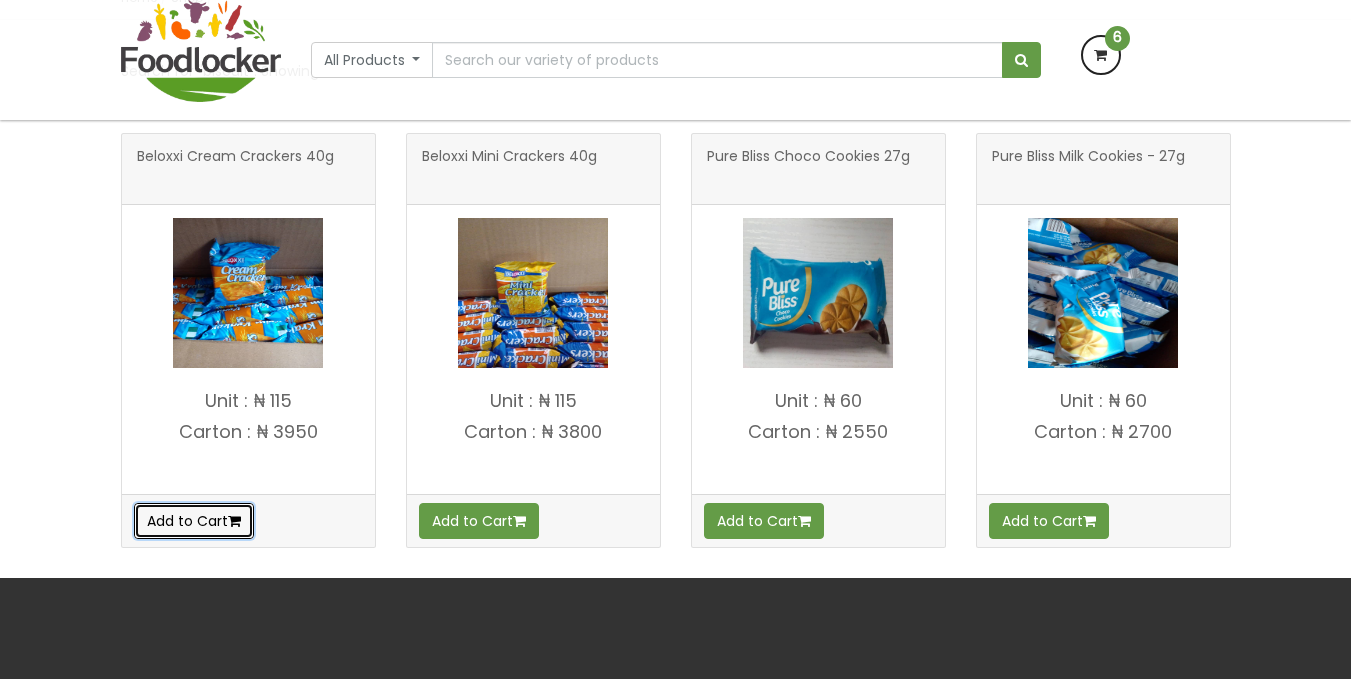 click on "Add to Cart" at bounding box center [194, 521] 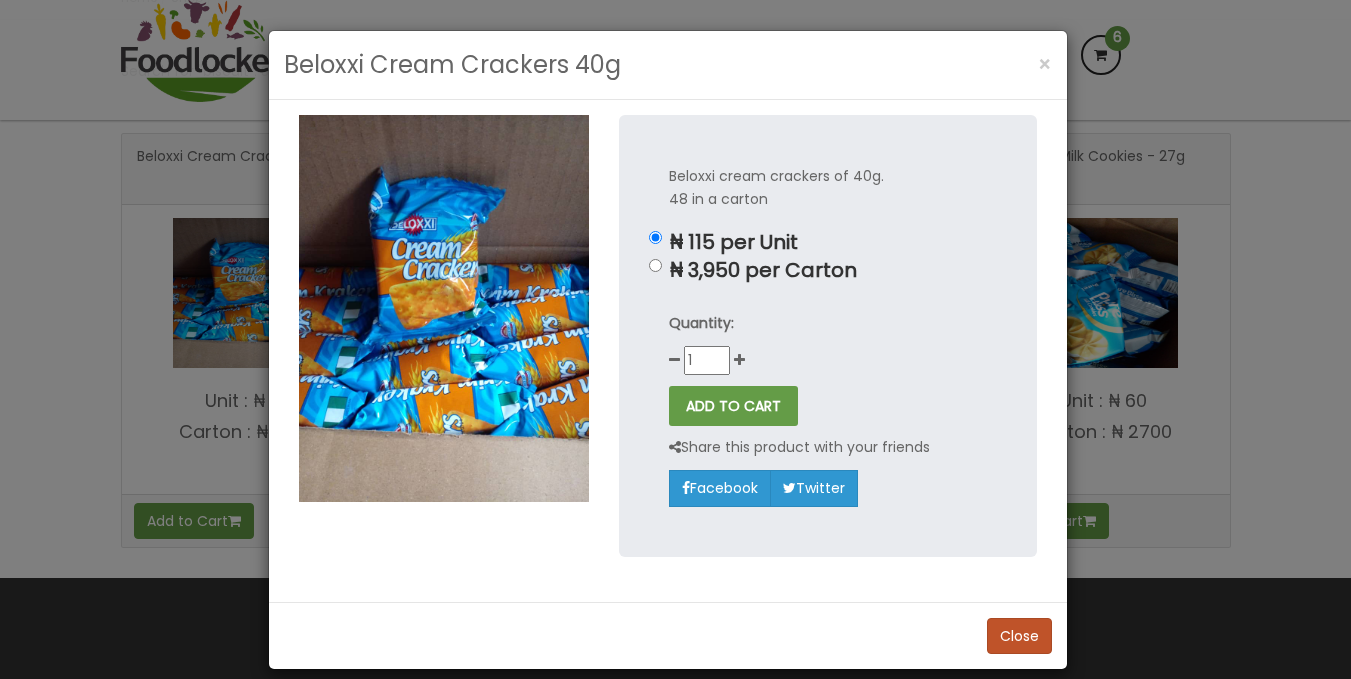 click on "Beloxxi cream crackers of 40g.
48 in a carton
₦ 115 per Unit
₦ 3,950 per Carton
Quantity:
1
ADD TO CART  Twitter" at bounding box center (828, 335) 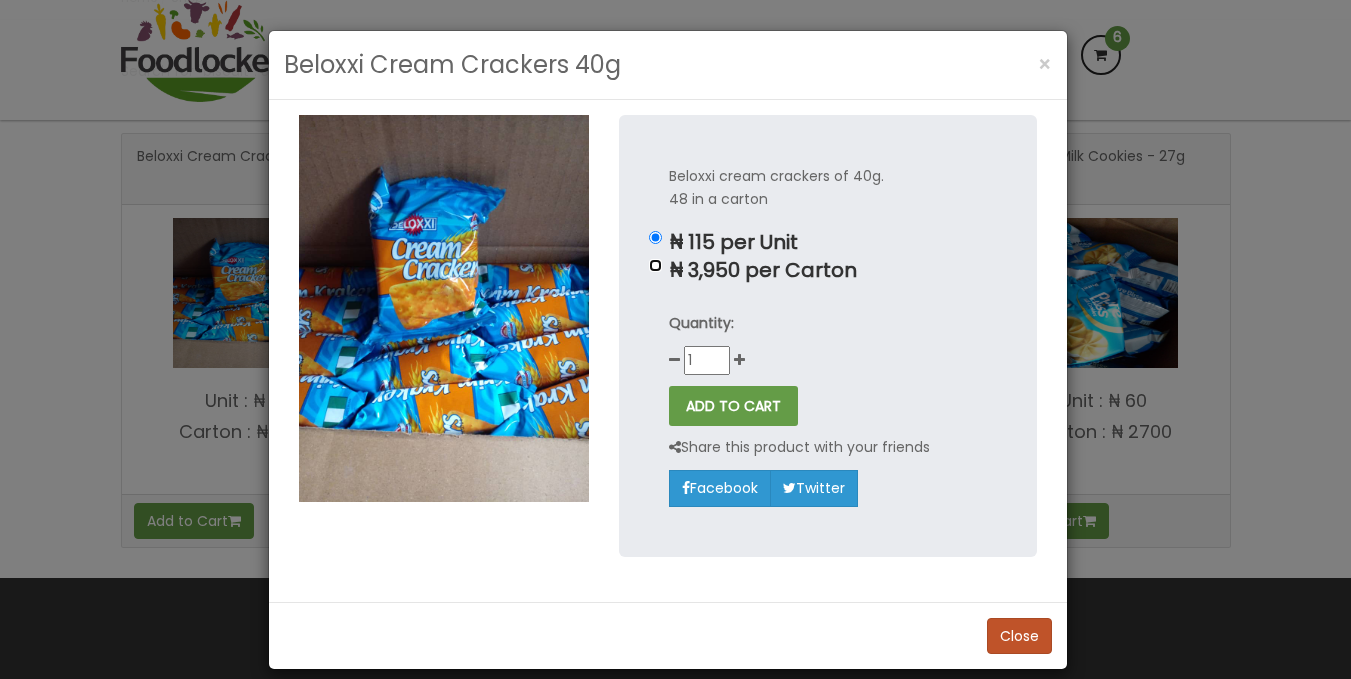 click on "₦ 3,950 per Carton" at bounding box center (655, 237) 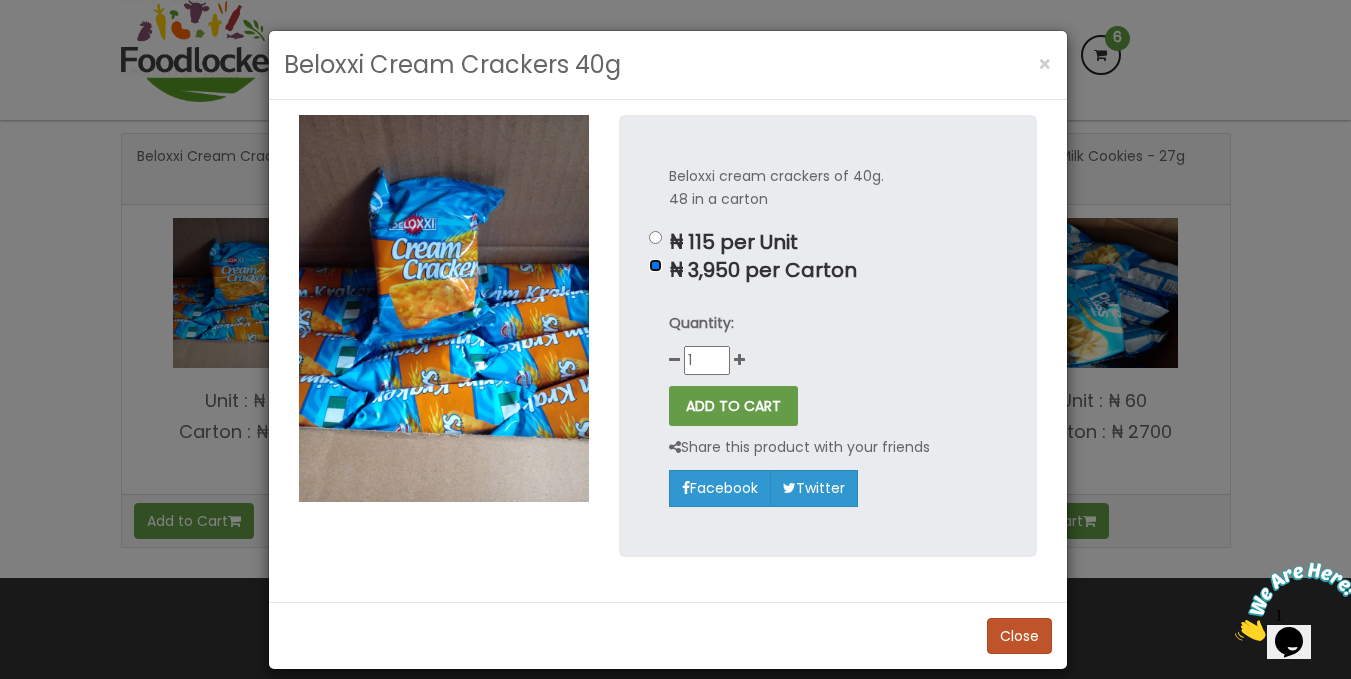 scroll, scrollTop: 0, scrollLeft: 0, axis: both 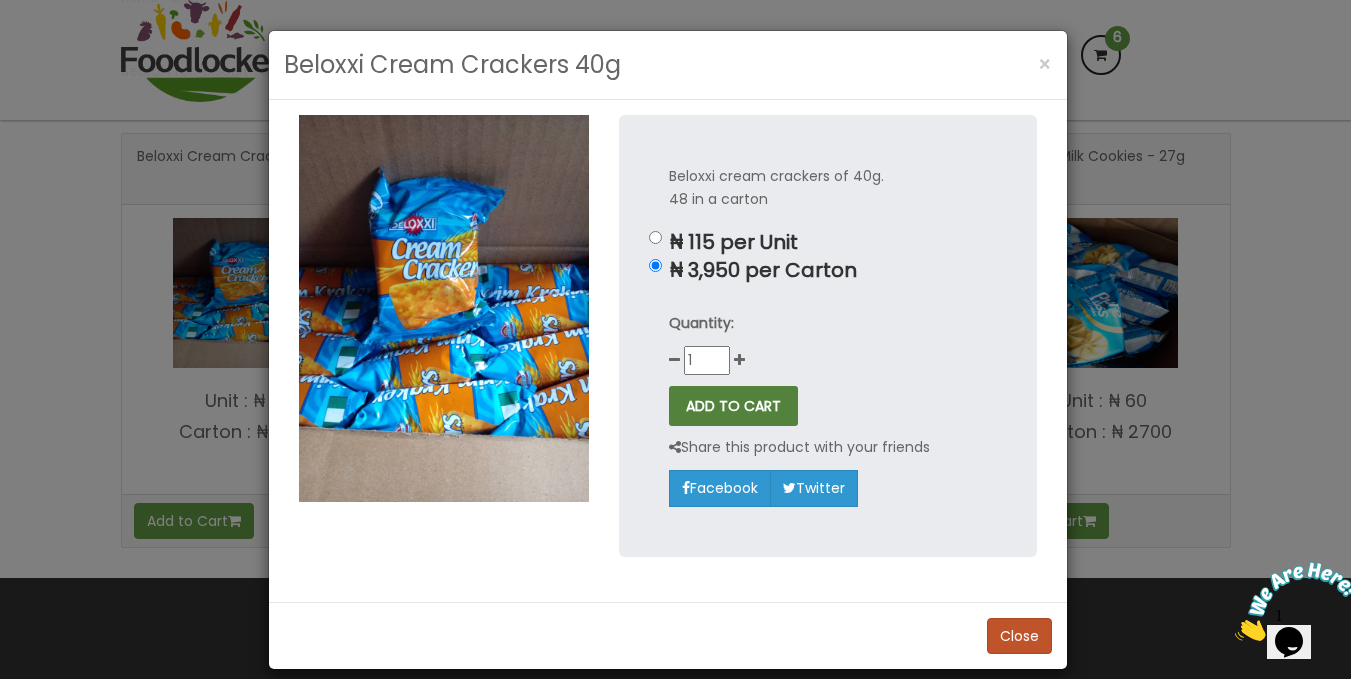 click on "ADD TO CART" at bounding box center (733, 406) 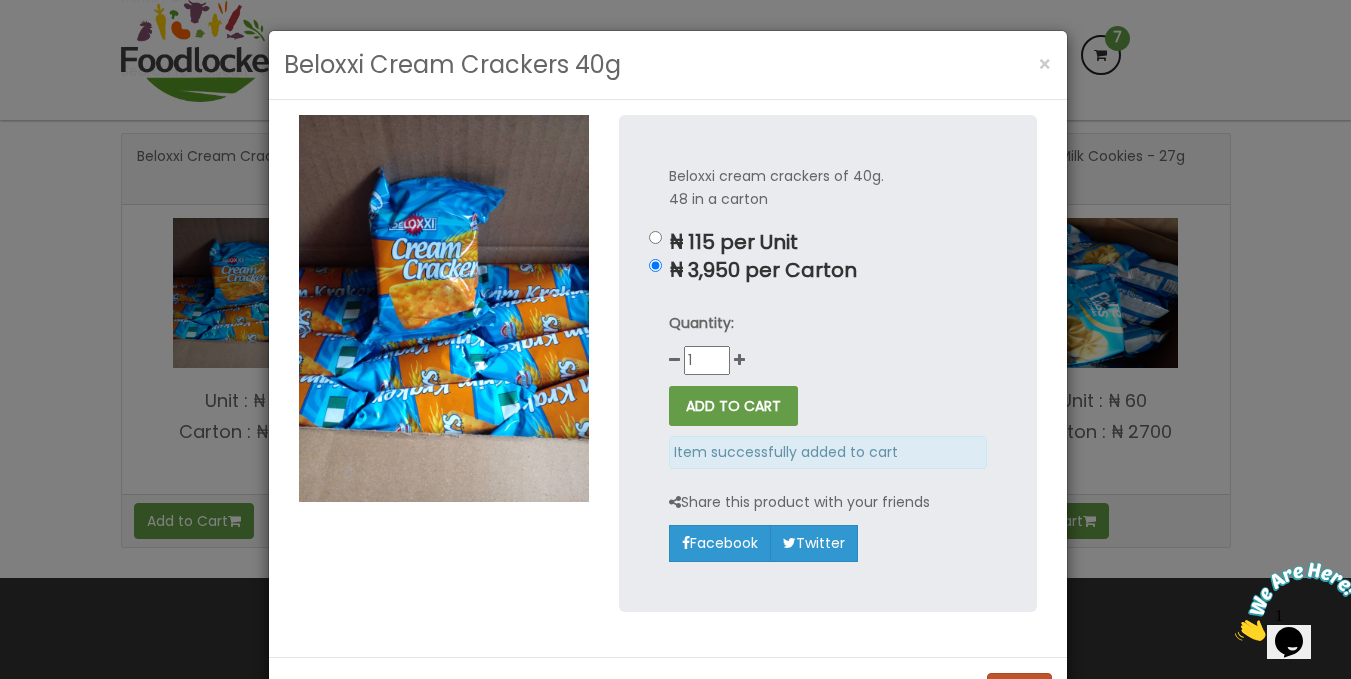 click on "Beloxxi Cream Crackers 40g
×
Beloxxi cream crackers of 40g.
48 in a carton
₦ 115 per Unit
₦ 3,950 per Carton
Quantity: 1  Twitter" at bounding box center (675, 339) 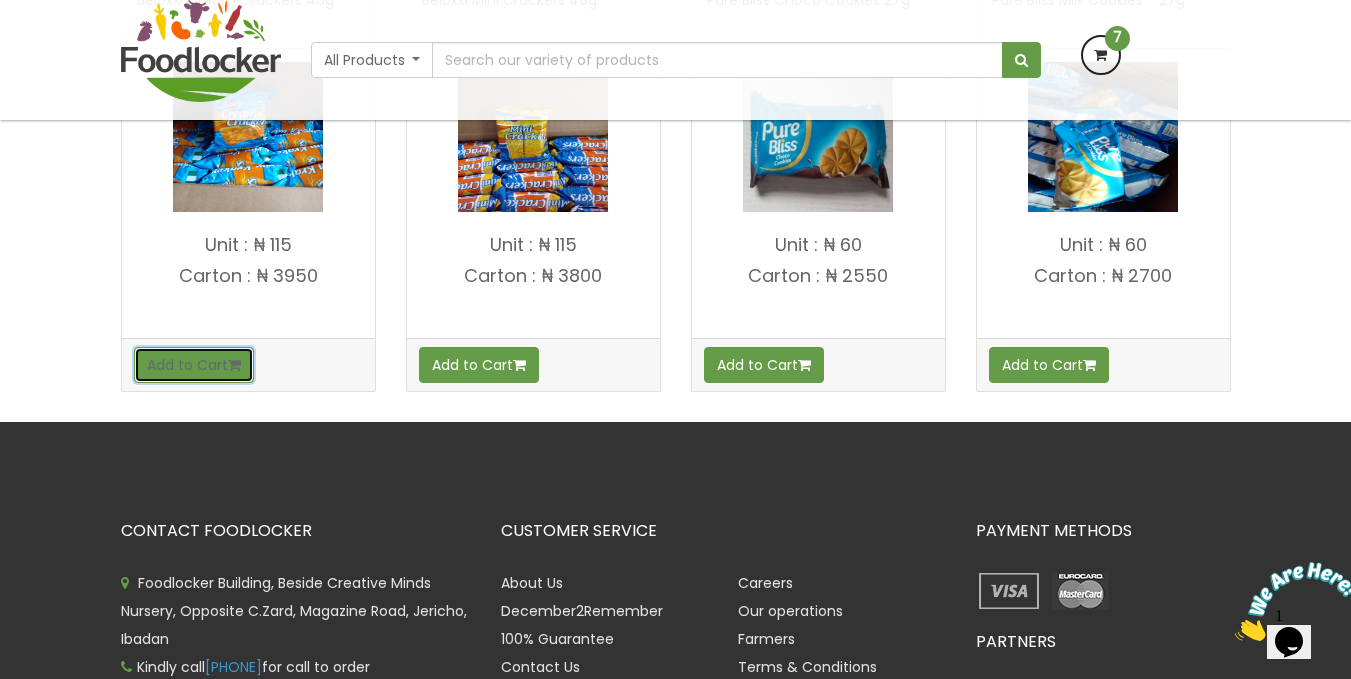 scroll, scrollTop: 568, scrollLeft: 0, axis: vertical 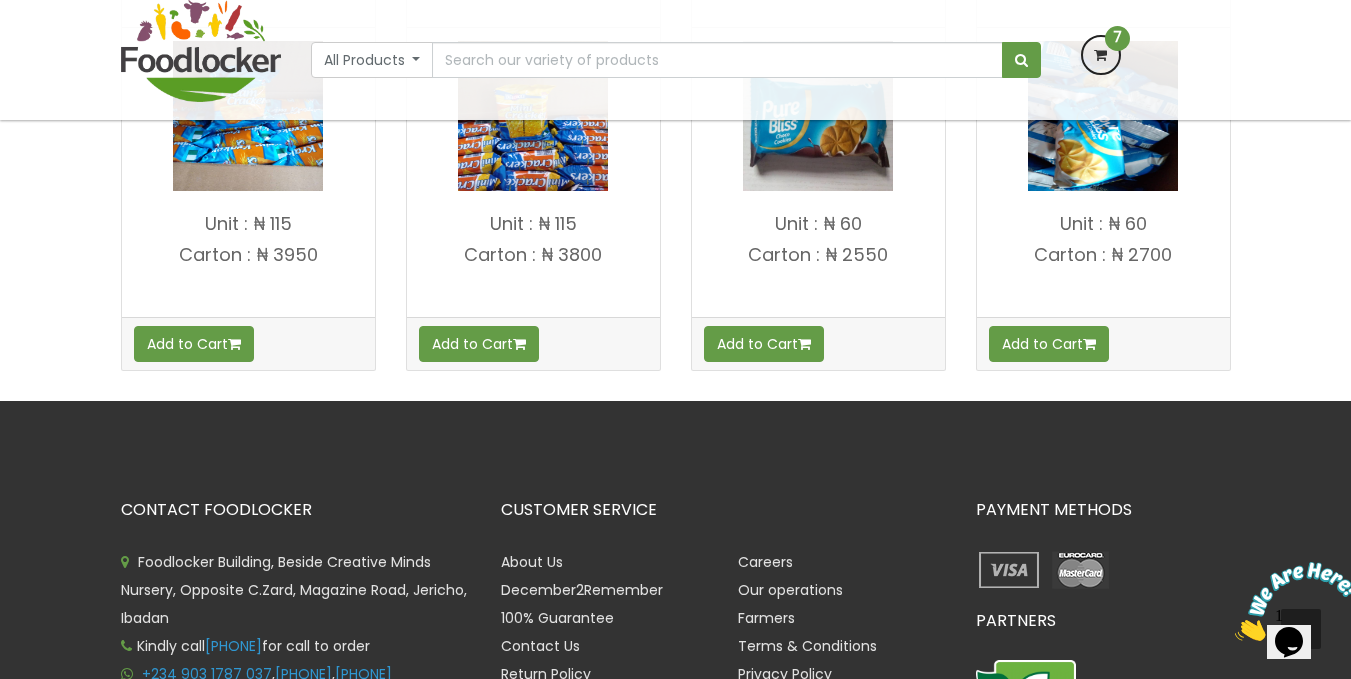 click at bounding box center (1101, 55) 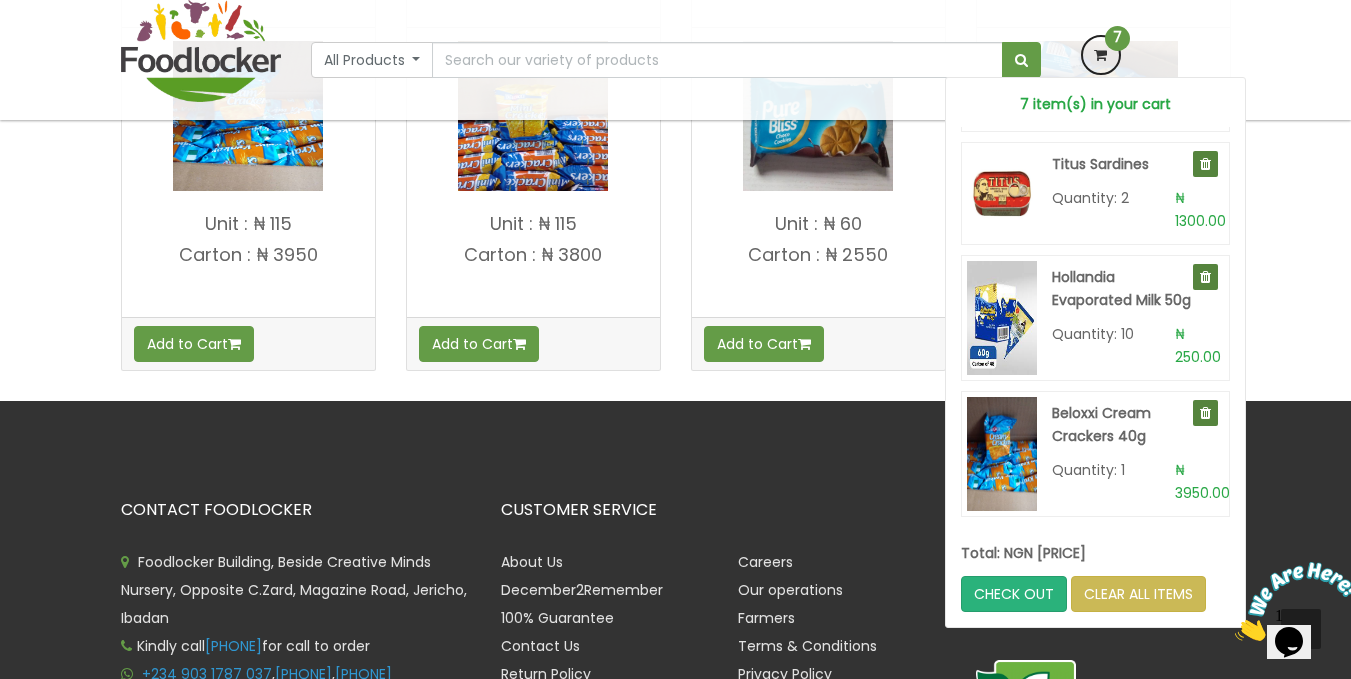 scroll, scrollTop: 503, scrollLeft: 0, axis: vertical 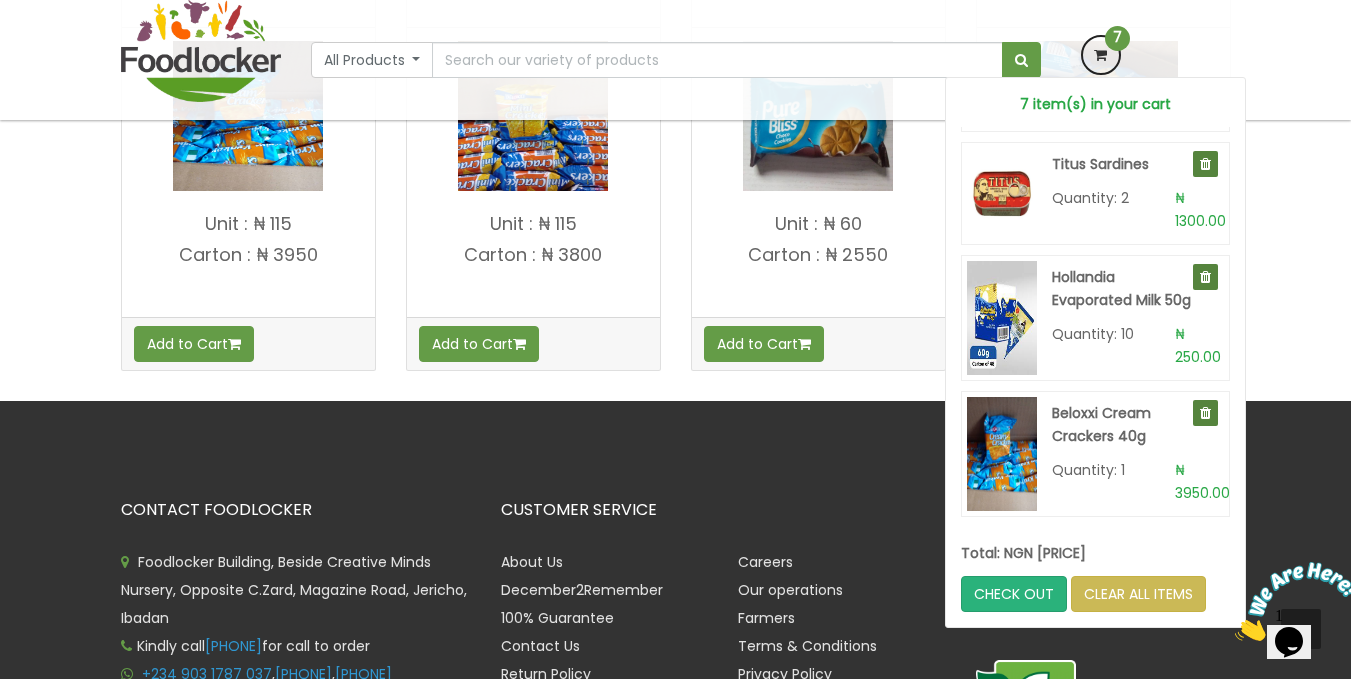 click on "Milo 20g Sachet
Quantity: 2
₦ 2100.00
Peak Sachet Milk 14g" at bounding box center (1095, 327) 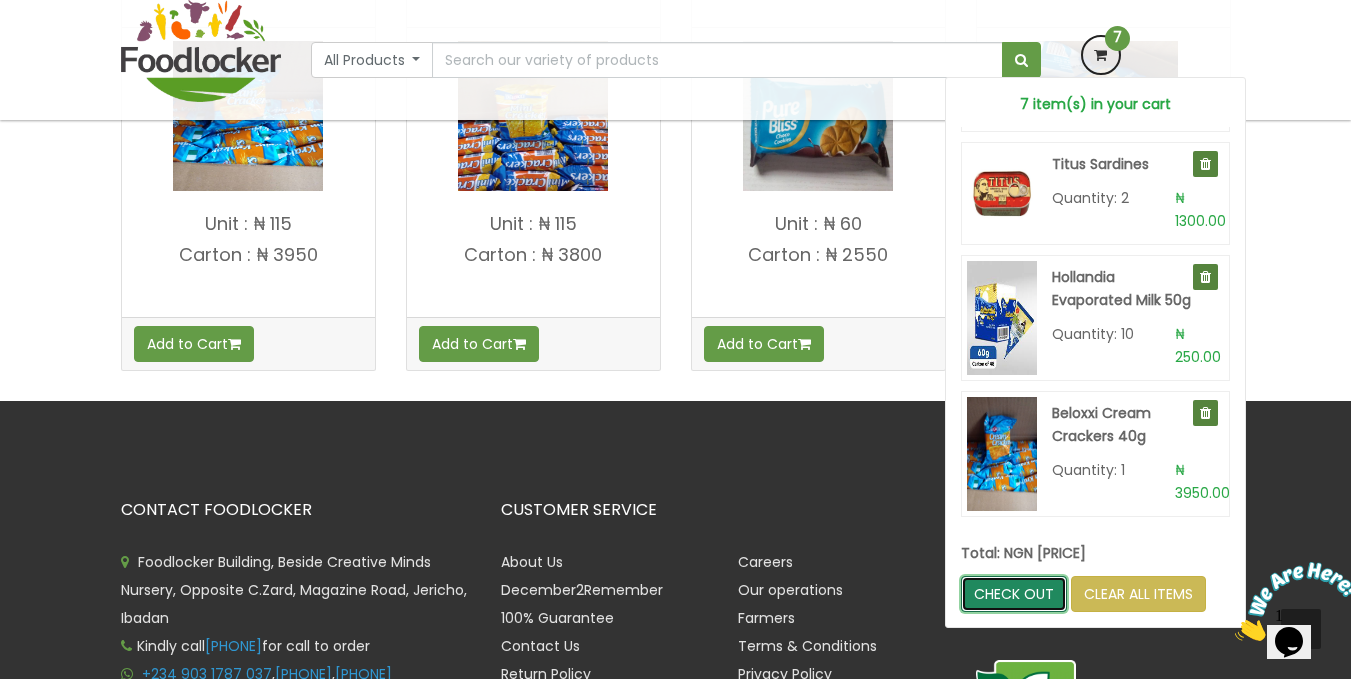 click on "CHECK OUT" at bounding box center (1014, 594) 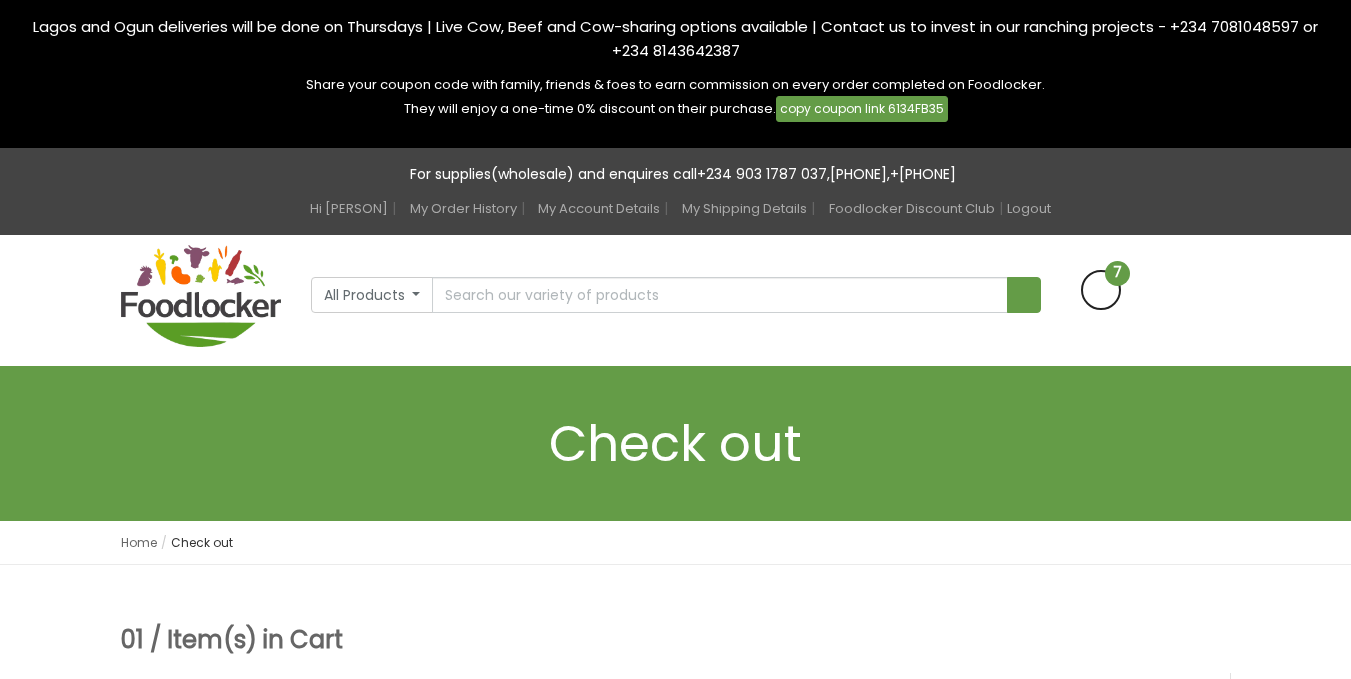 scroll, scrollTop: 0, scrollLeft: 0, axis: both 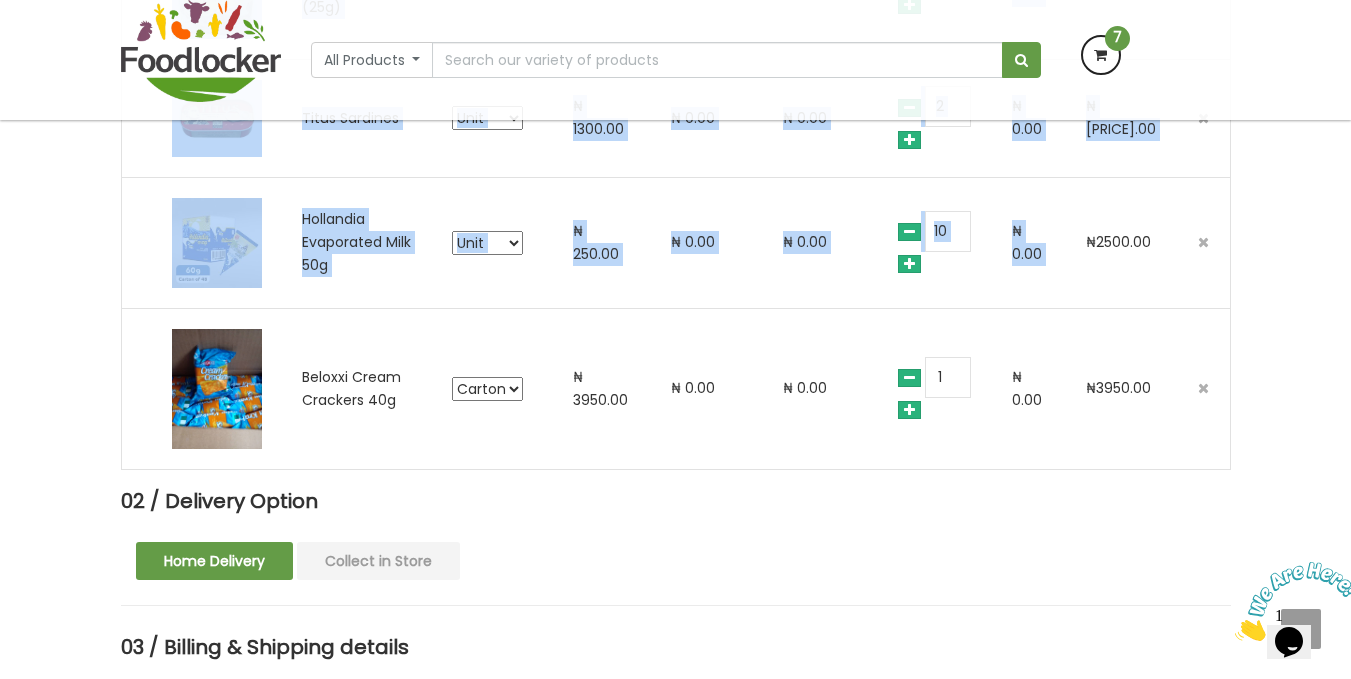 drag, startPoint x: 1107, startPoint y: 128, endPoint x: 1140, endPoint y: 83, distance: 55.803226 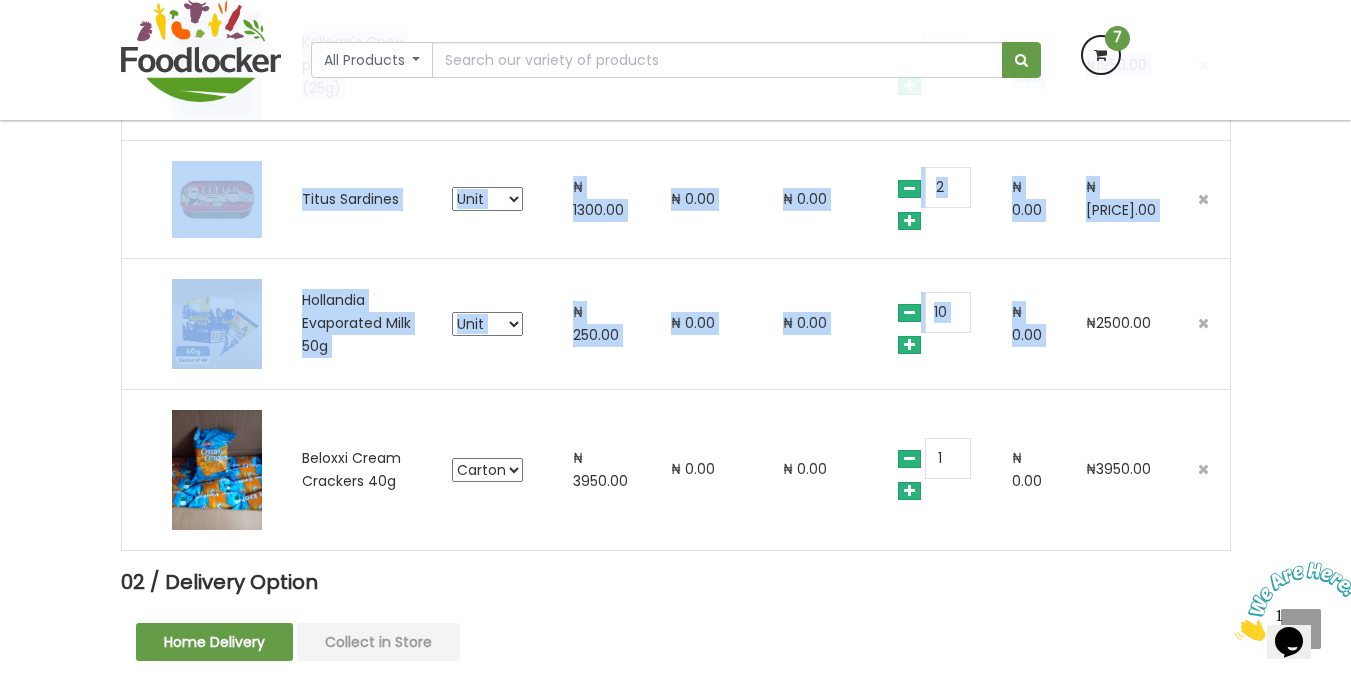 click on "PRODUCT
NAME & DESCRIPTION
MEASURE
PRICE
VAT
EXPECTED VAT
QUANTITY
SAVE
TOTAL
Milo 20g Sachet Sachet 2 2" at bounding box center (675, 1490) 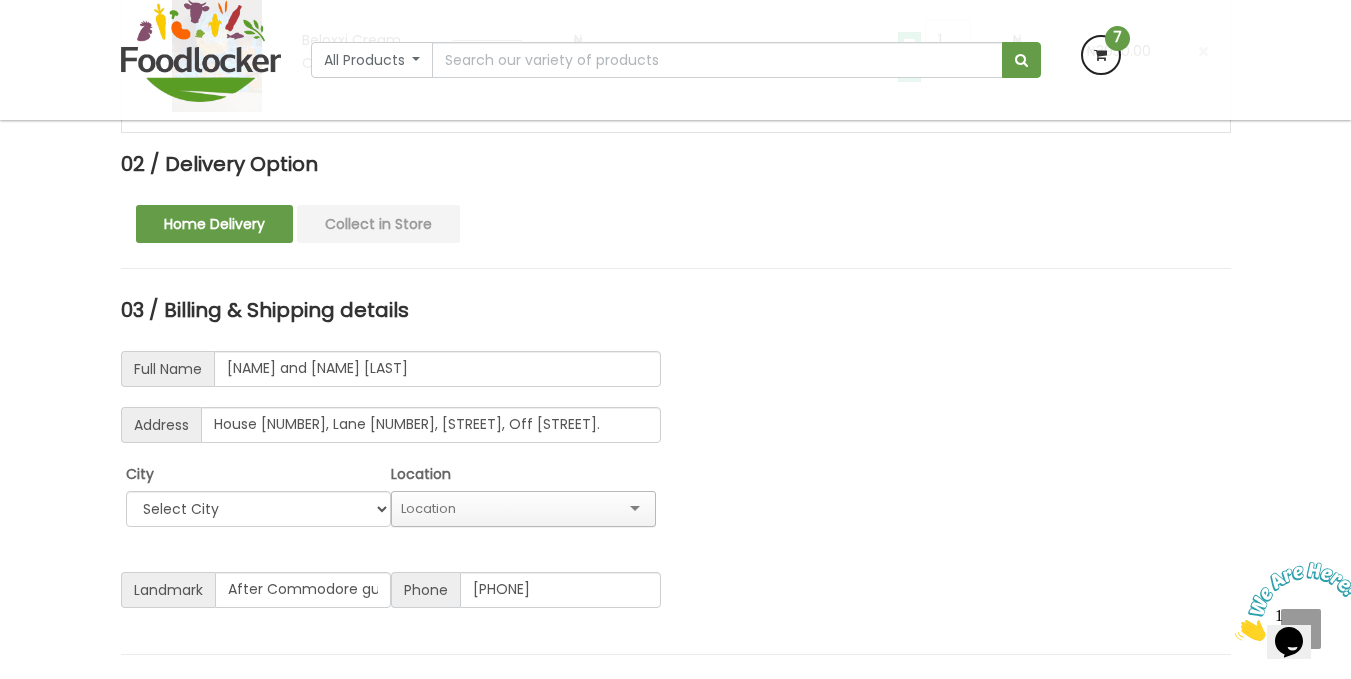 scroll, scrollTop: 1458, scrollLeft: 0, axis: vertical 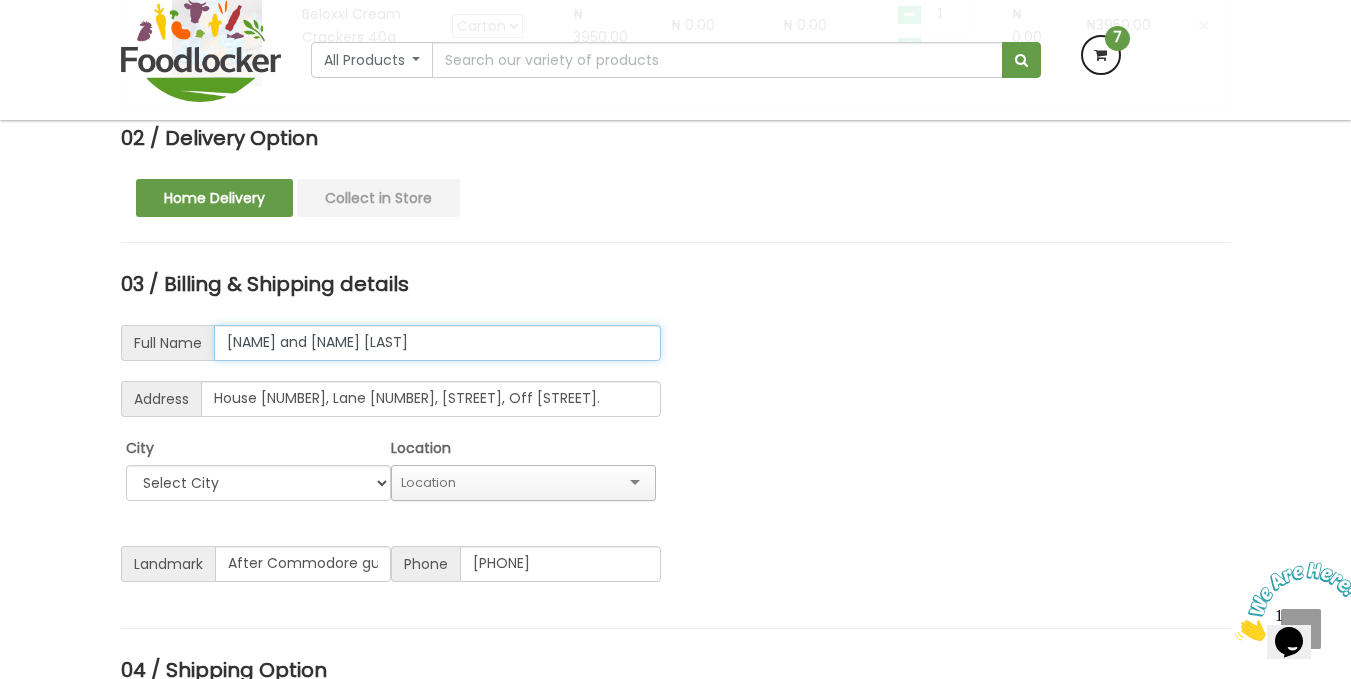 click on "Dunamis and Jeremiah Soyombo" at bounding box center (437, 343) 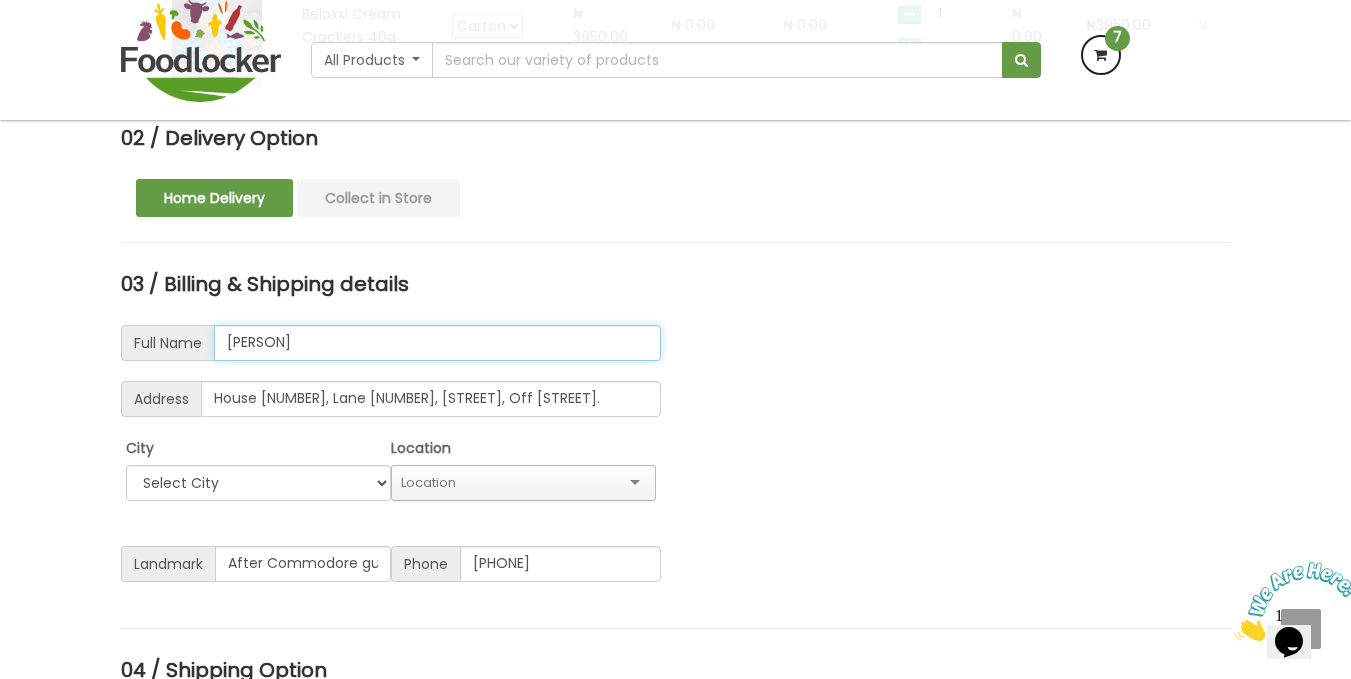 type on "Jeremiah Soyombo" 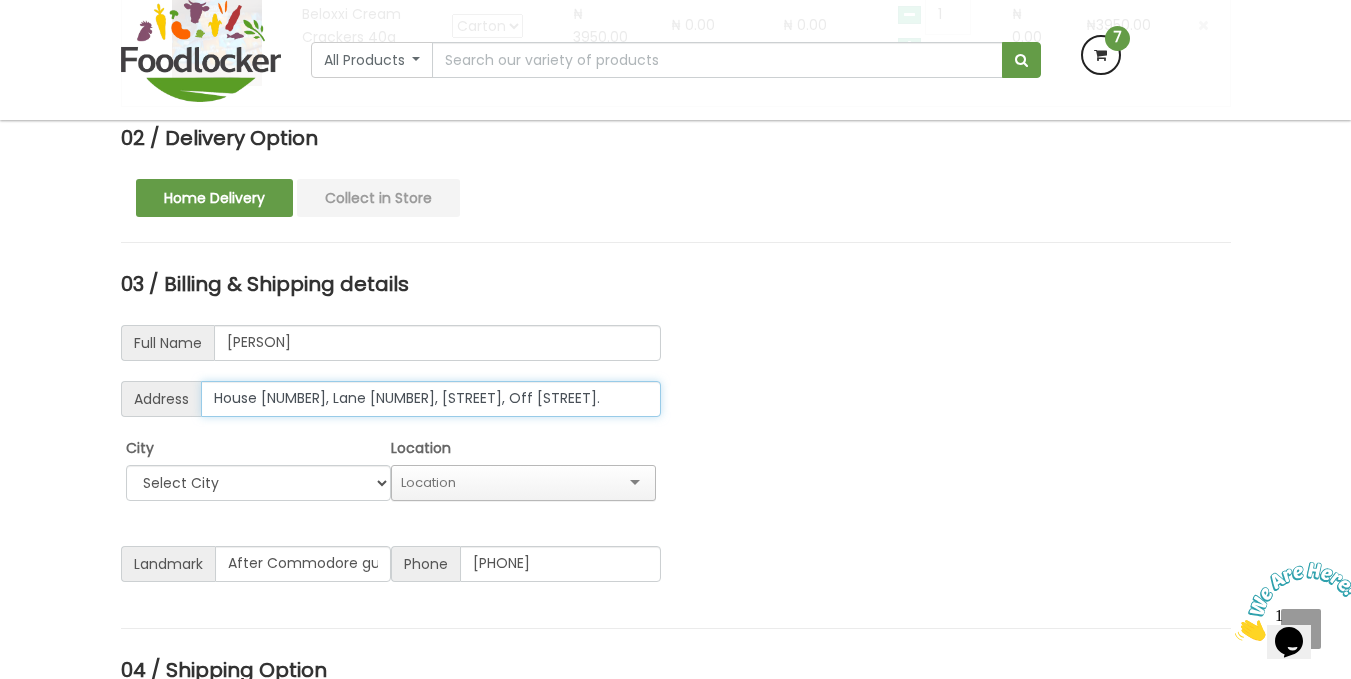 click on "House 003, Lane 20, Elebu Road, Off Alao Akala Expressway." at bounding box center (431, 399) 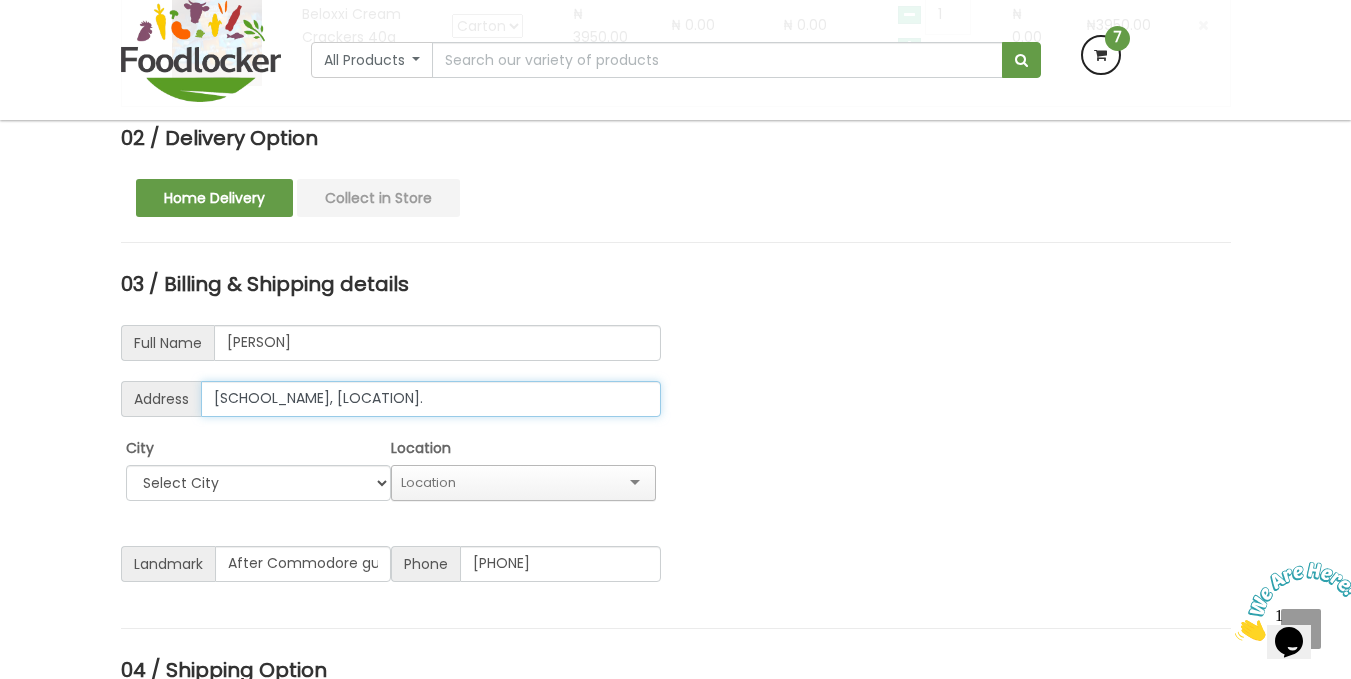 type on "[INSTITUTION], [AREA]." 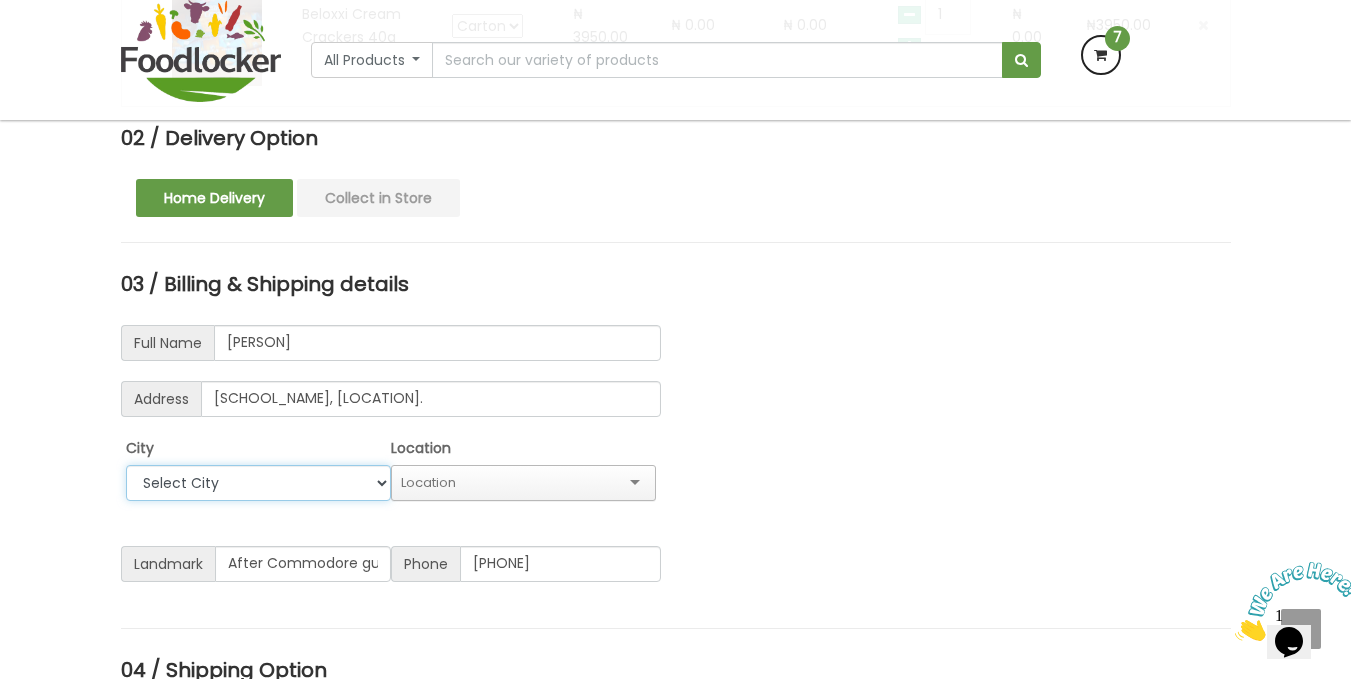 click on "Select City
[CITY]
[CITY]
[AREA] [AREA]" at bounding box center (258, 483) 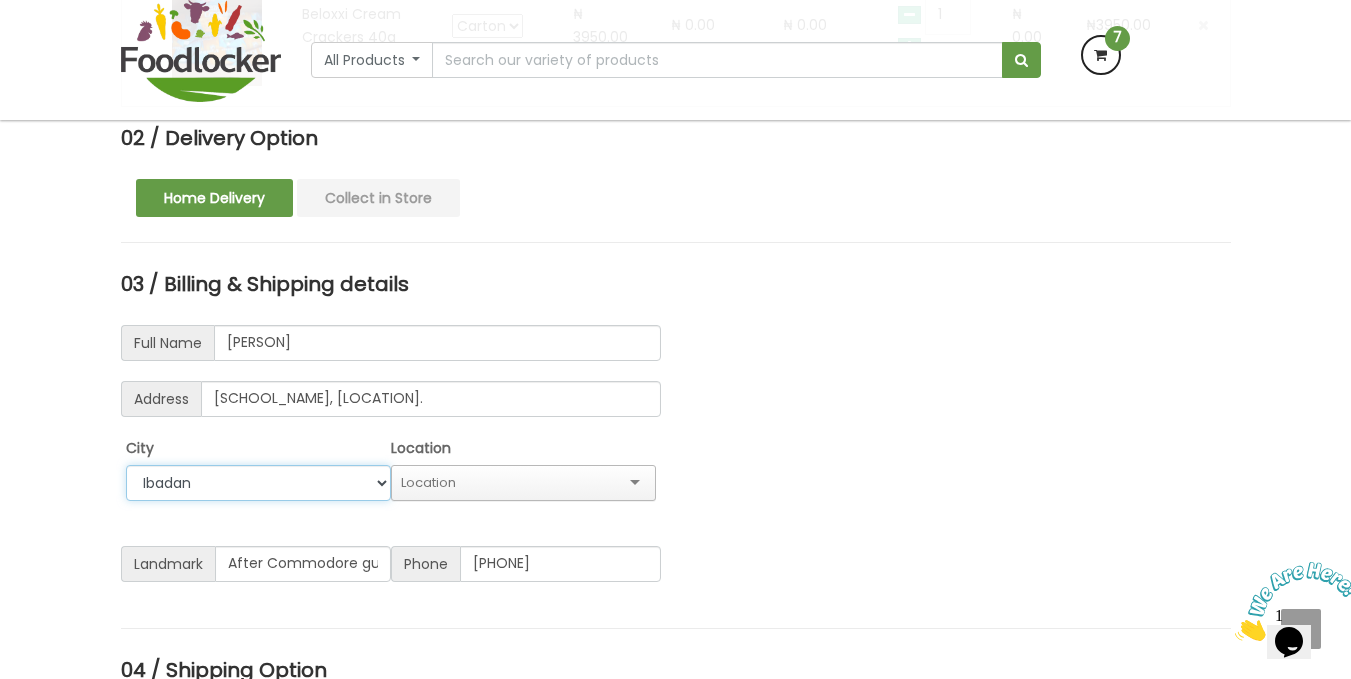 click on "Select City
[CITY]
[CITY]
[AREA] [AREA]" at bounding box center [258, 483] 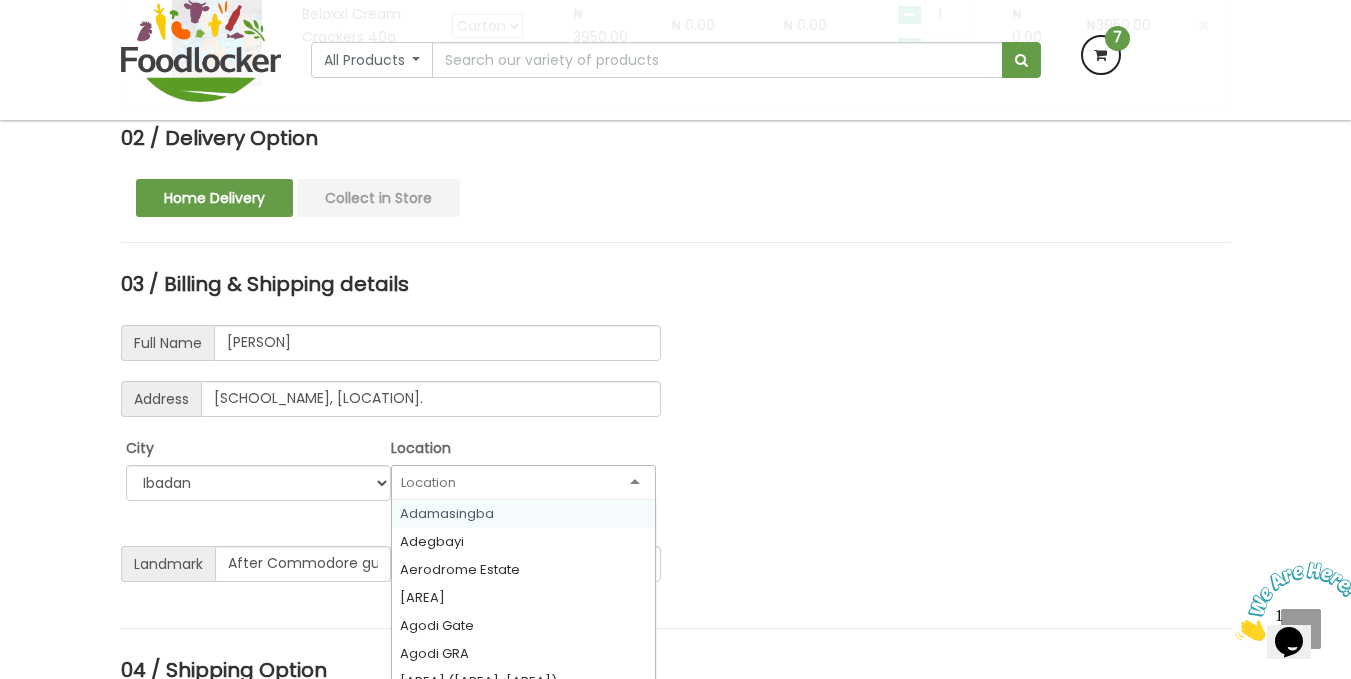 click at bounding box center (524, 483) 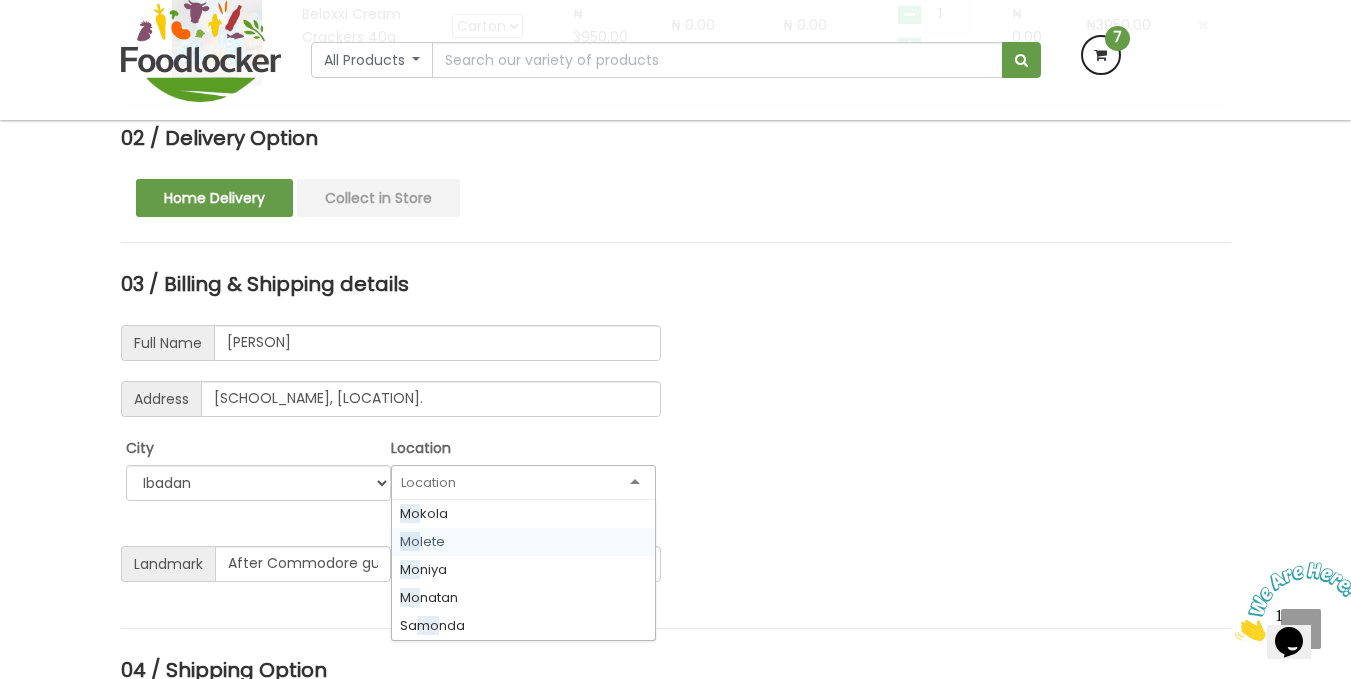 scroll, scrollTop: 0, scrollLeft: 0, axis: both 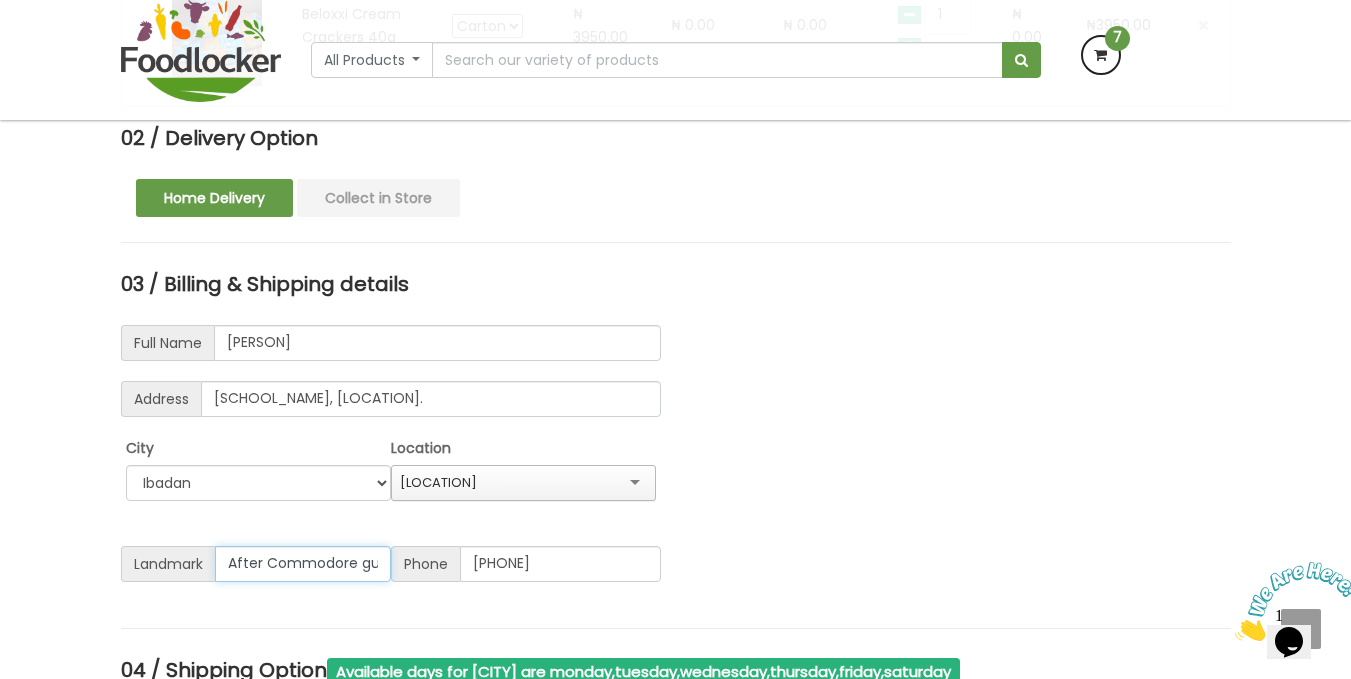 click on "After Commodore guest house" at bounding box center (303, 564) 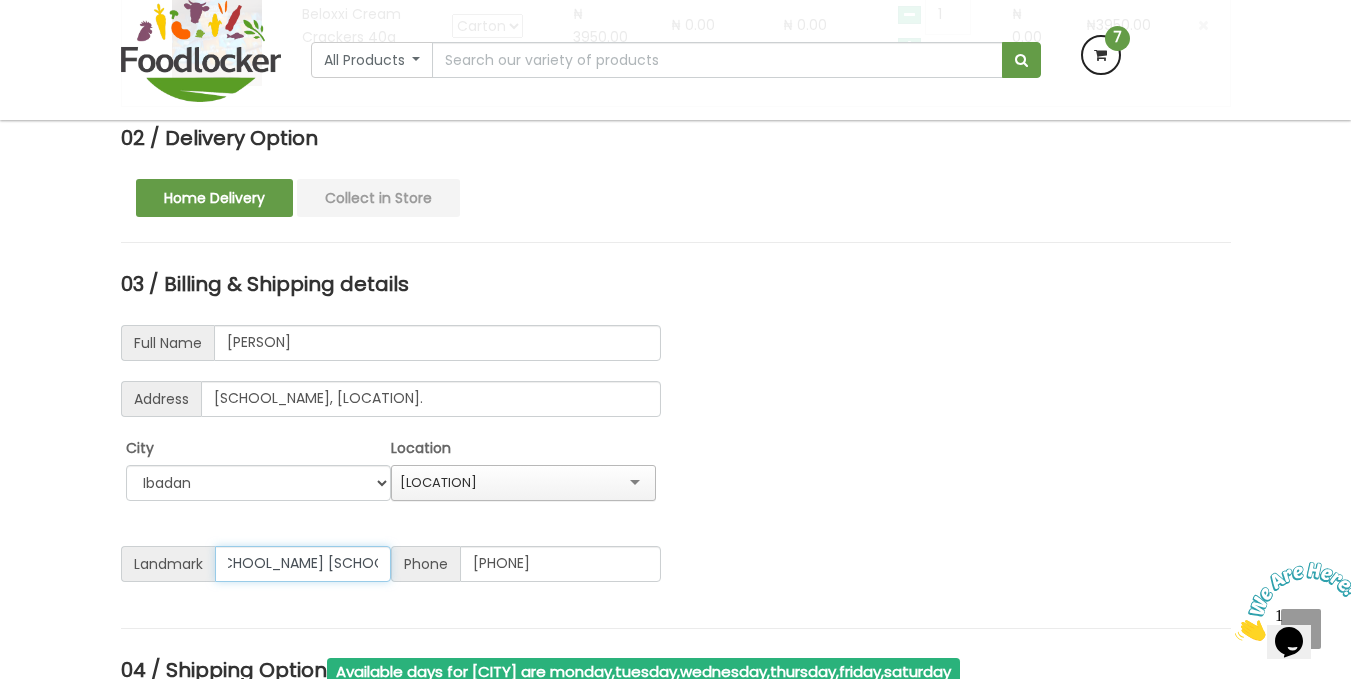 scroll, scrollTop: 0, scrollLeft: 0, axis: both 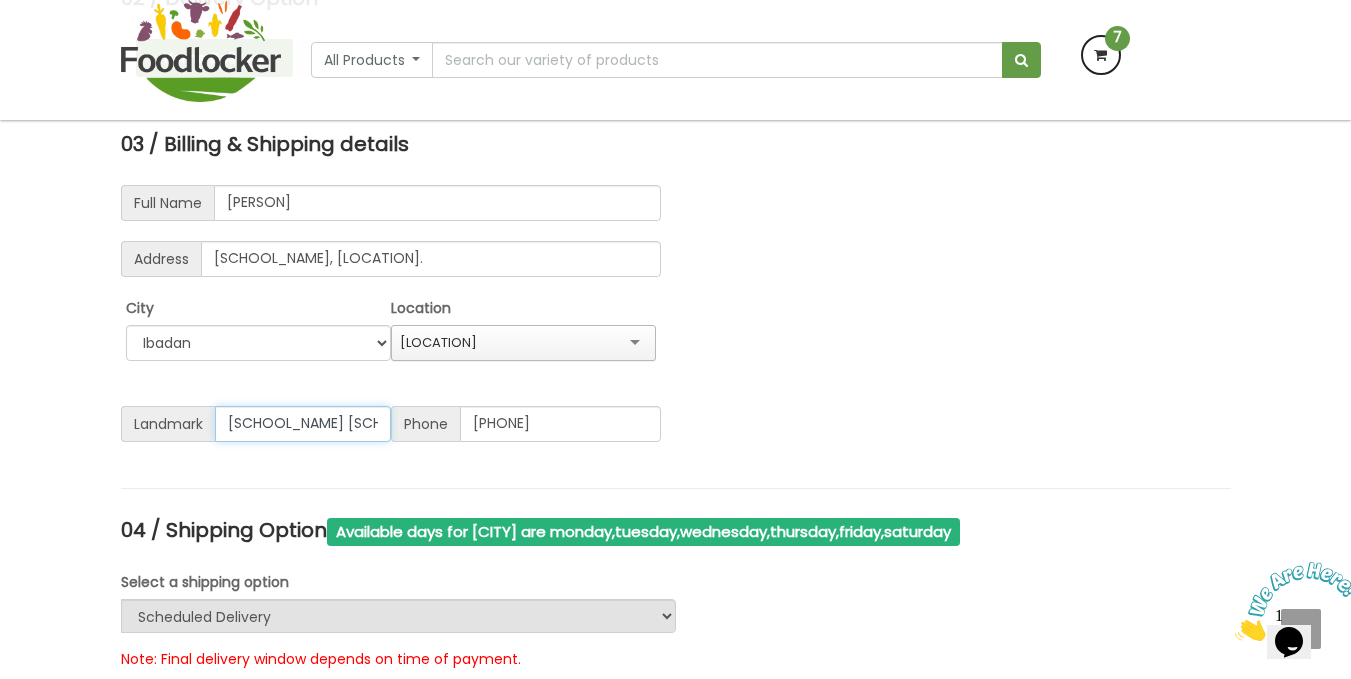 type on "[INSTITUTION], [AREA]" 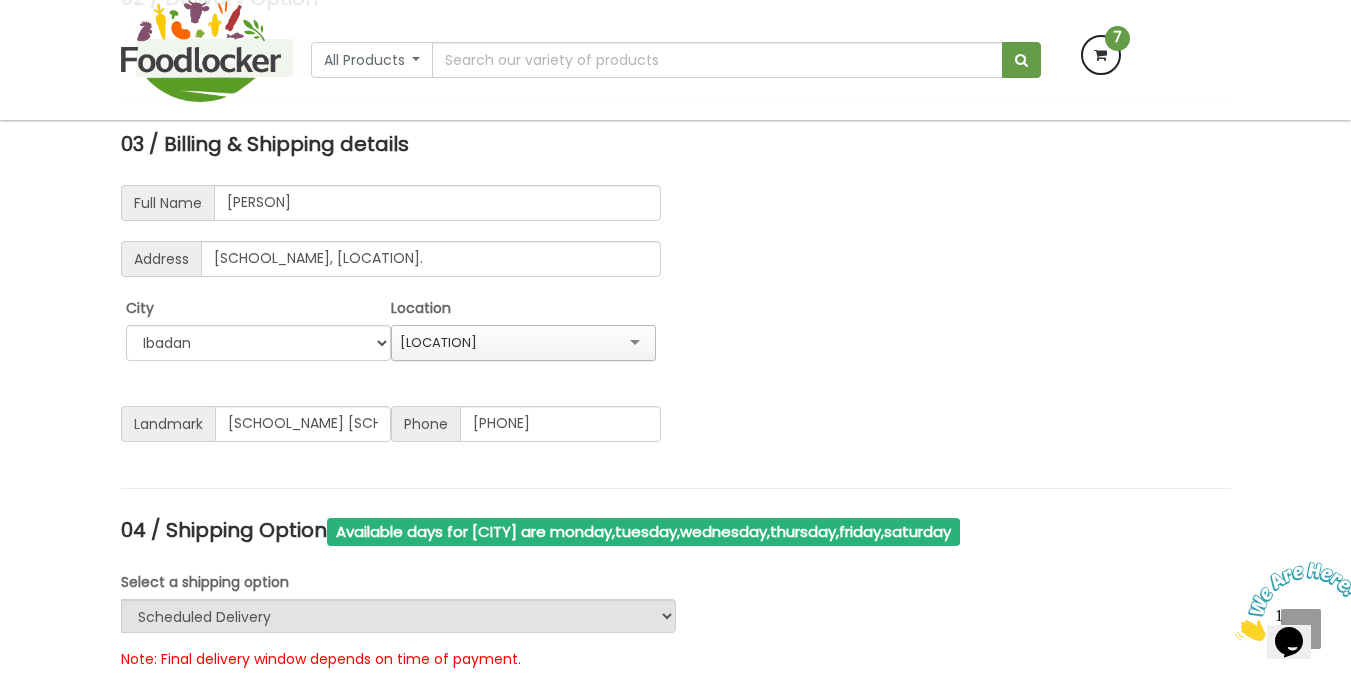 click on "03 / Billing & Shipping details
Full Name
Jeremiah Soyombo
Address
Christ the Redeemer Secondary Schools, Molete.
City
Select City
Ibadan
Lagos
Ogun
m m" at bounding box center (676, 311) 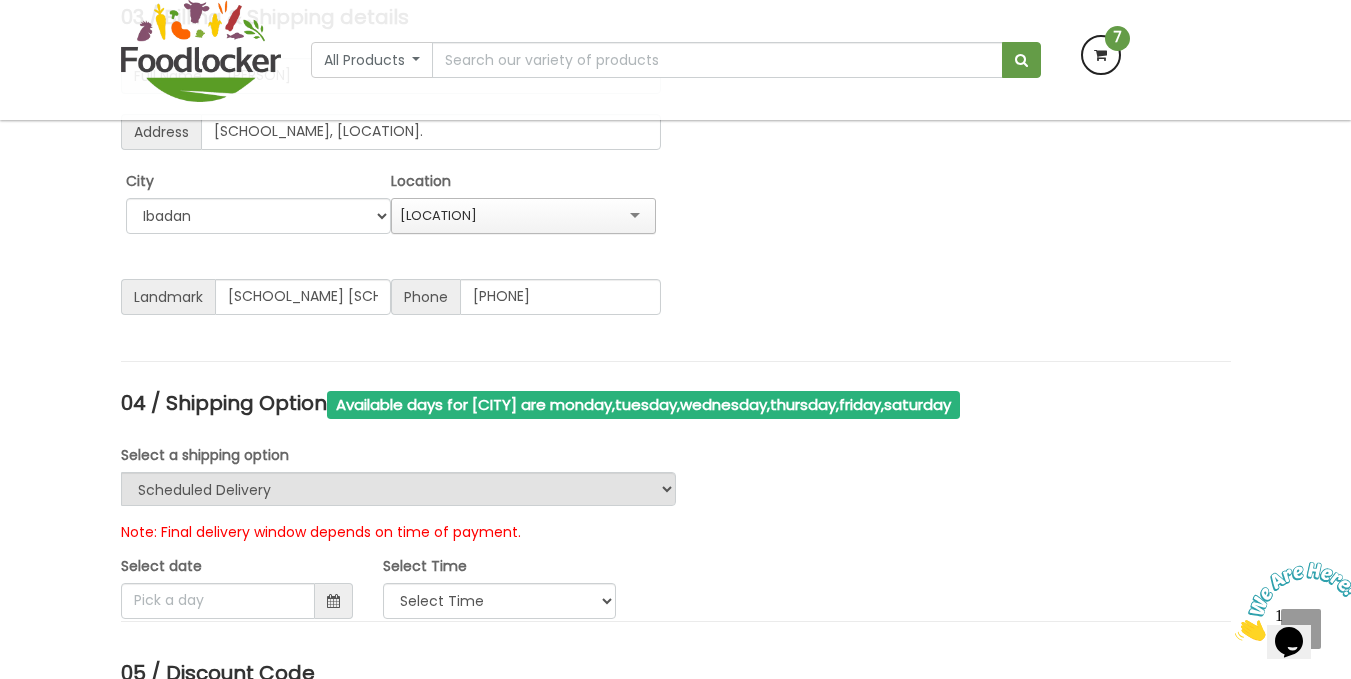 scroll, scrollTop: 1729, scrollLeft: 0, axis: vertical 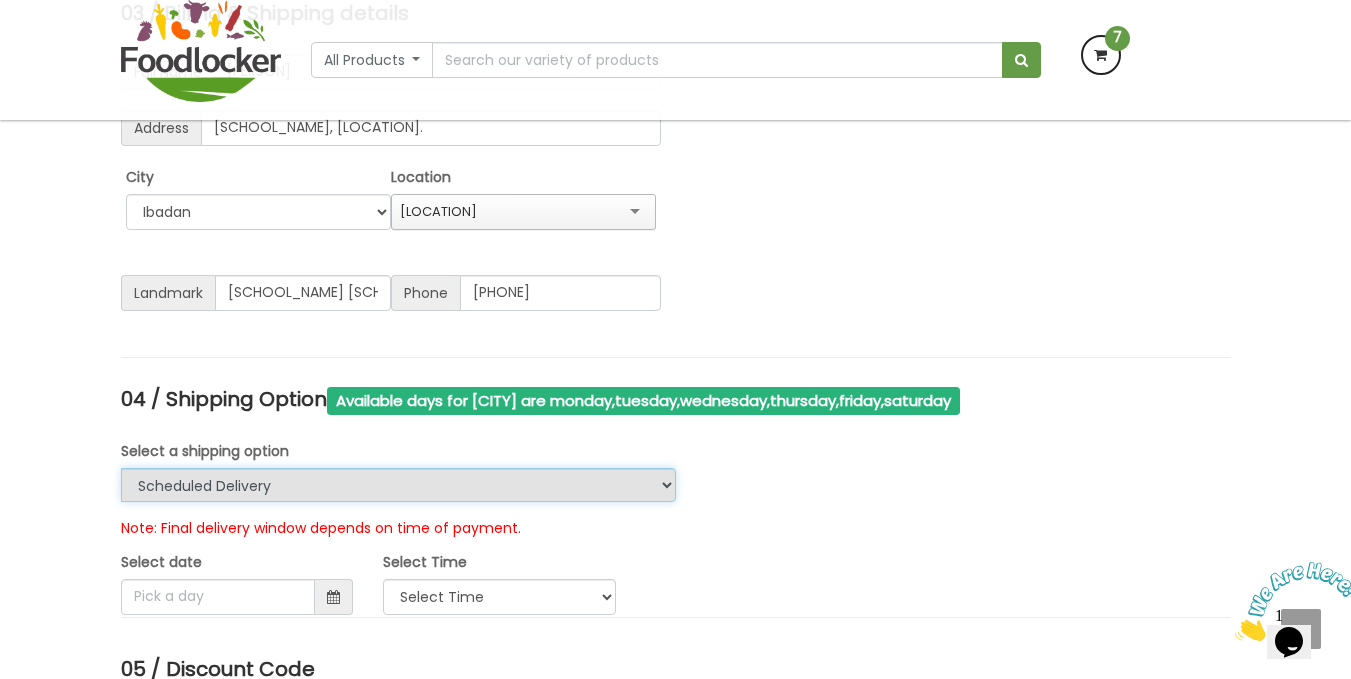 click on "Urgent
Scheduled Delivery" at bounding box center (398, 485) 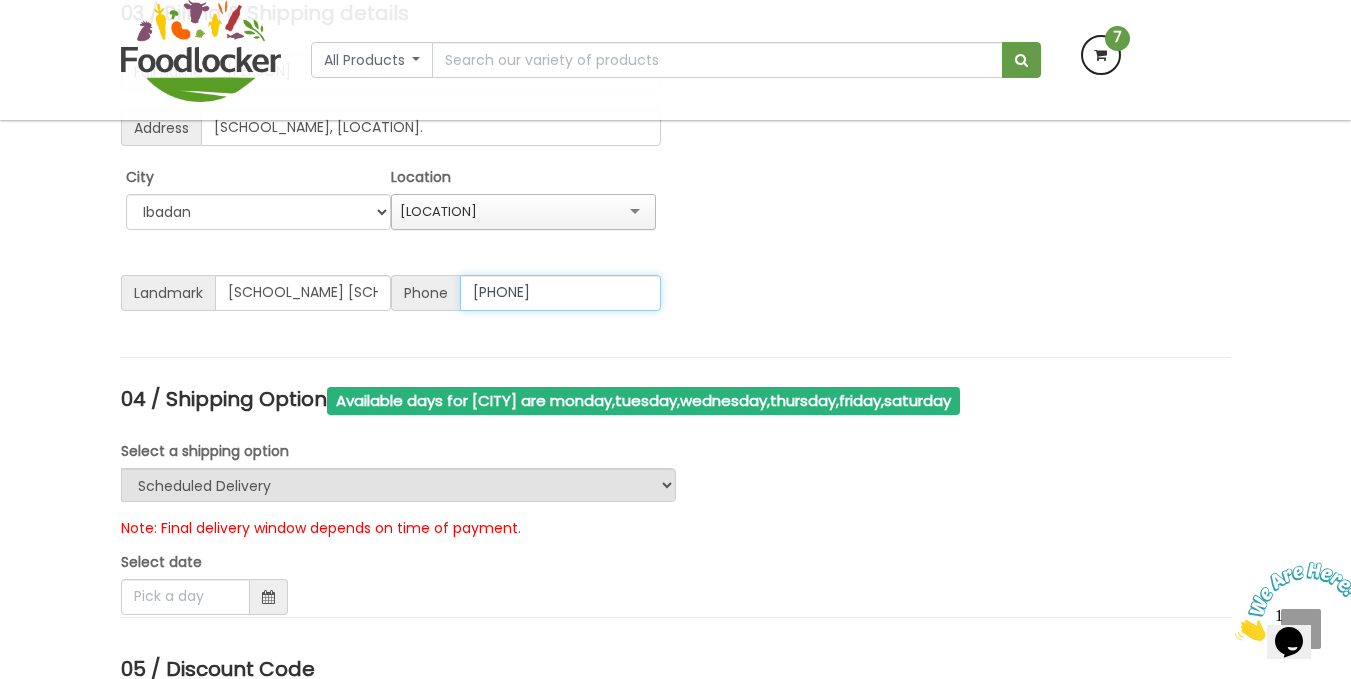 click on "[PHONE]" at bounding box center [560, 293] 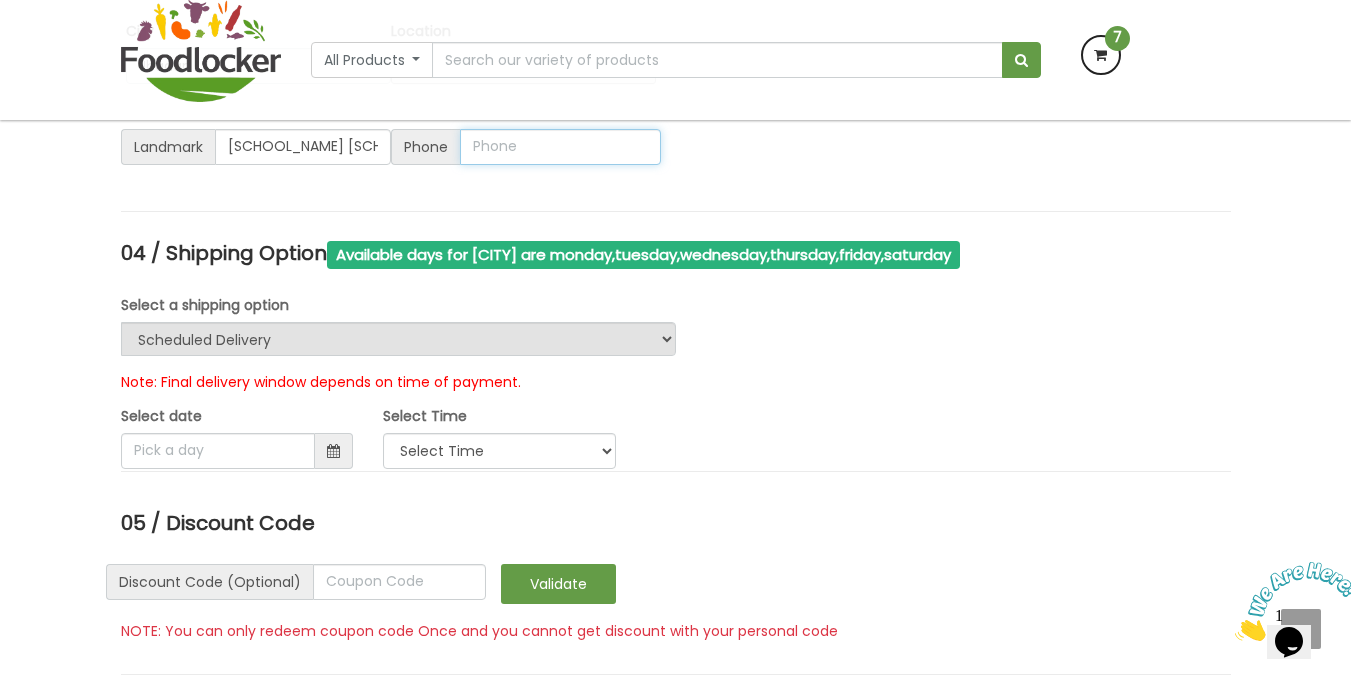 scroll, scrollTop: 1882, scrollLeft: 0, axis: vertical 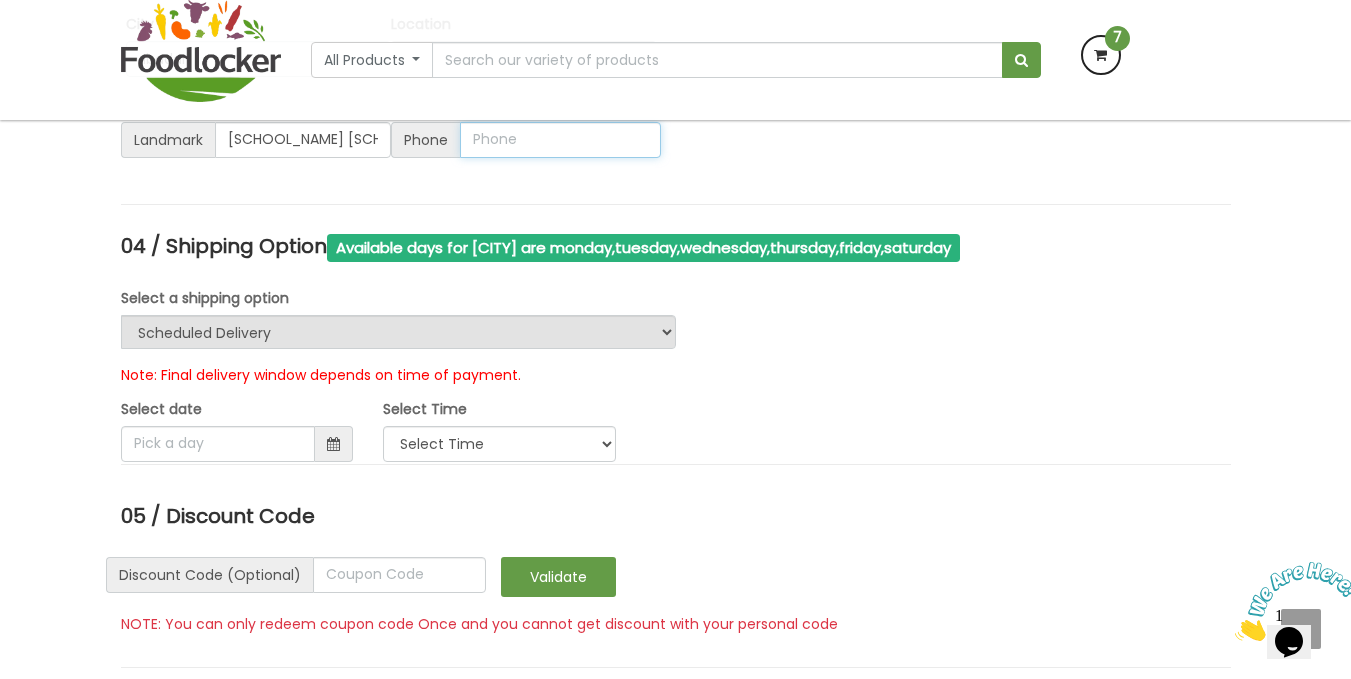 type 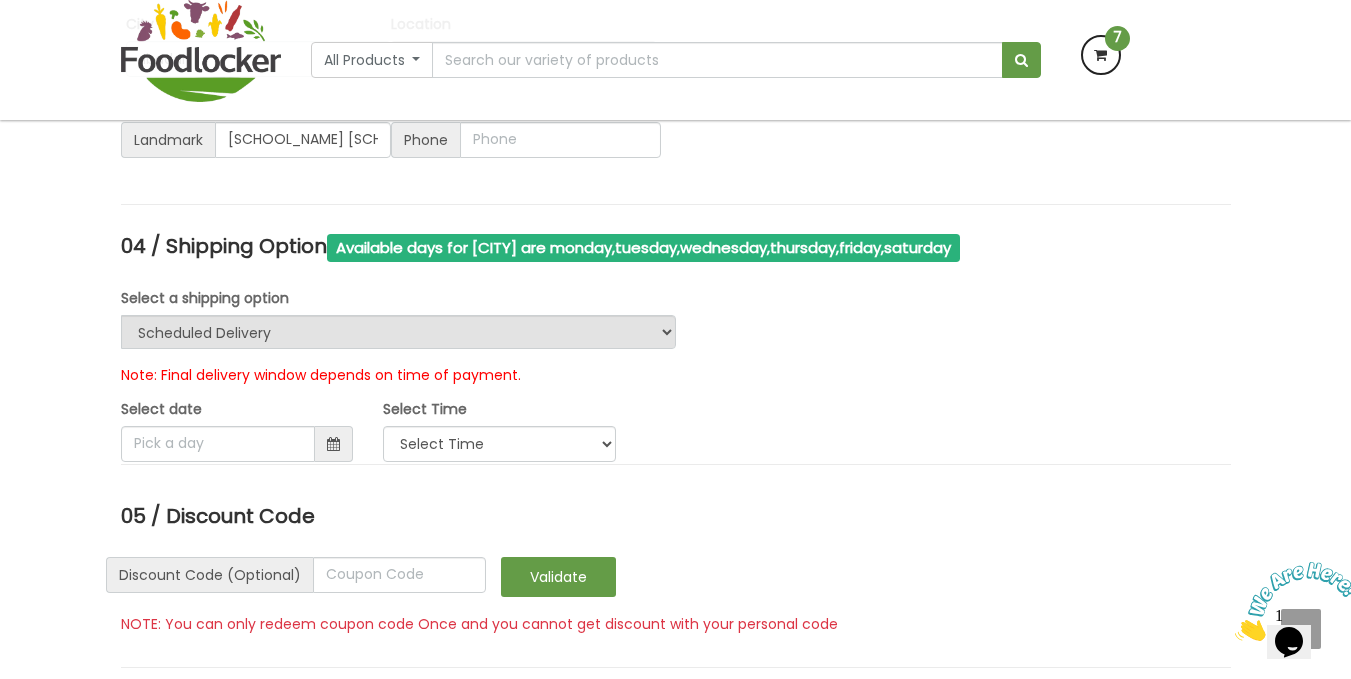click at bounding box center [333, 444] 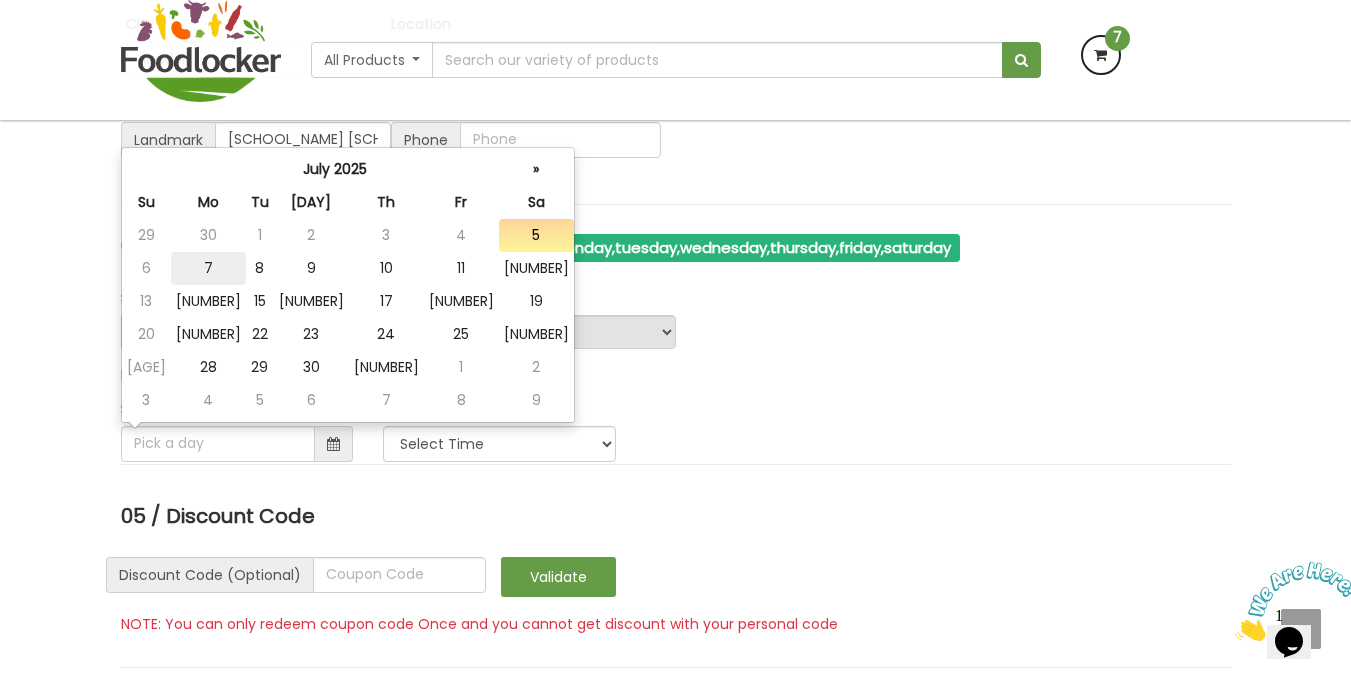 click on "7" at bounding box center [208, 235] 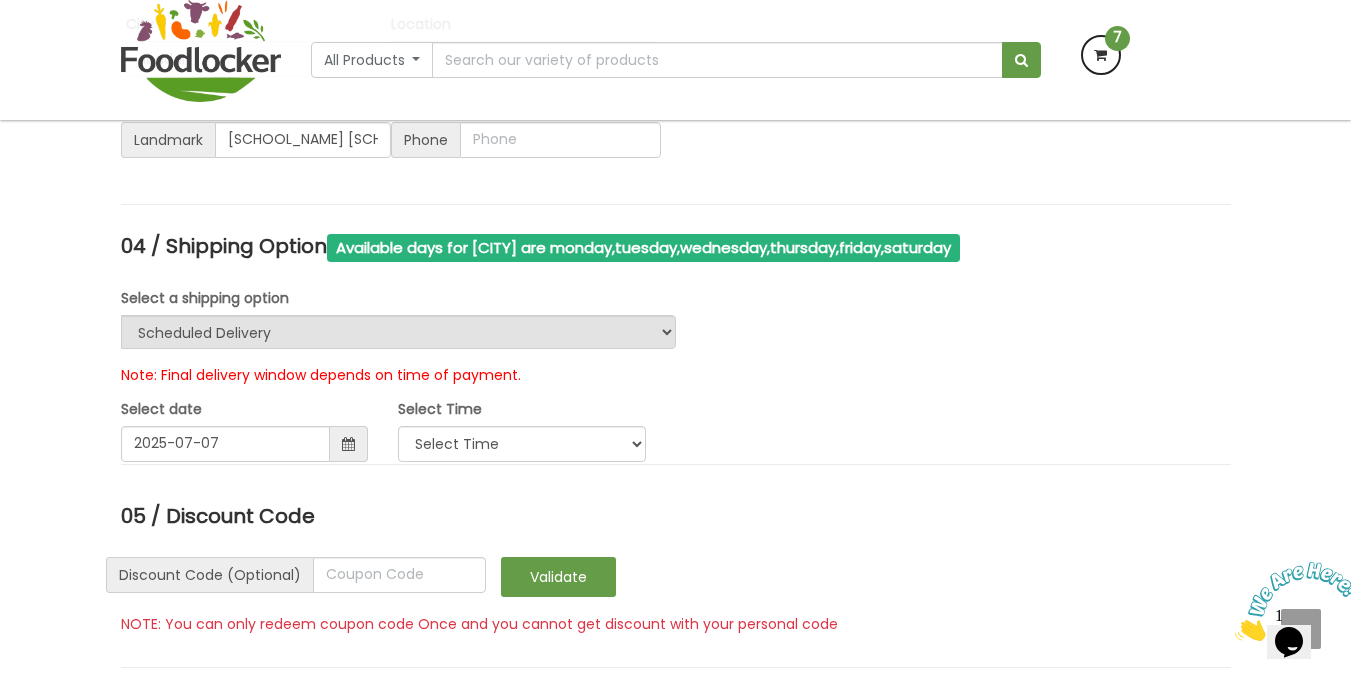 click on "Select a shipping option
Urgent
Scheduled Delivery" at bounding box center (676, 318) 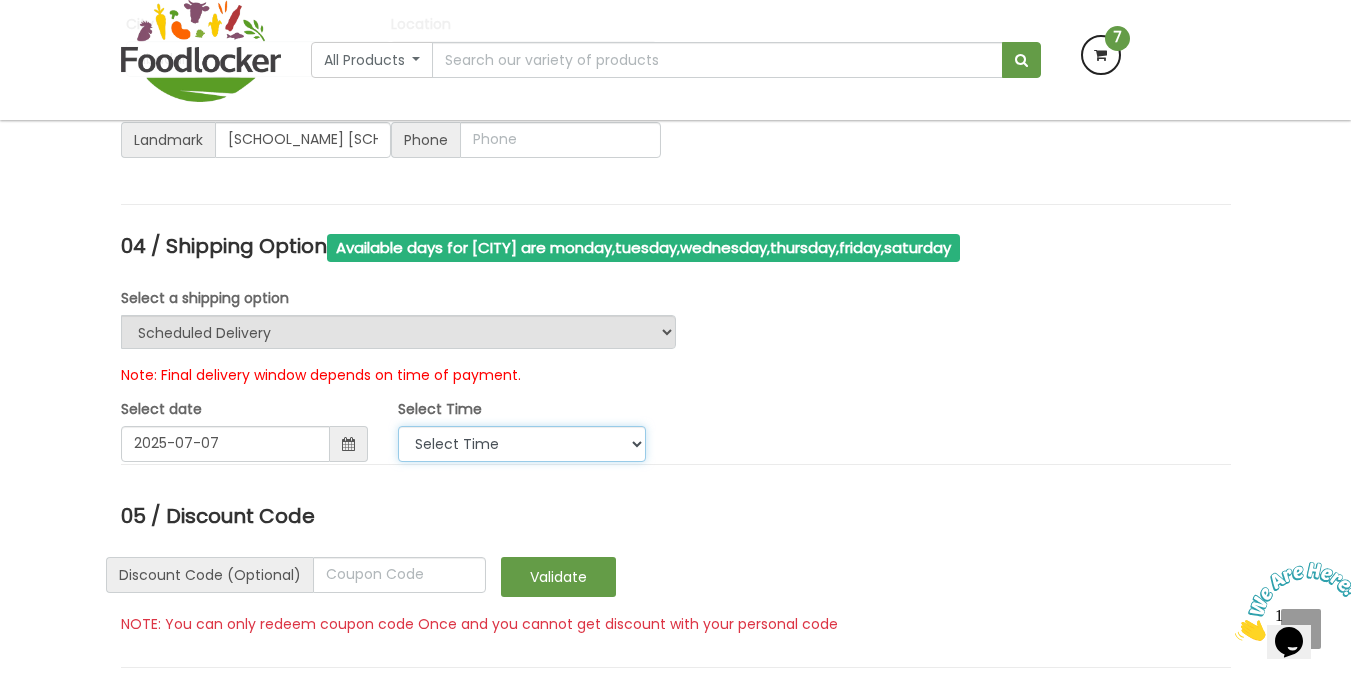 click on "Select Time
9:00 AM - 11:00 AM
11:00 AM - 1:00 PM
1:00 PM - 3:00 PM
3:00 PM - 5:00 PM" at bounding box center [522, 444] 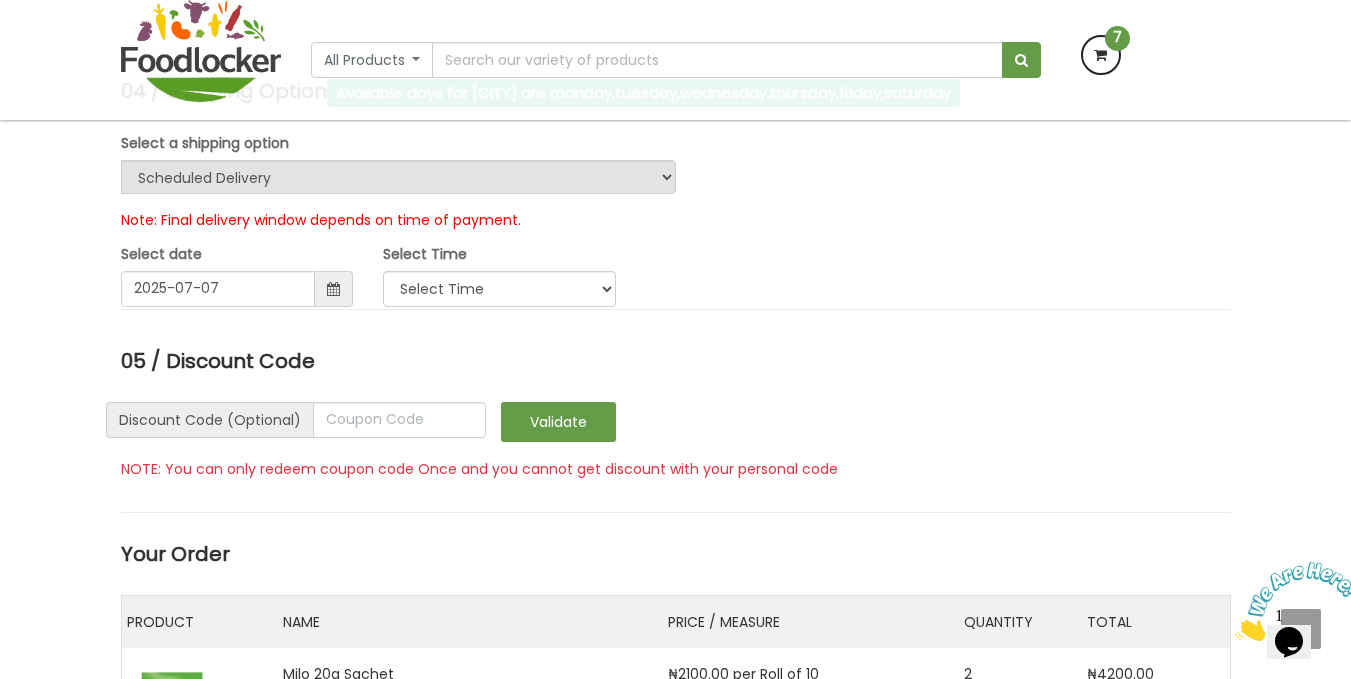scroll, scrollTop: 2082, scrollLeft: 0, axis: vertical 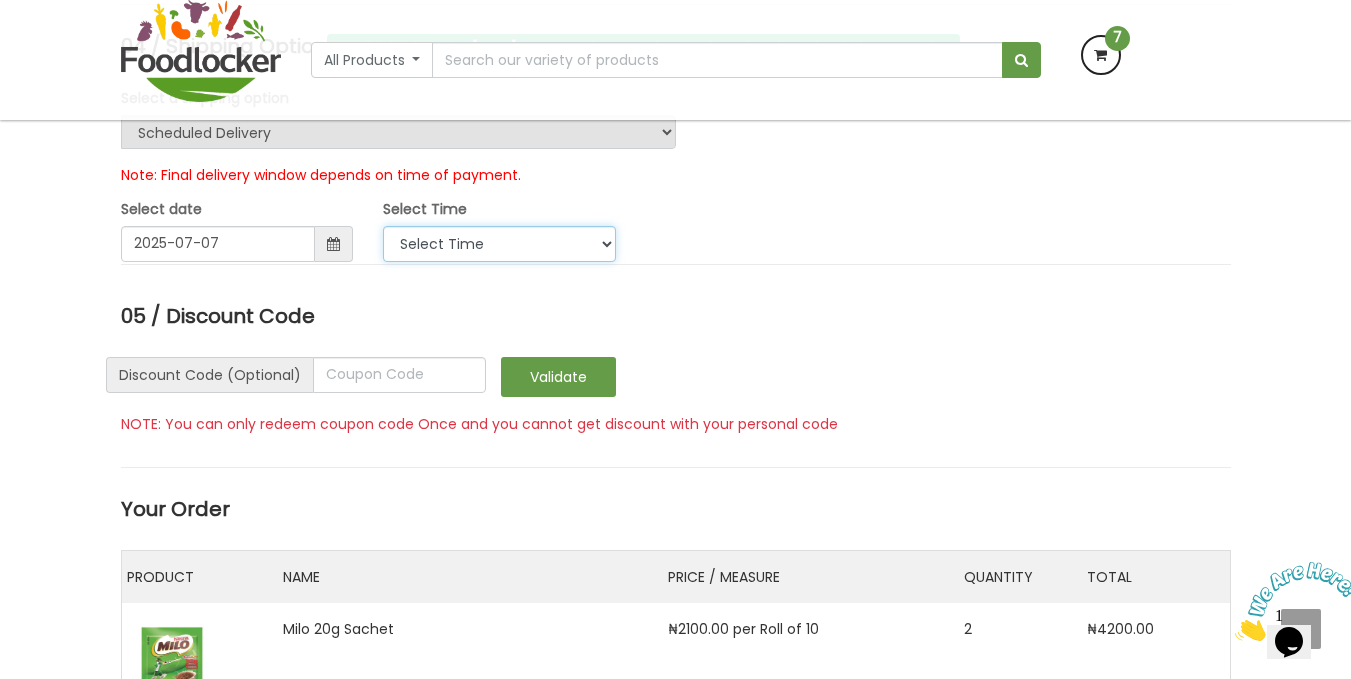 click on "Select Time" at bounding box center [499, 244] 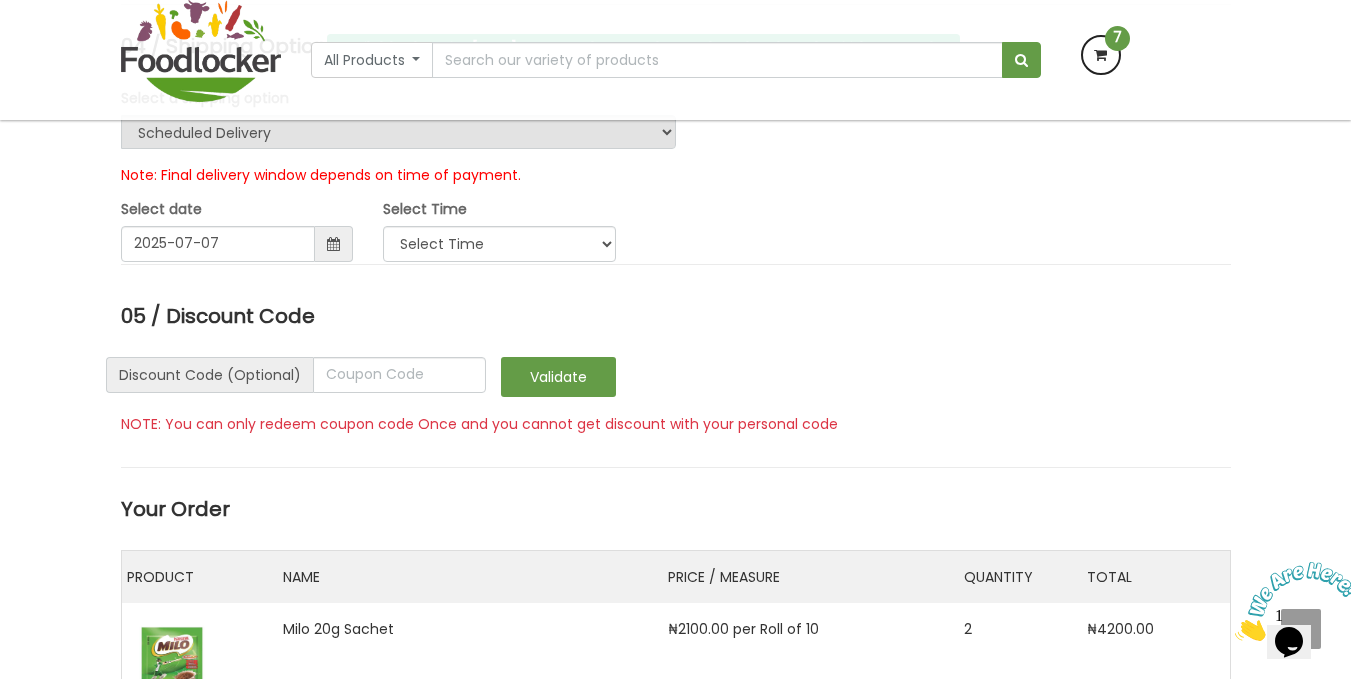 click on "Select date
2025-07-07
Select Time
Select Time" at bounding box center (676, 221) 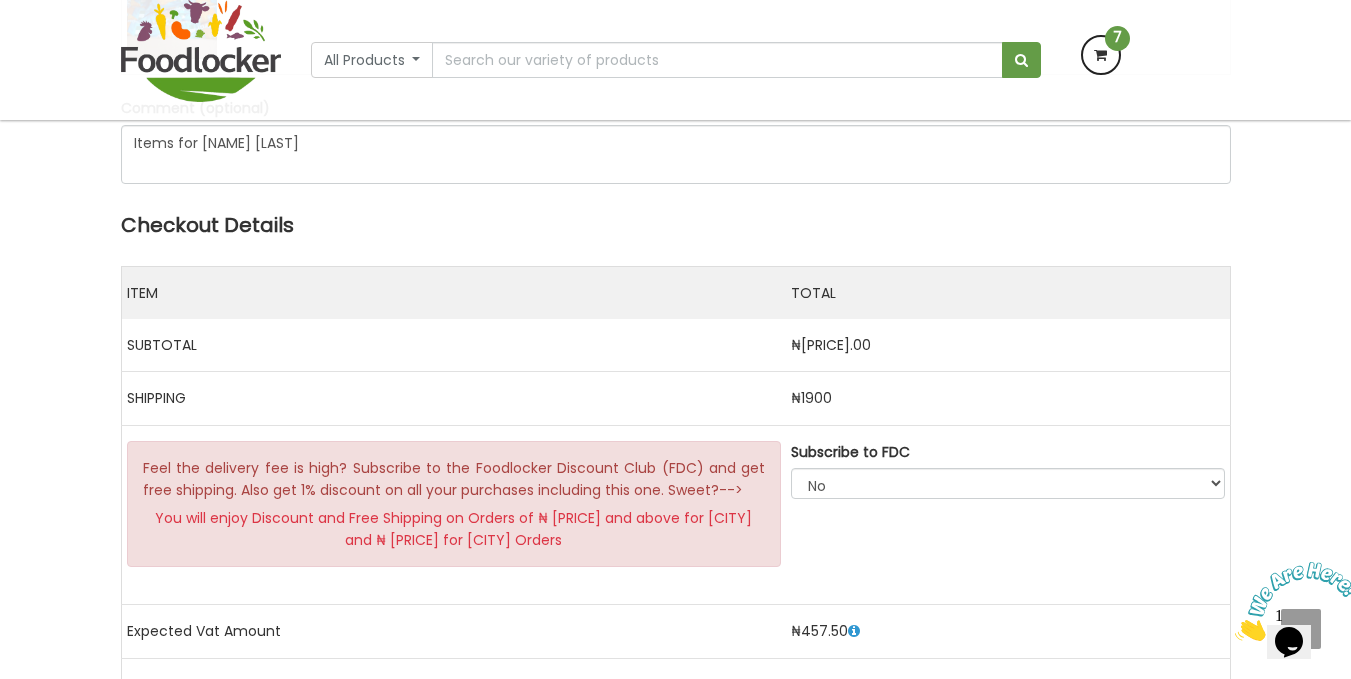scroll, scrollTop: 3471, scrollLeft: 0, axis: vertical 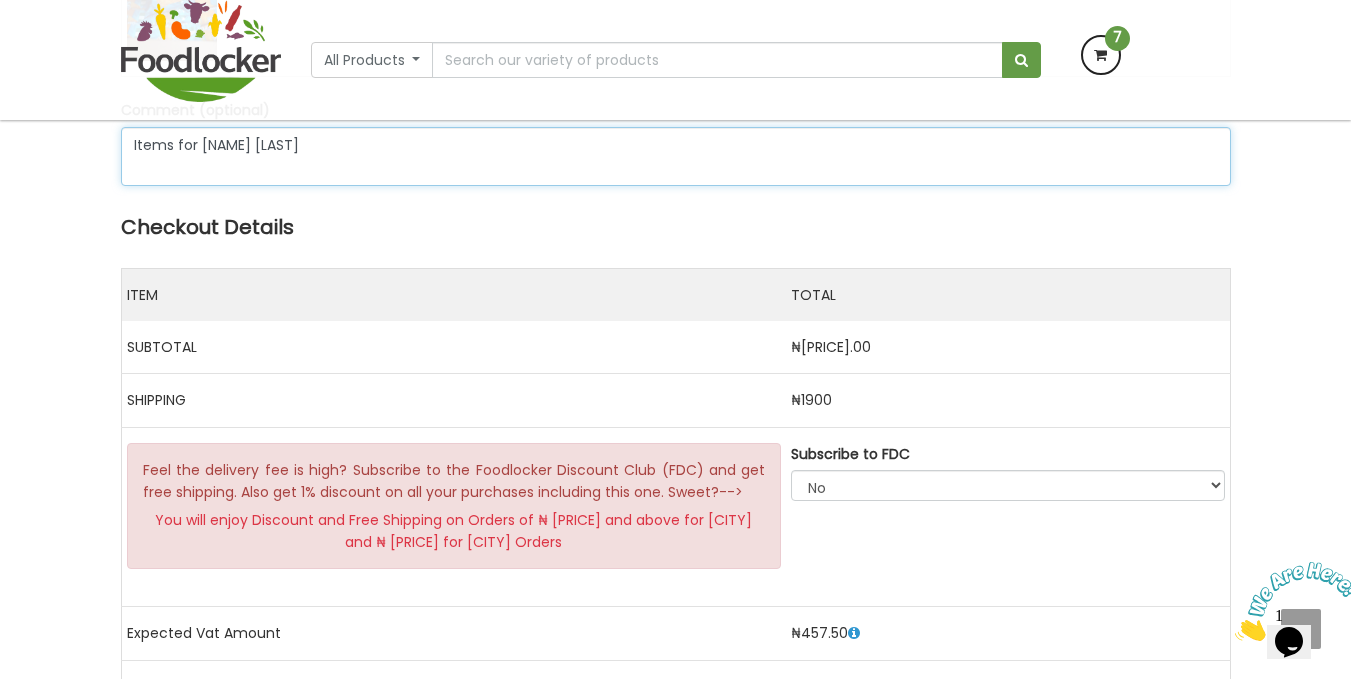 click on "Items for [FULL_NAME]" at bounding box center [676, 156] 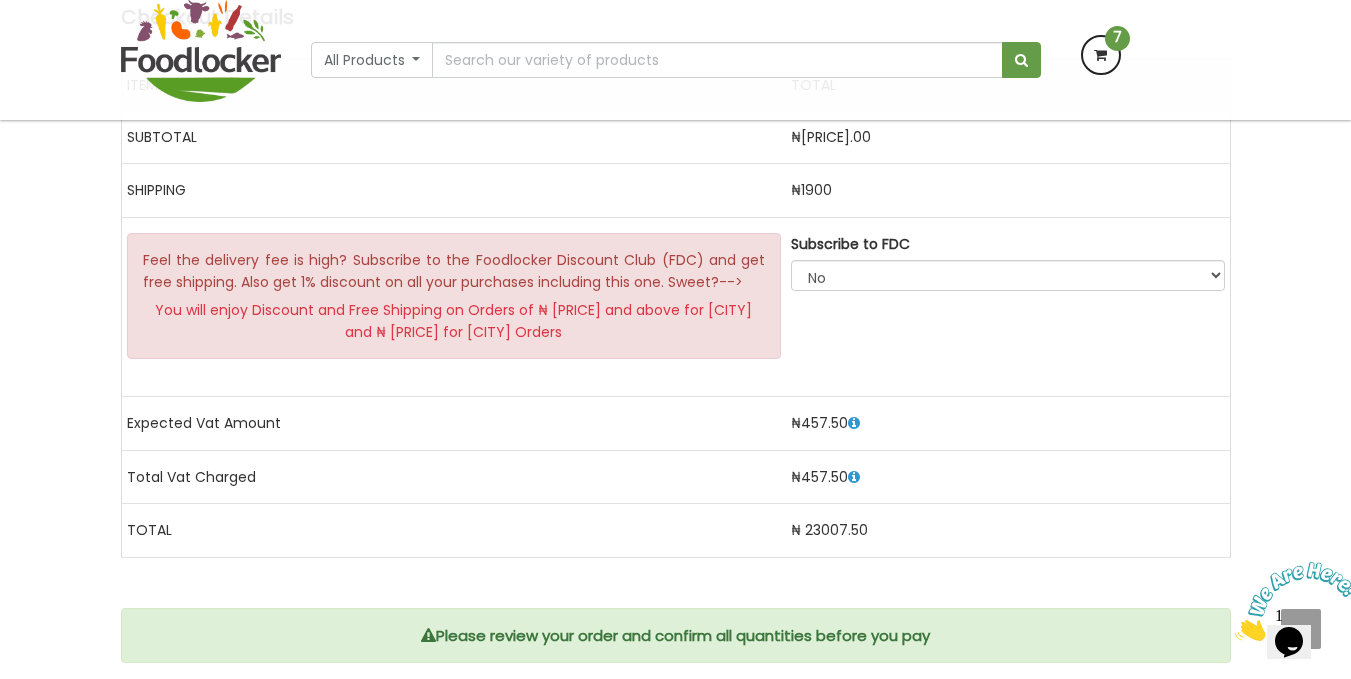 scroll, scrollTop: 3682, scrollLeft: 0, axis: vertical 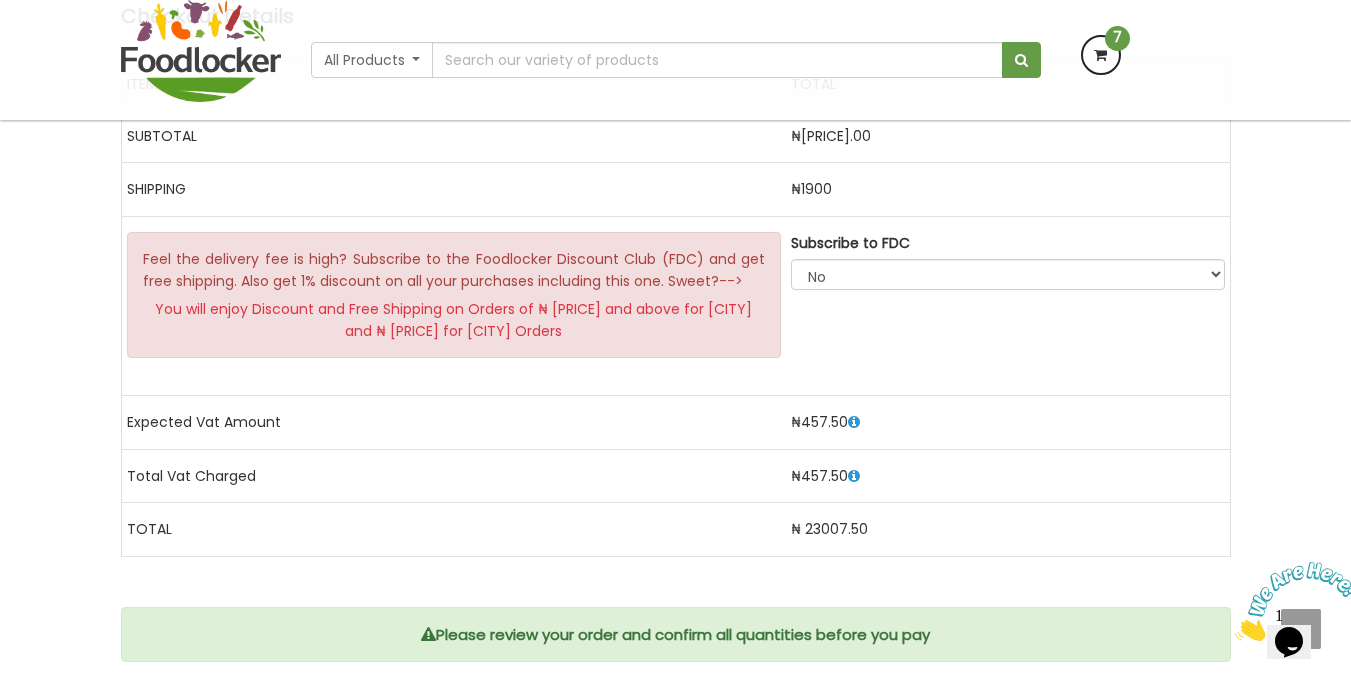 type on "Items for [FULL_NAME], [INITIAL] [INITIAL] [INITIAL] [INITIAL] [NUMBER]" 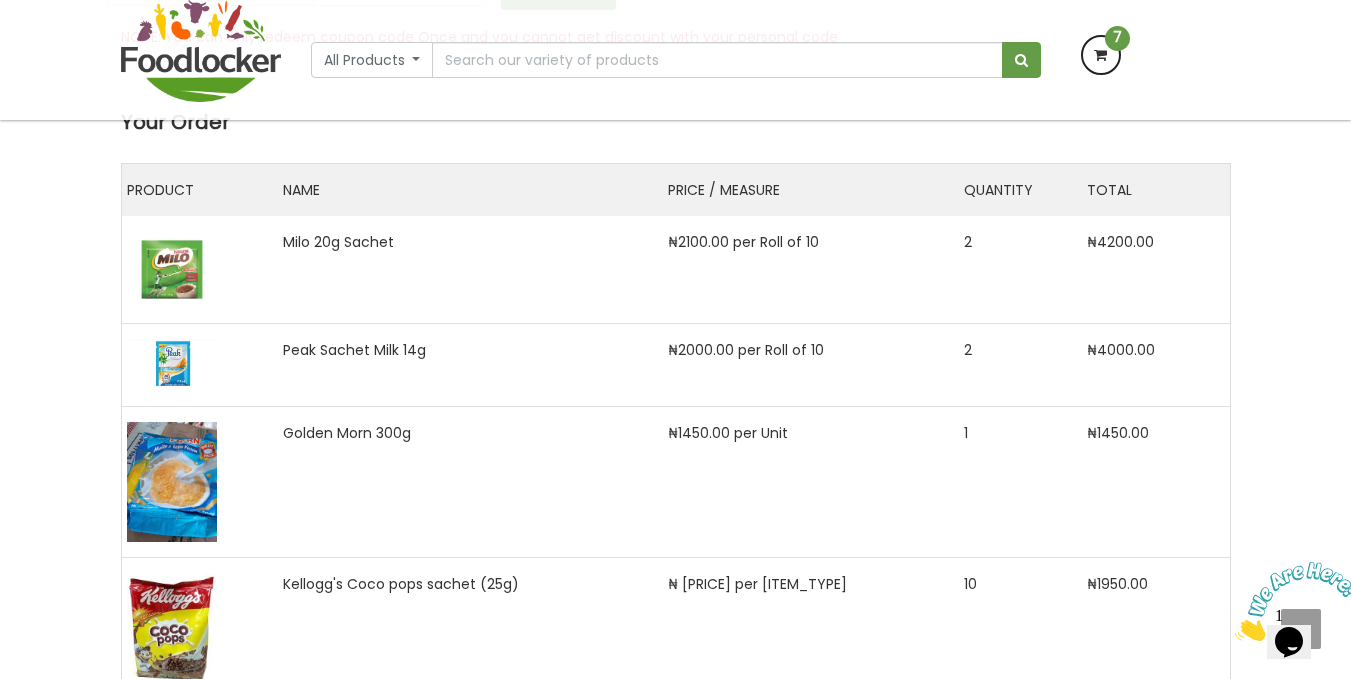 scroll, scrollTop: 2467, scrollLeft: 0, axis: vertical 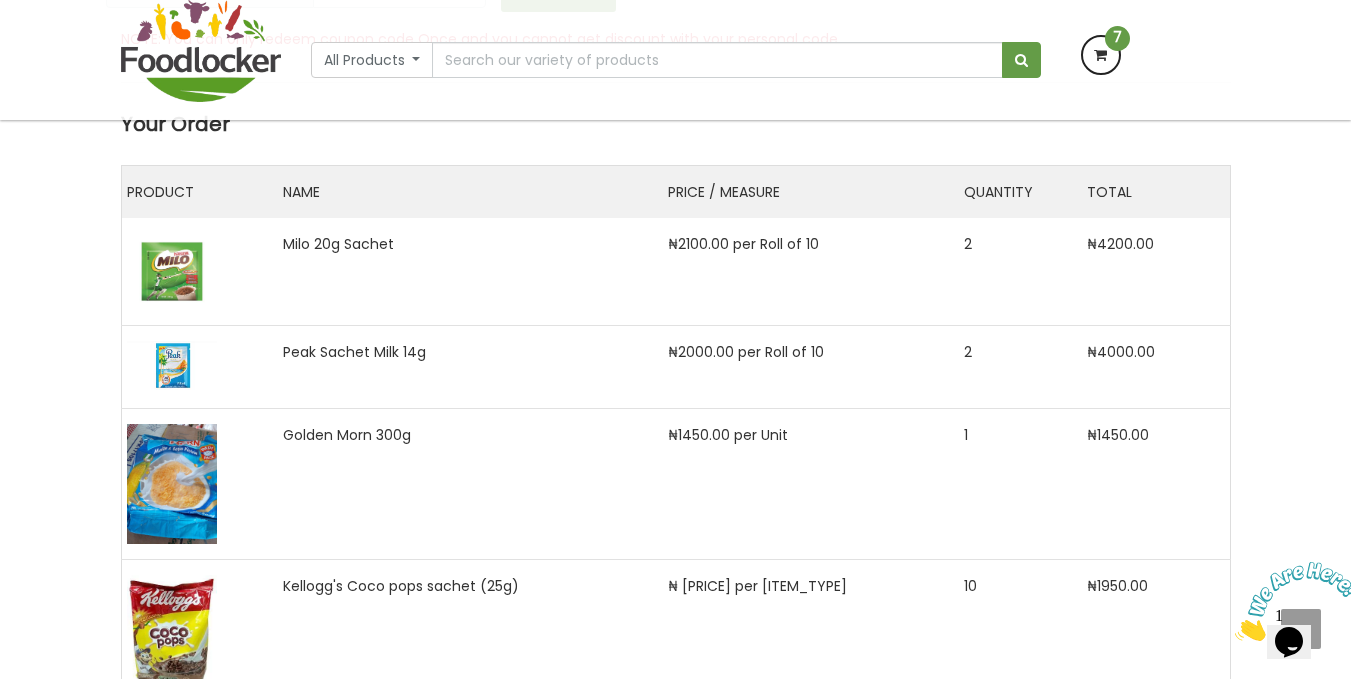 click on "01 / Item(s) in Cart
PRODUCT
NAME & DESCRIPTION
MEASURE
PRICE
VAT
EXPECTED VAT
QUANTITY
SAVE
TOTAL
Milo 20g Sachet Sachet 2 2" at bounding box center (675, 37) 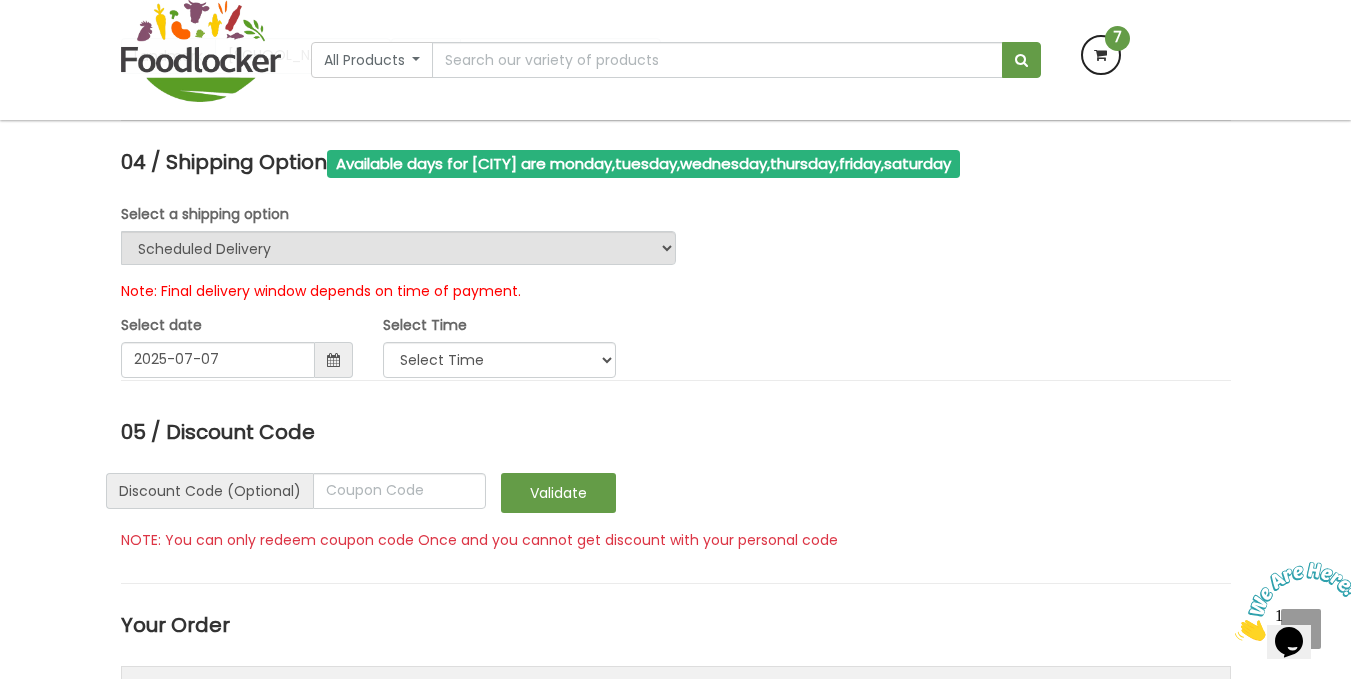 scroll, scrollTop: 1965, scrollLeft: 0, axis: vertical 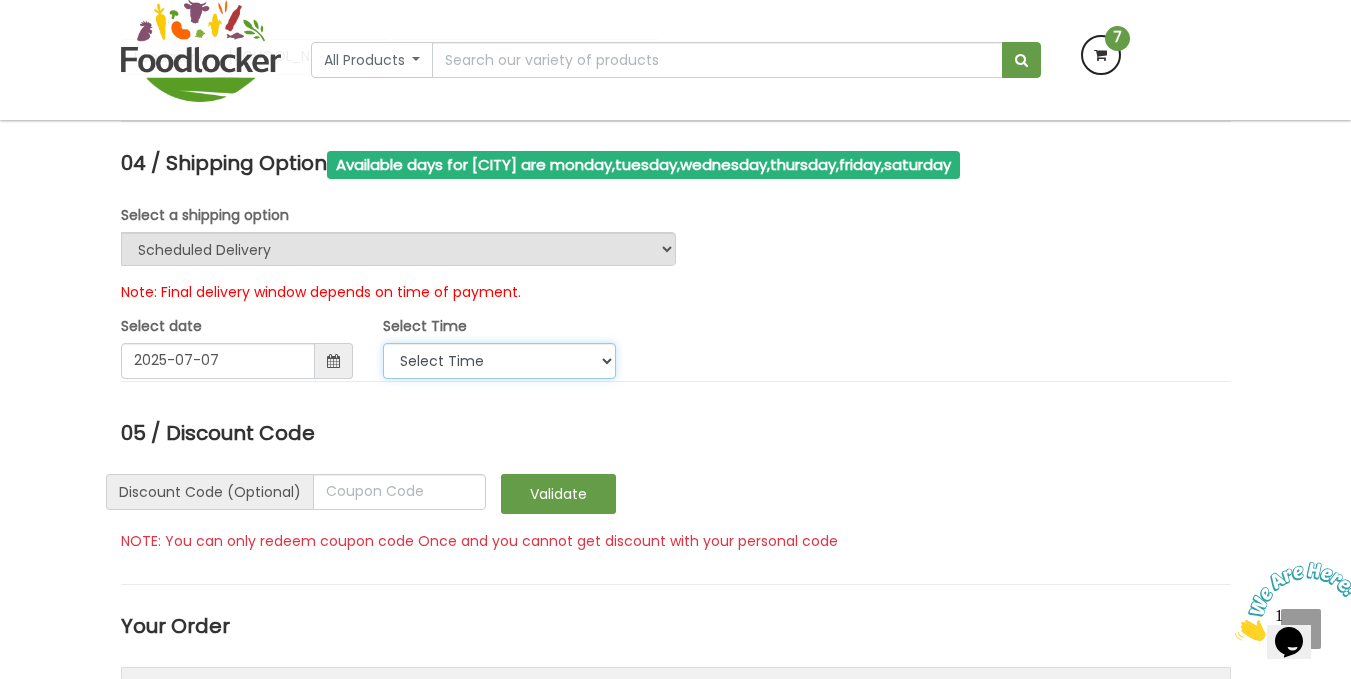click on "Select Time" at bounding box center [499, 361] 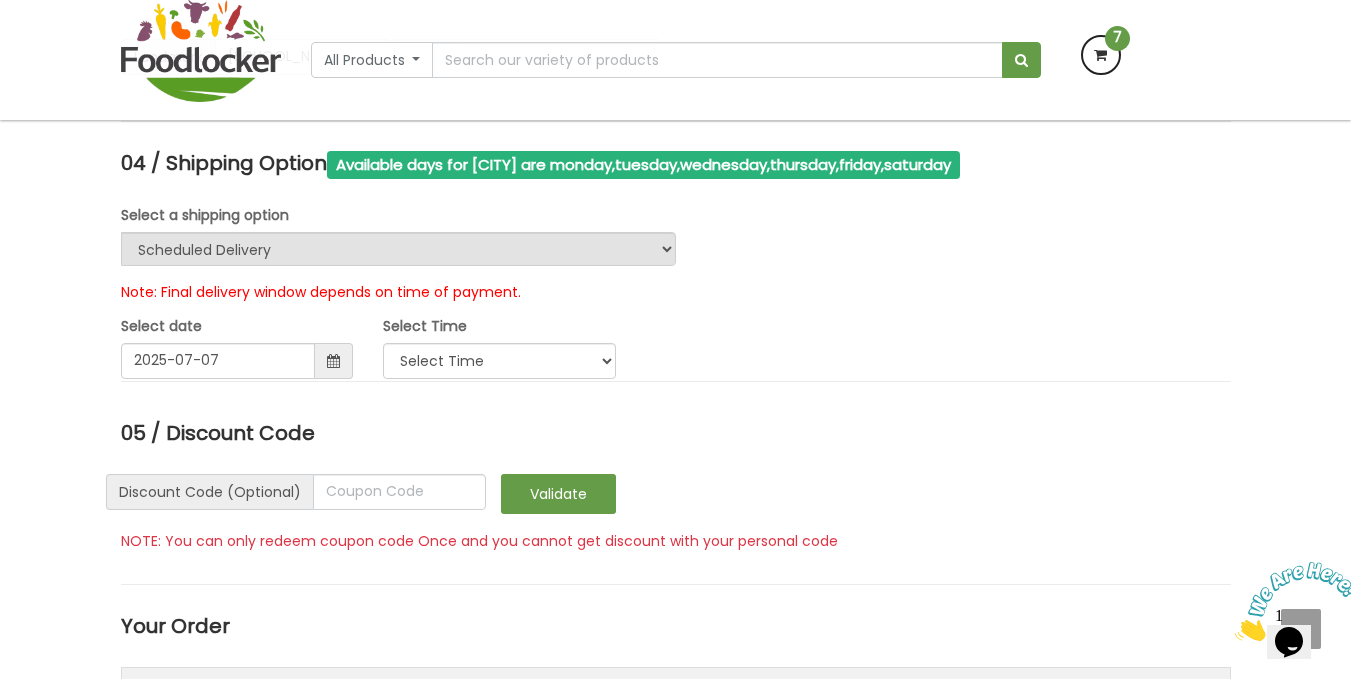 click on "Select date
2025-07-07
Select Time
Select Time" at bounding box center (383, 347) 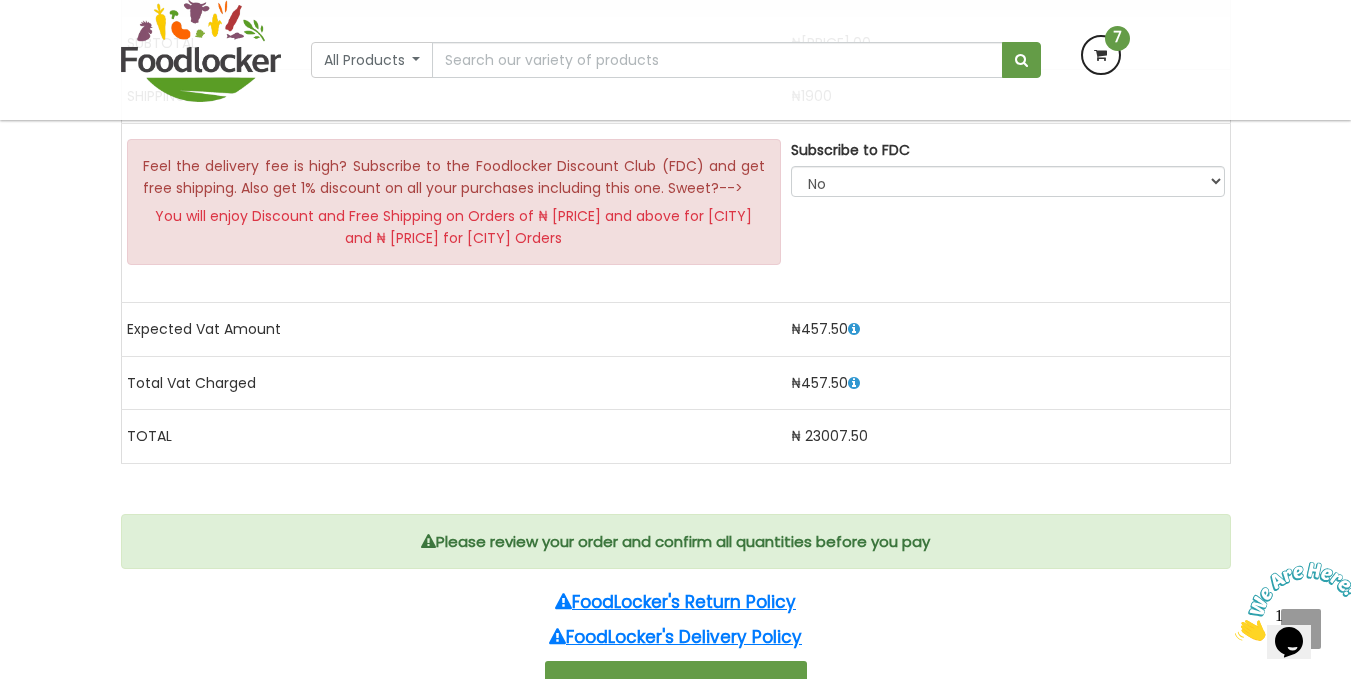 scroll, scrollTop: 3802, scrollLeft: 0, axis: vertical 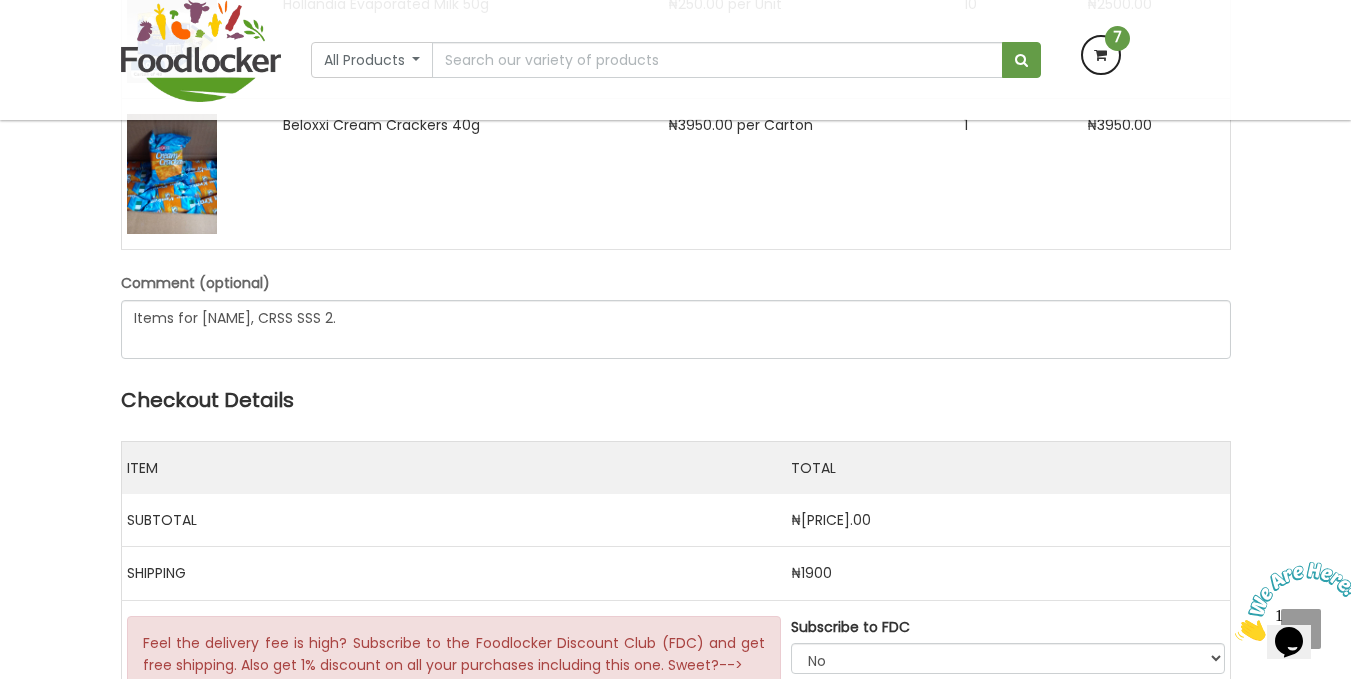 click on "01 / Item(s) in Cart
PRODUCT
NAME & DESCRIPTION
MEASURE
PRICE
VAT
EXPECTED VAT
QUANTITY
SAVE
TOTAL
Milo 20g Sachet Sachet 2 2" at bounding box center [675, -794] 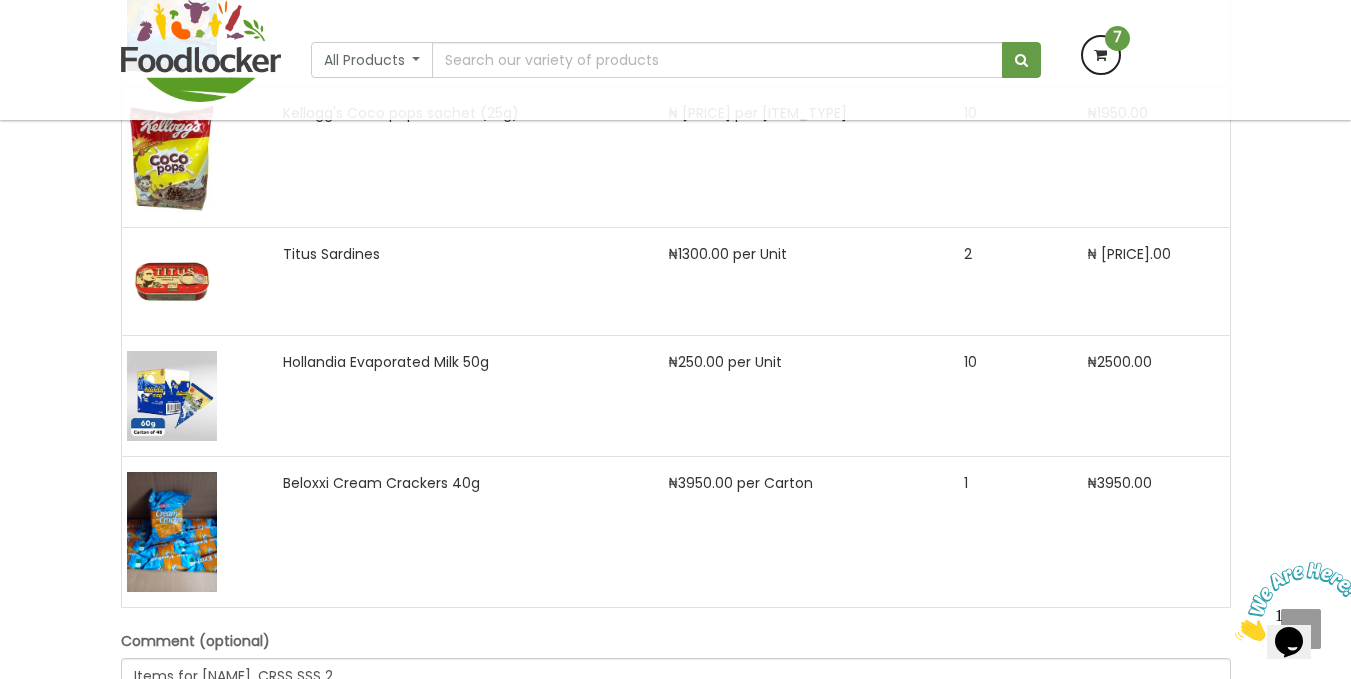 scroll, scrollTop: 2942, scrollLeft: 0, axis: vertical 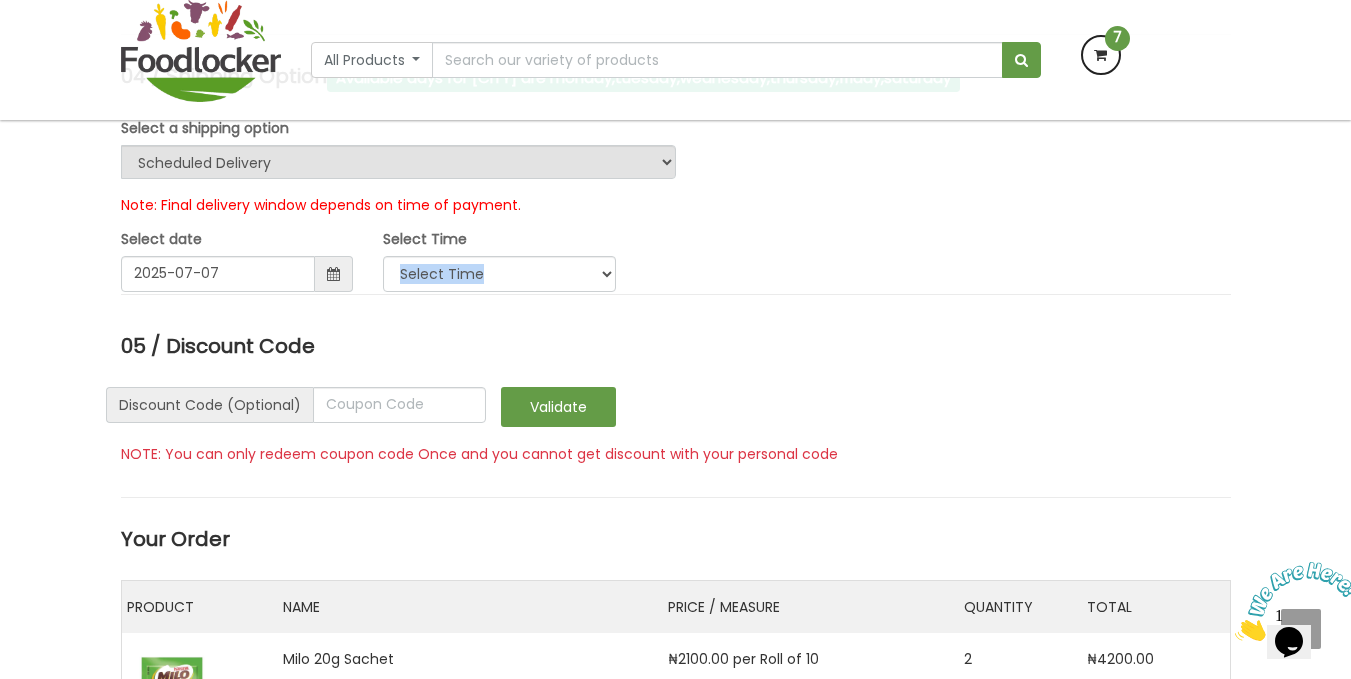 drag, startPoint x: 796, startPoint y: 244, endPoint x: 483, endPoint y: 271, distance: 314.16238 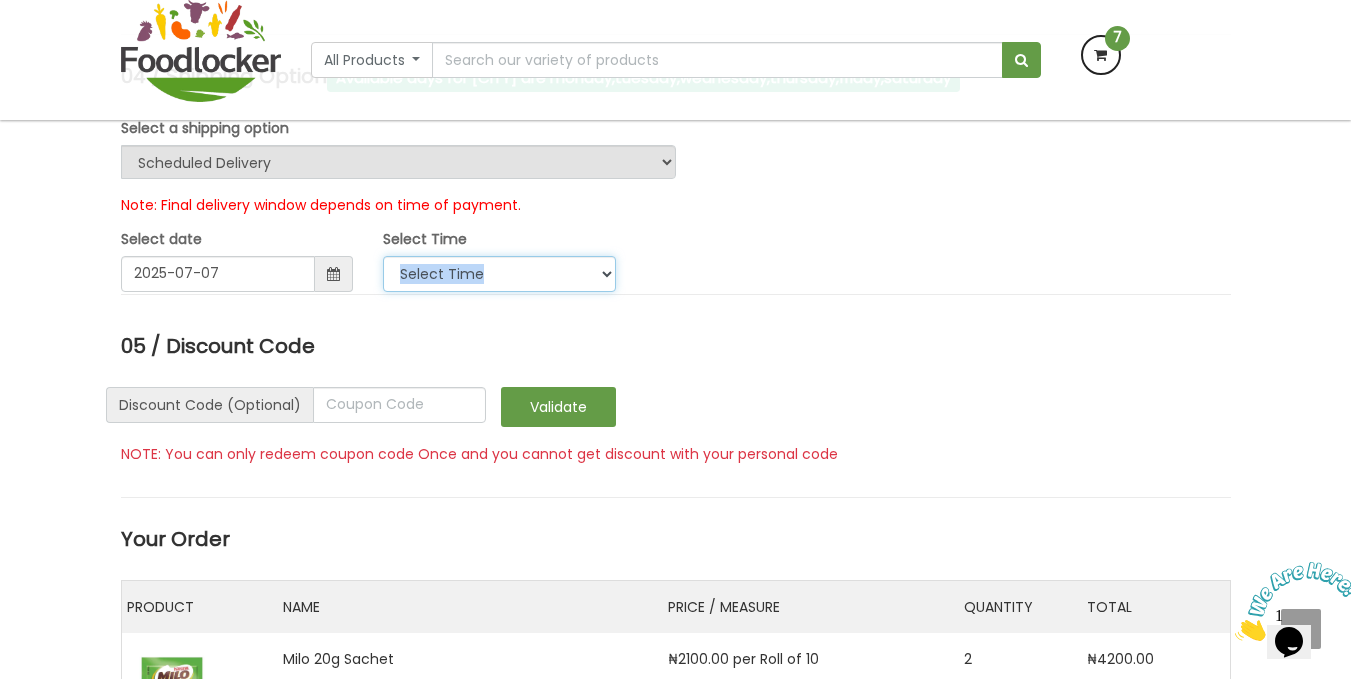 click on "Select Time" at bounding box center (499, 274) 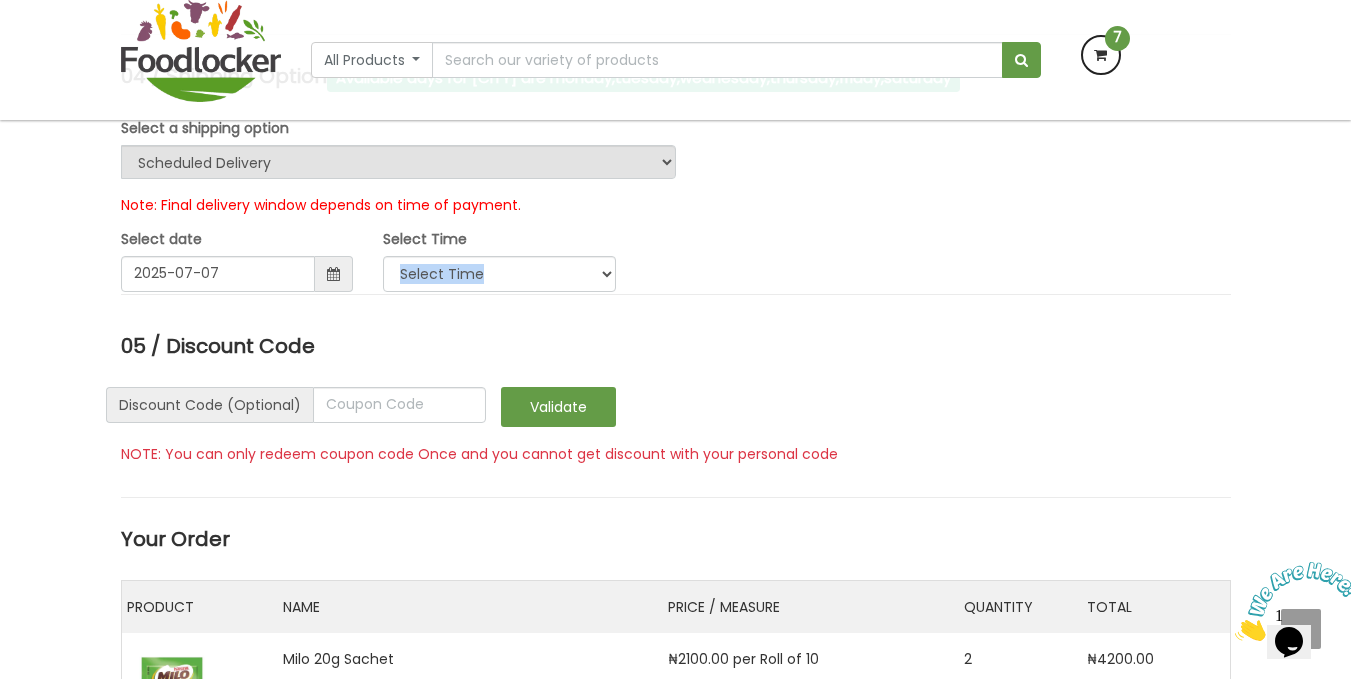 click on "04 / Shipping Option  Available days for Ibadan are monday,tuesday,wednesday,thursday,friday,saturday
Select a shipping option
Urgent
Scheduled Delivery
Note: Final delivery window depends on time of payment.
Select date
2025-07-07
Select Time" at bounding box center (676, 180) 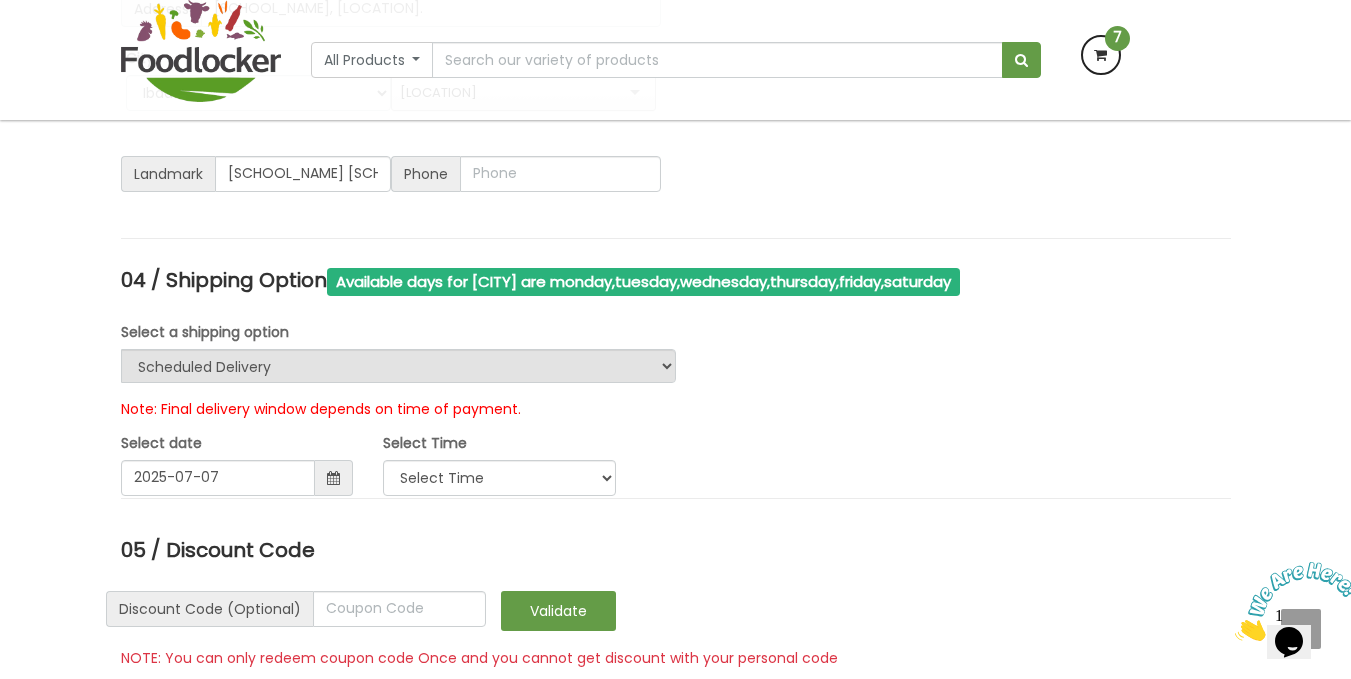 scroll, scrollTop: 1845, scrollLeft: 0, axis: vertical 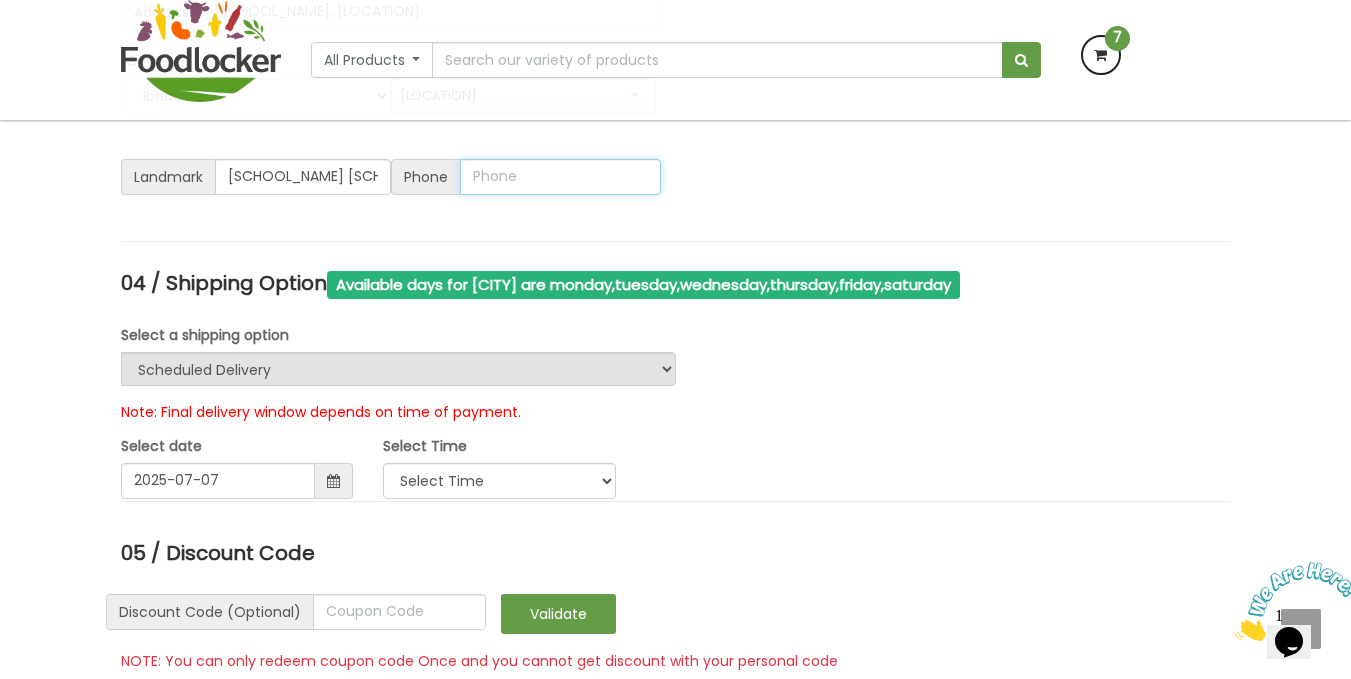 click at bounding box center (560, 177) 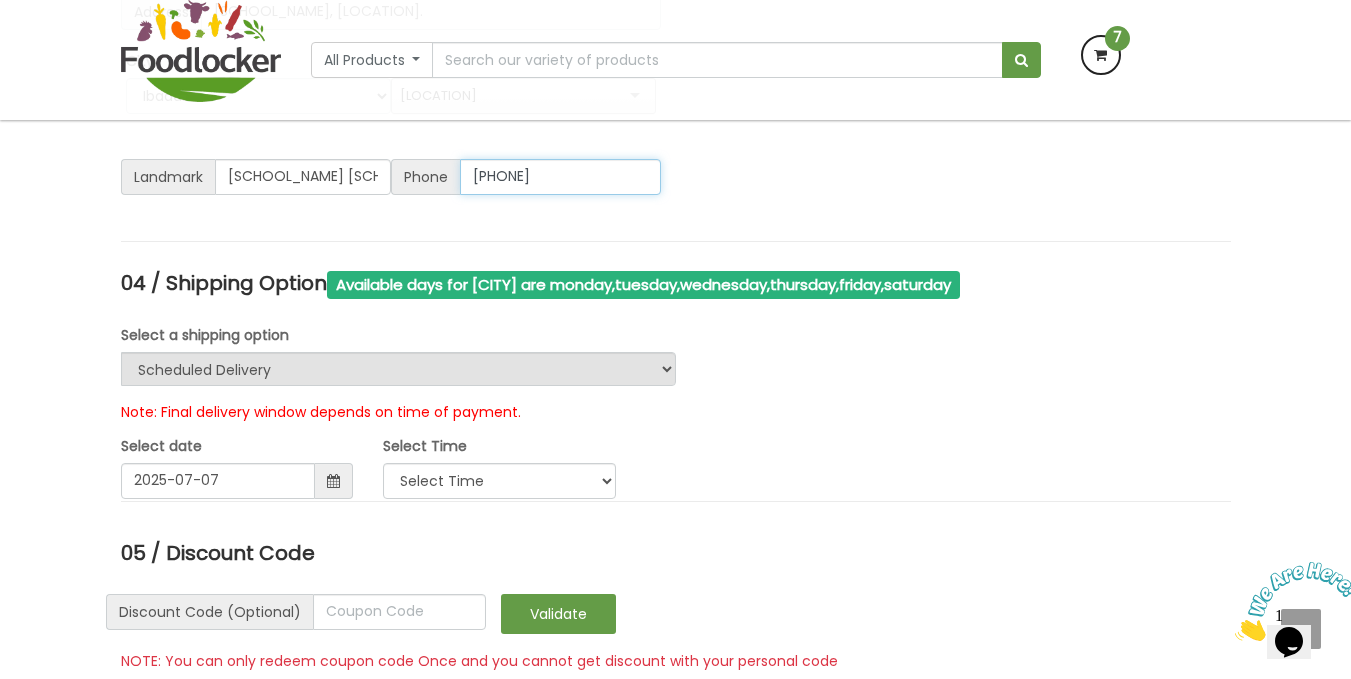 type on "[PHONE]" 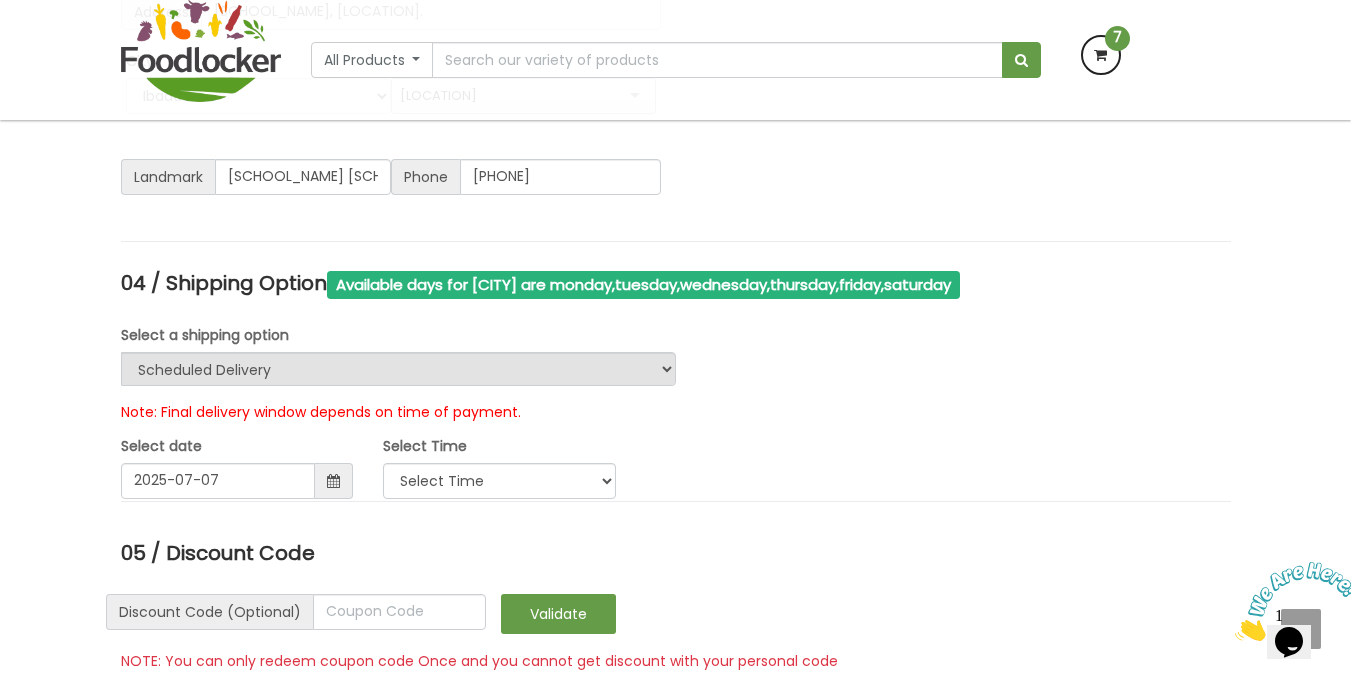 click on "02 / Delivery Option
Home
Delivery
Collect in Store
03 / Billing & Shipping details
Full Name
Jeremiah Soyombo
Address
Christ the Redeemer Secondary Schools, Molete.
City
Select City Ibadan Lagos Ogun Location Molete Molete  Ada" at bounding box center (676, 1189) 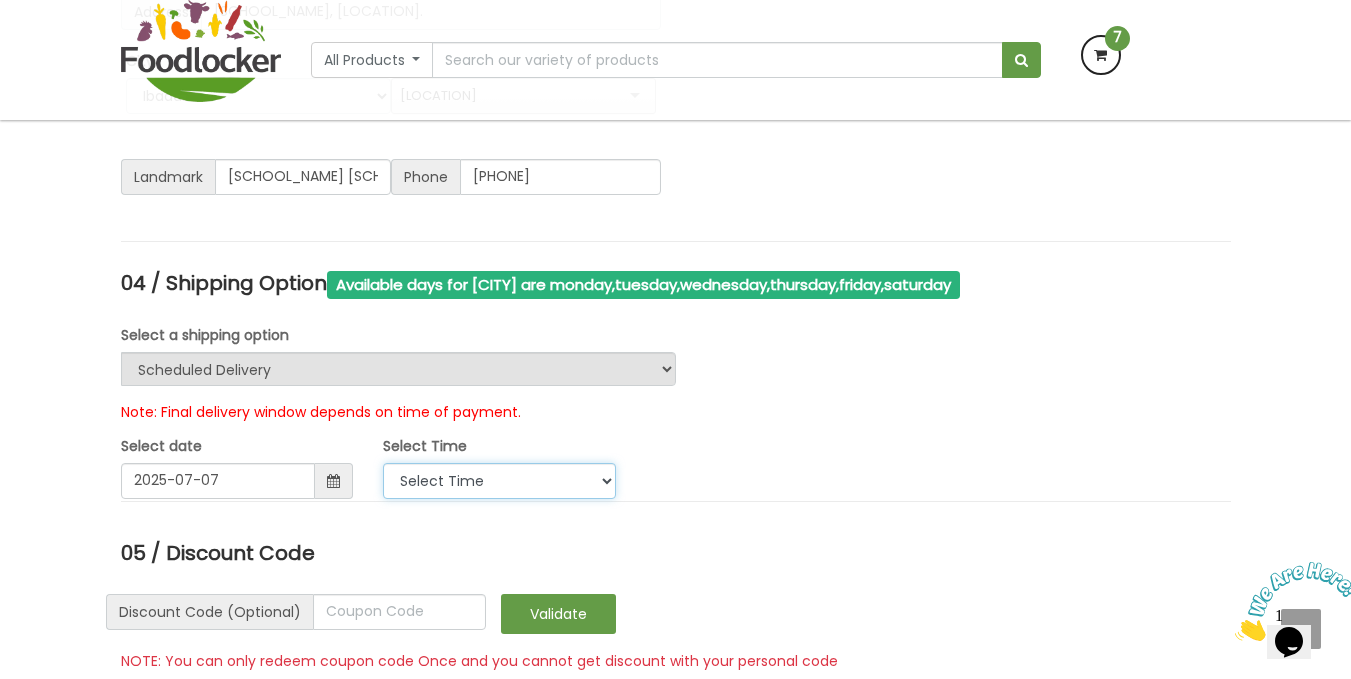 click on "Select Time" at bounding box center (499, 481) 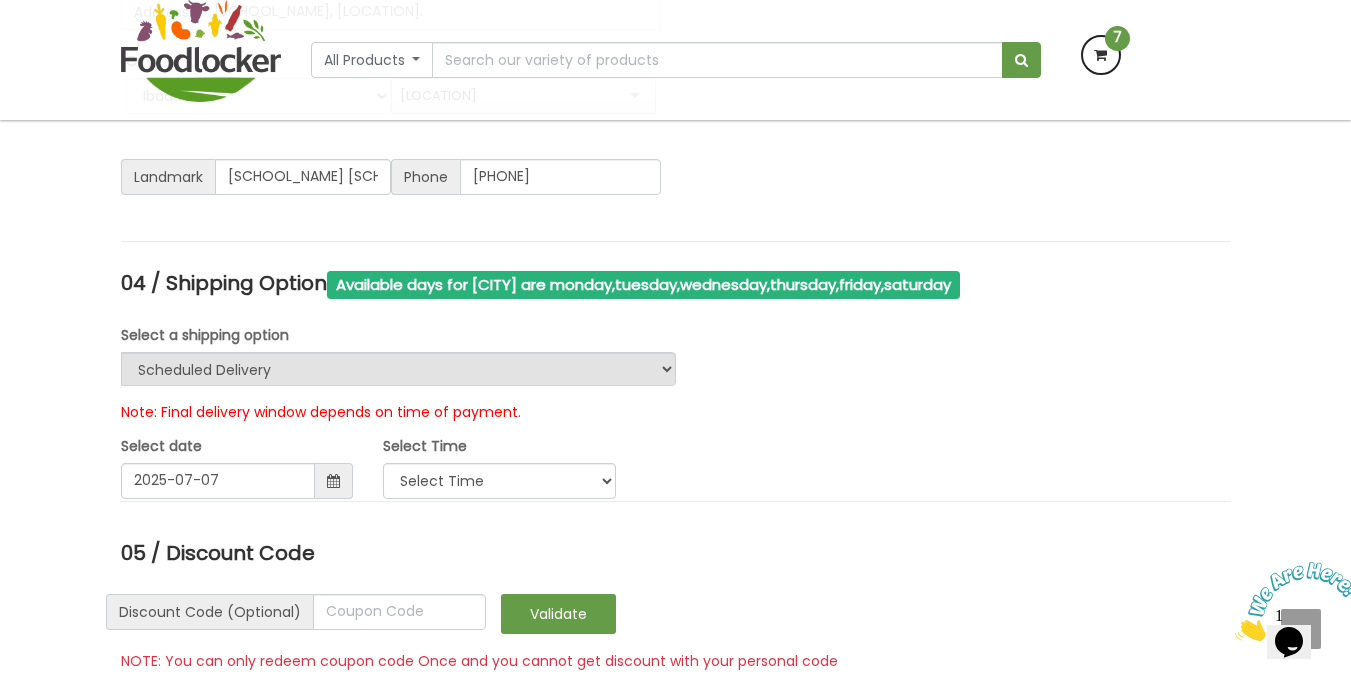 click on "04 / Shipping Option  Available days for Ibadan are monday,tuesday,wednesday,thursday,friday,saturday
Select a shipping option
Urgent
Scheduled Delivery
Note: Final delivery window depends on time of payment.
Select date
2025-07-07
Select Time" at bounding box center (676, 387) 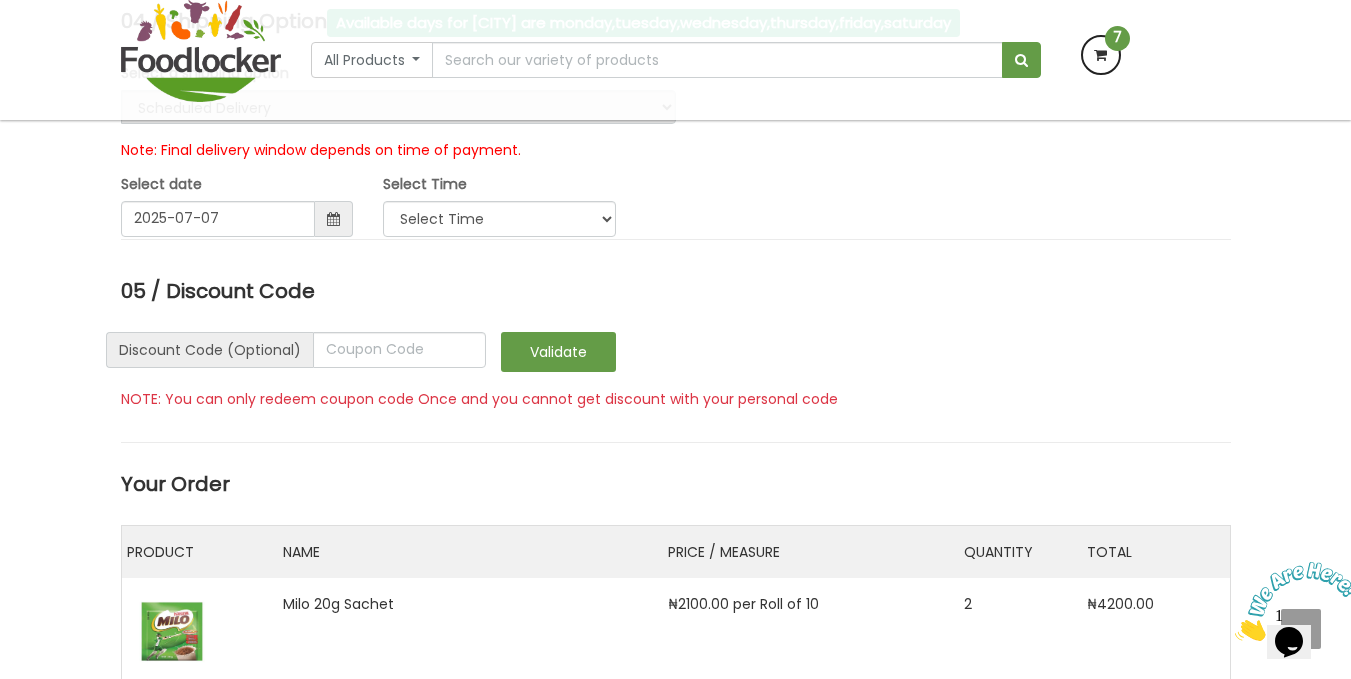 scroll, scrollTop: 2111, scrollLeft: 0, axis: vertical 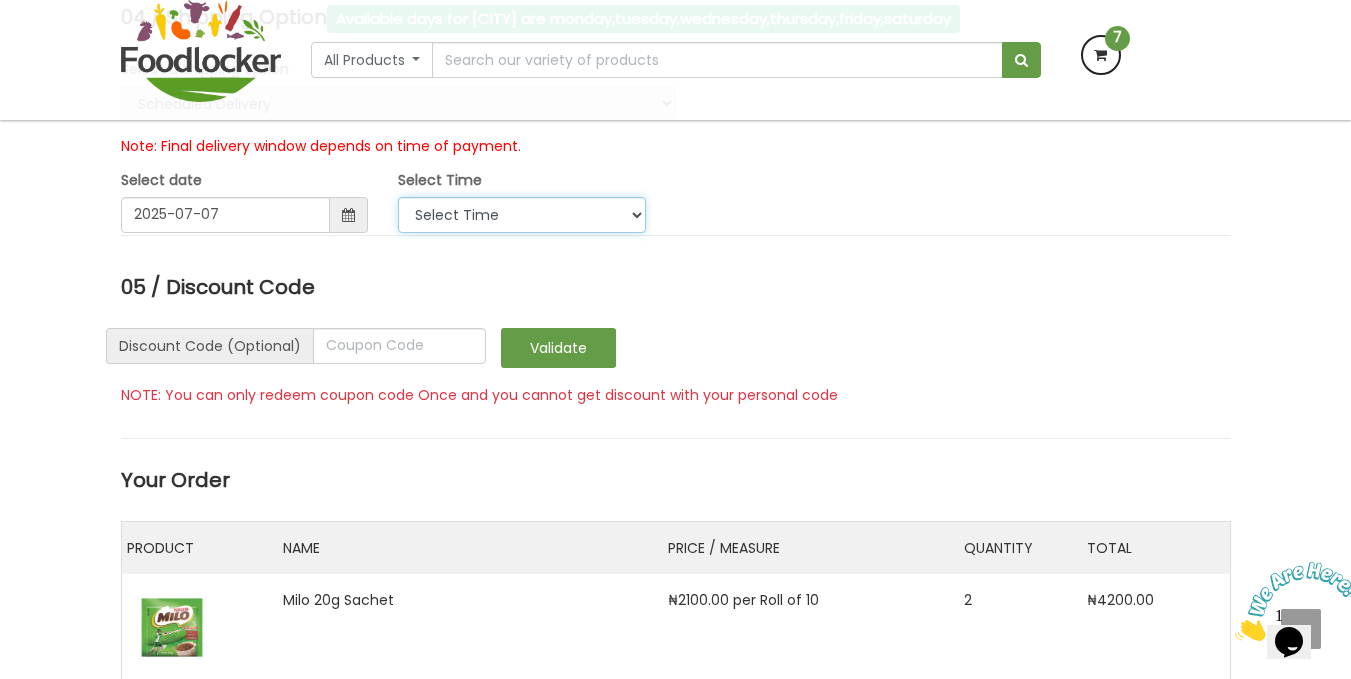 click on "Select Time
9:00 AM - 11:00 AM
11:00 AM - 1:00 PM
1:00 PM - 3:00 PM
3:00 PM - 5:00 PM" at bounding box center [522, 215] 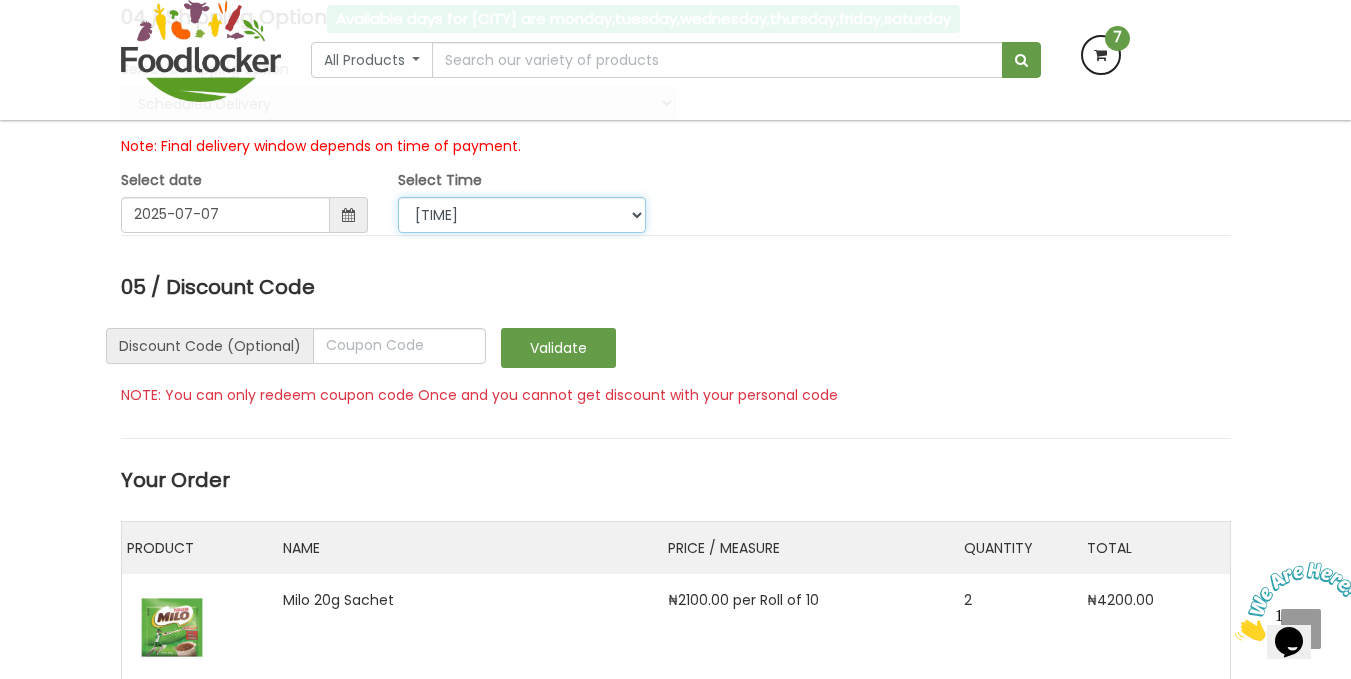 click on "Select Time
9:00 AM - 11:00 AM
11:00 AM - 1:00 PM
1:00 PM - 3:00 PM
3:00 PM - 5:00 PM" at bounding box center (522, 215) 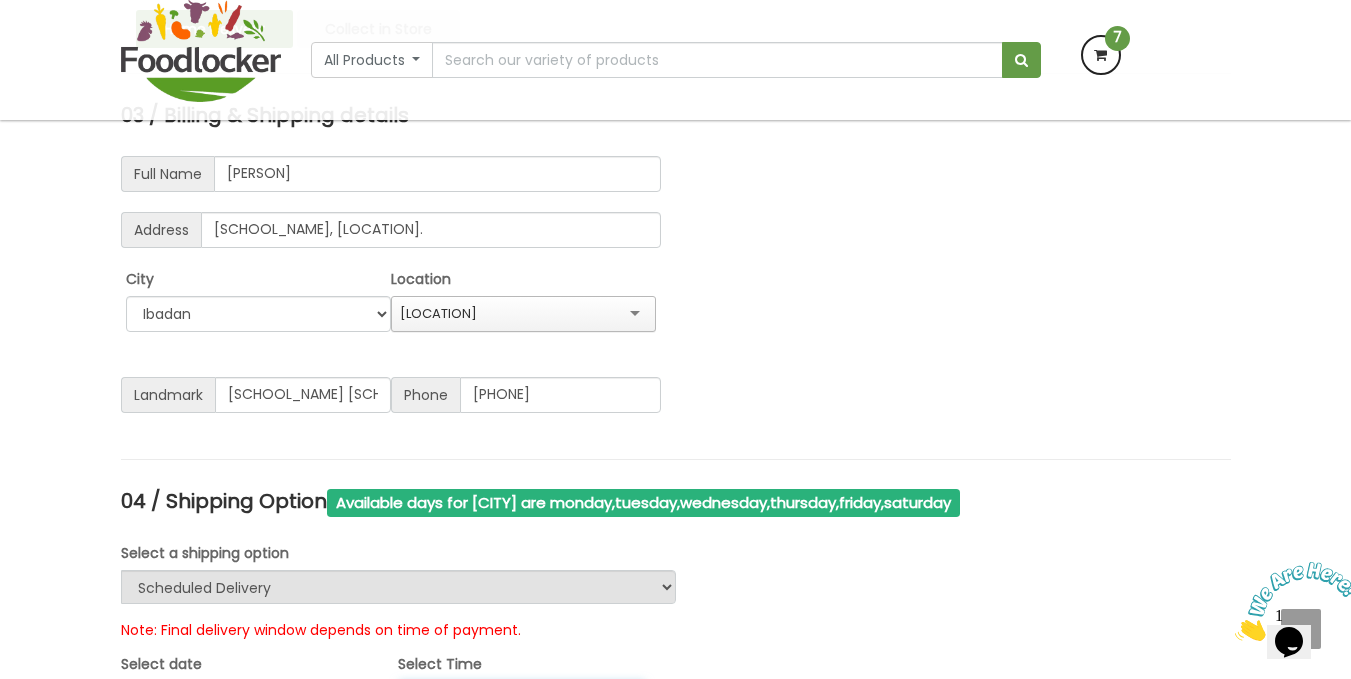 scroll, scrollTop: 1626, scrollLeft: 0, axis: vertical 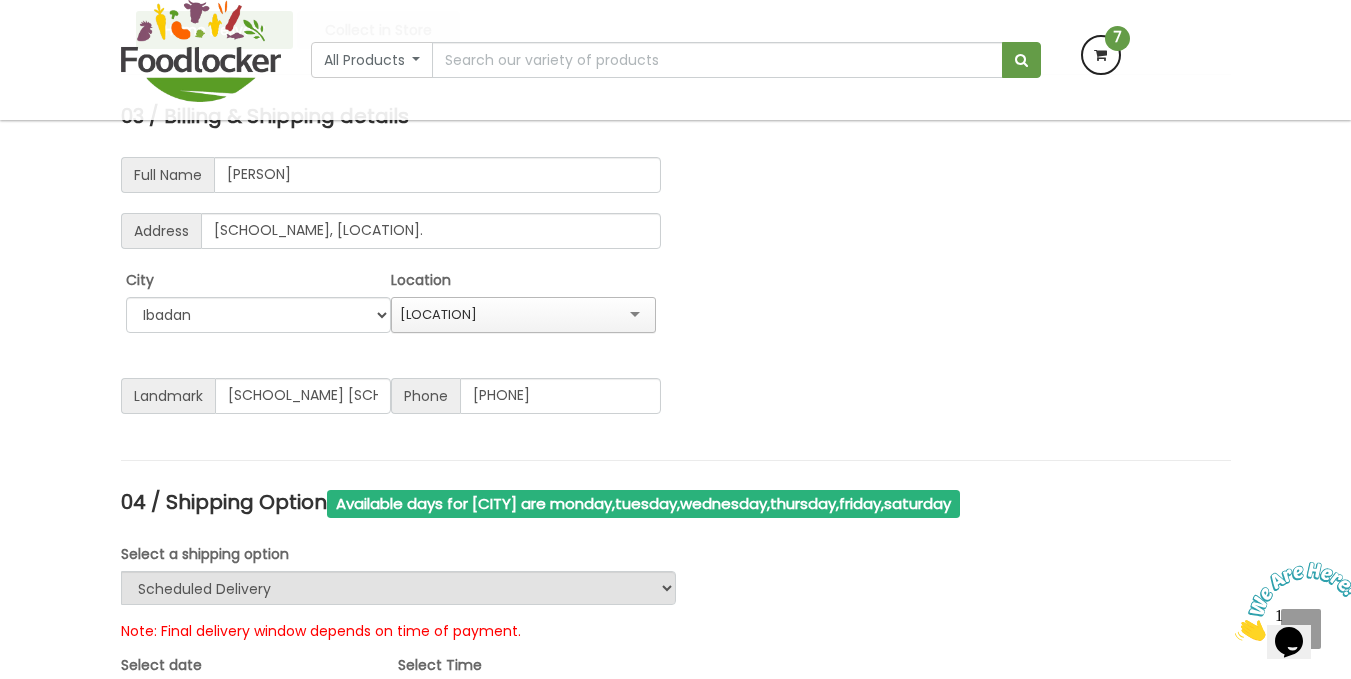 click on "03 / Billing & Shipping details
Full Name
Jeremiah Soyombo
Address
Christ the Redeemer Secondary Schools, Molete.
City
Select City
Ibadan
Lagos
Ogun
Location Molete  Ada" at bounding box center [676, 272] 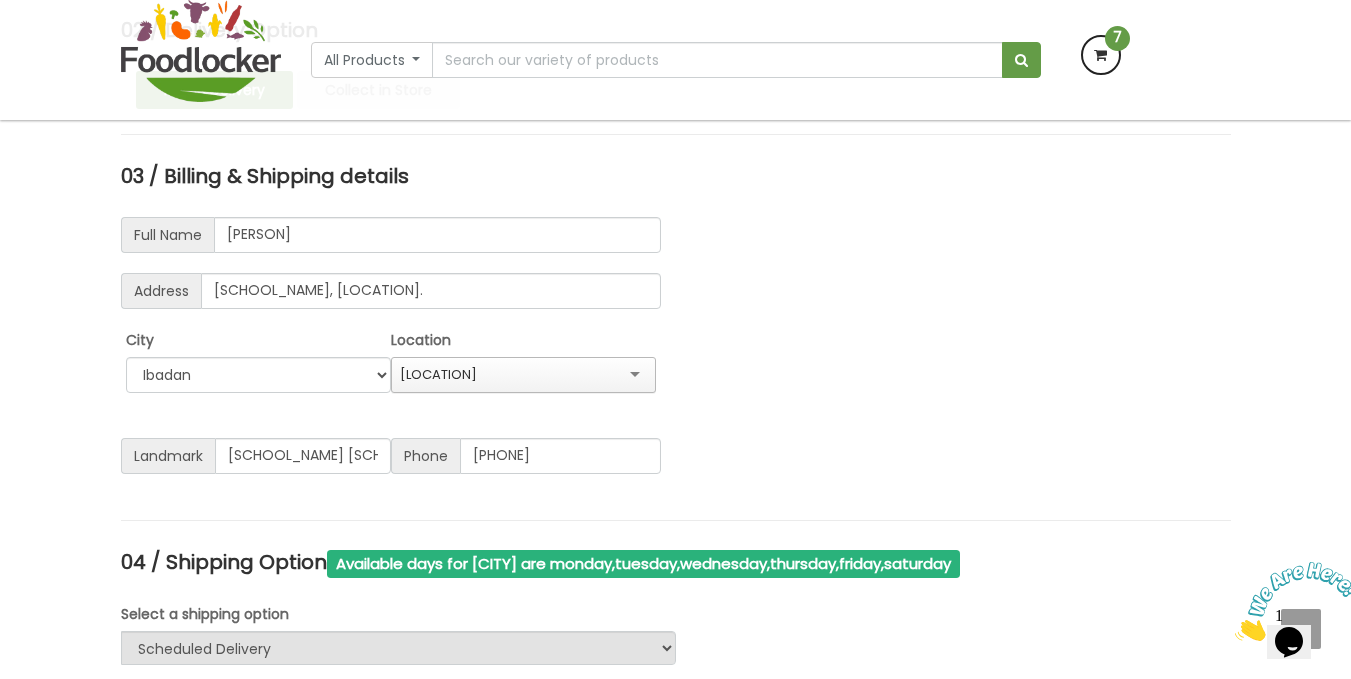 scroll, scrollTop: 1565, scrollLeft: 0, axis: vertical 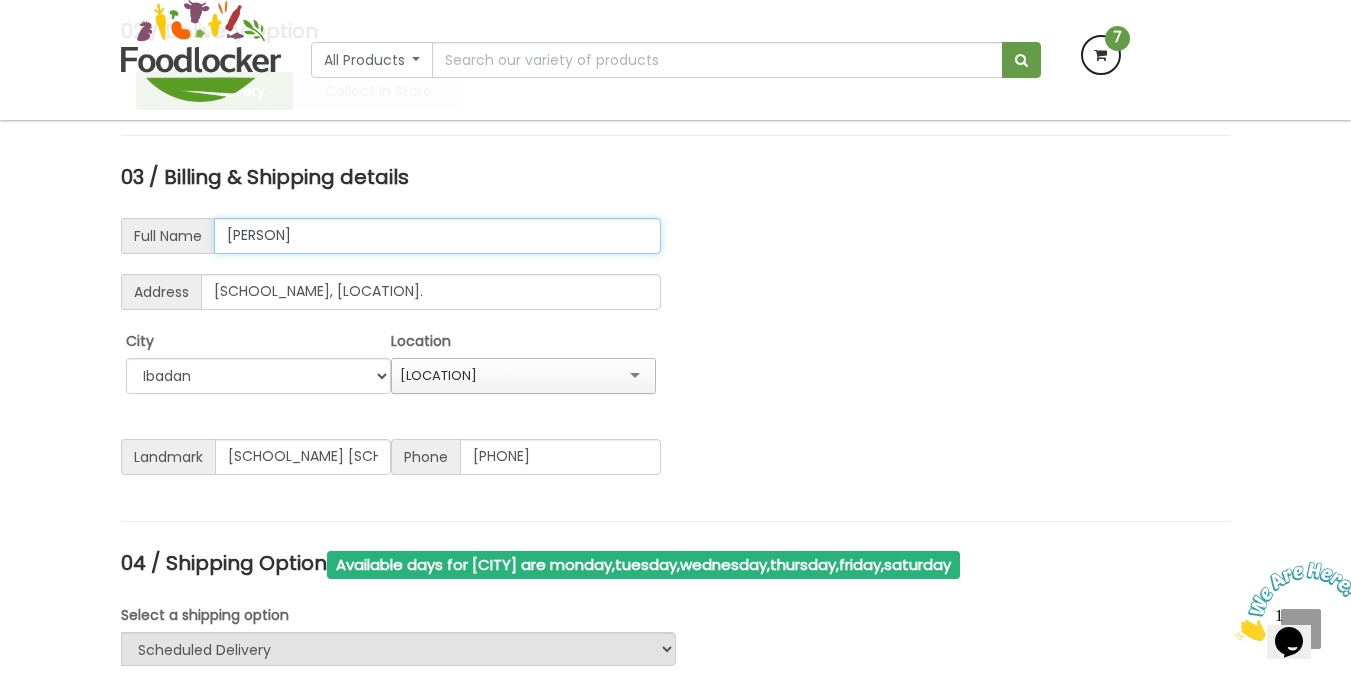 click on "Jeremiah Soyombo" at bounding box center [437, 236] 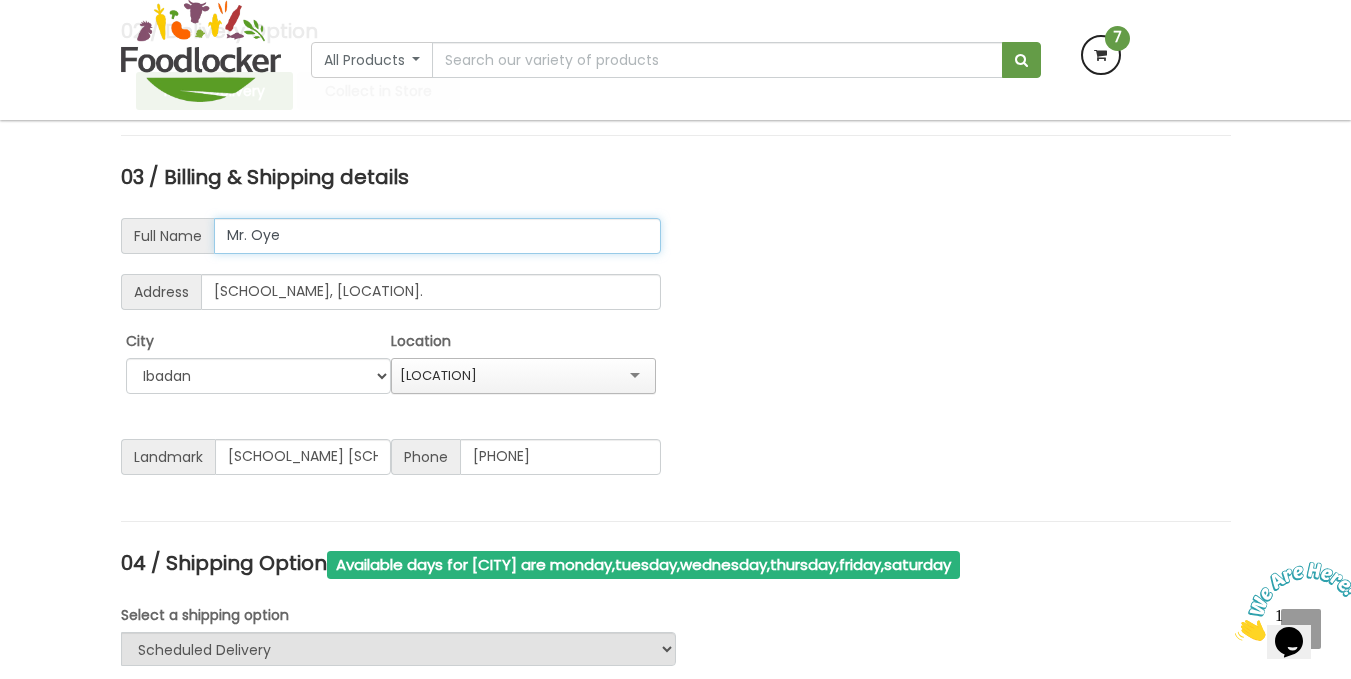 type on "[TITLE] [LAST_NAME]" 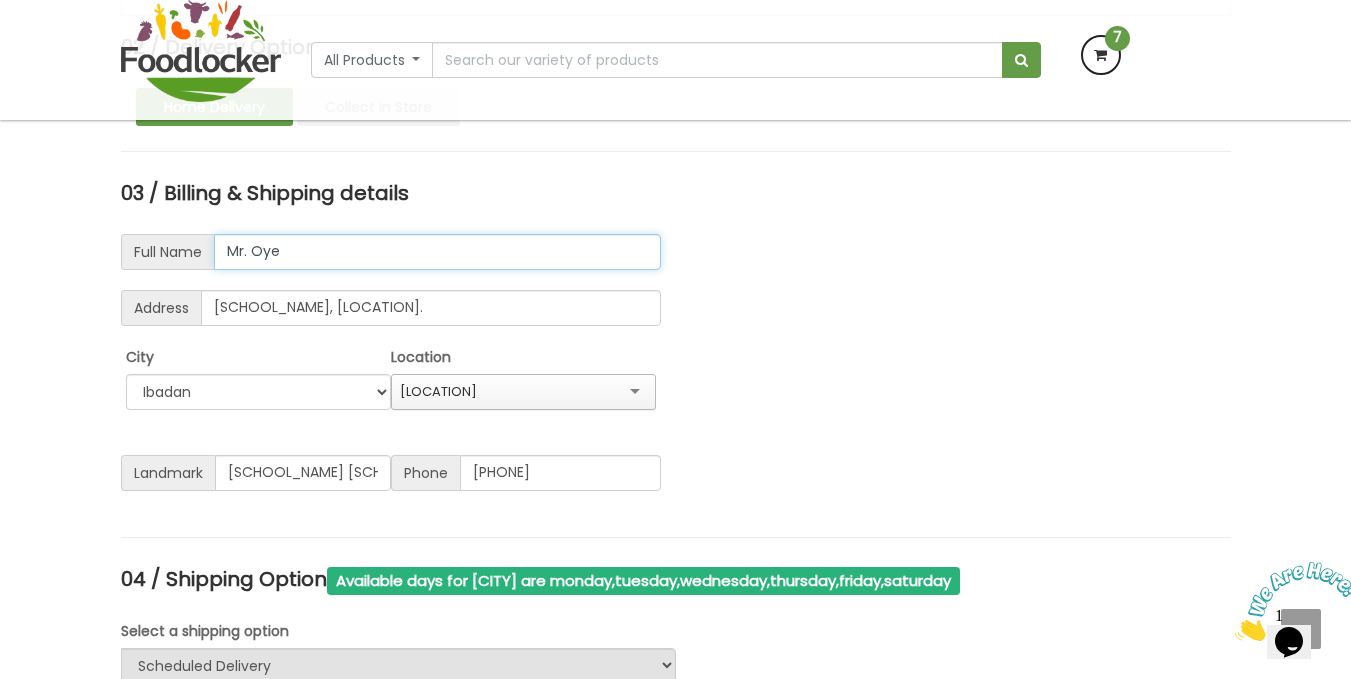 scroll, scrollTop: 1557, scrollLeft: 0, axis: vertical 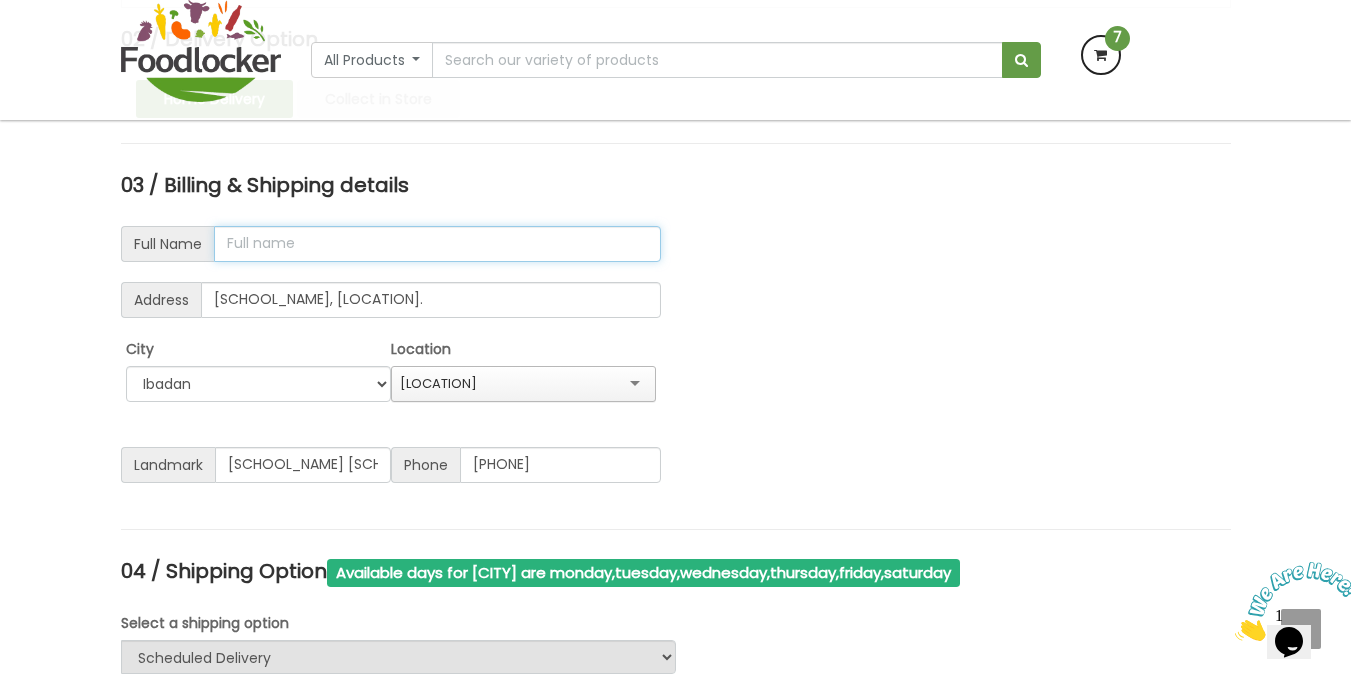type 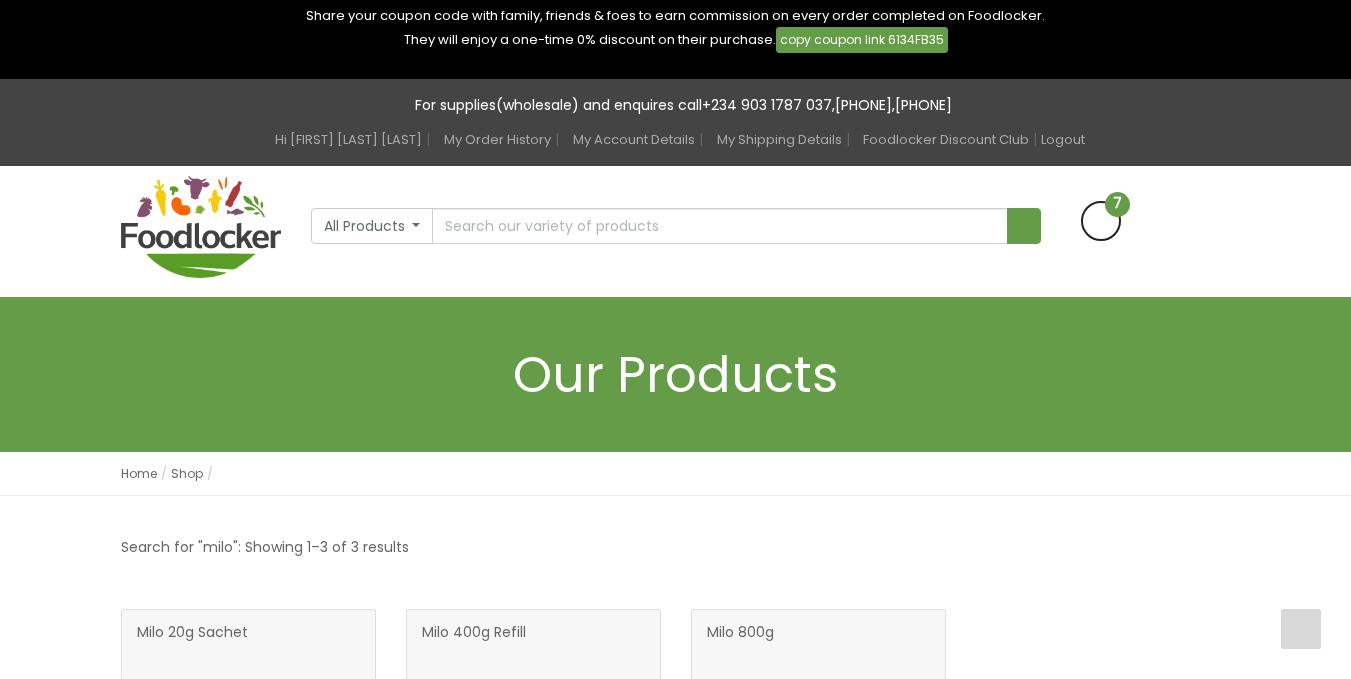 scroll, scrollTop: 43, scrollLeft: 0, axis: vertical 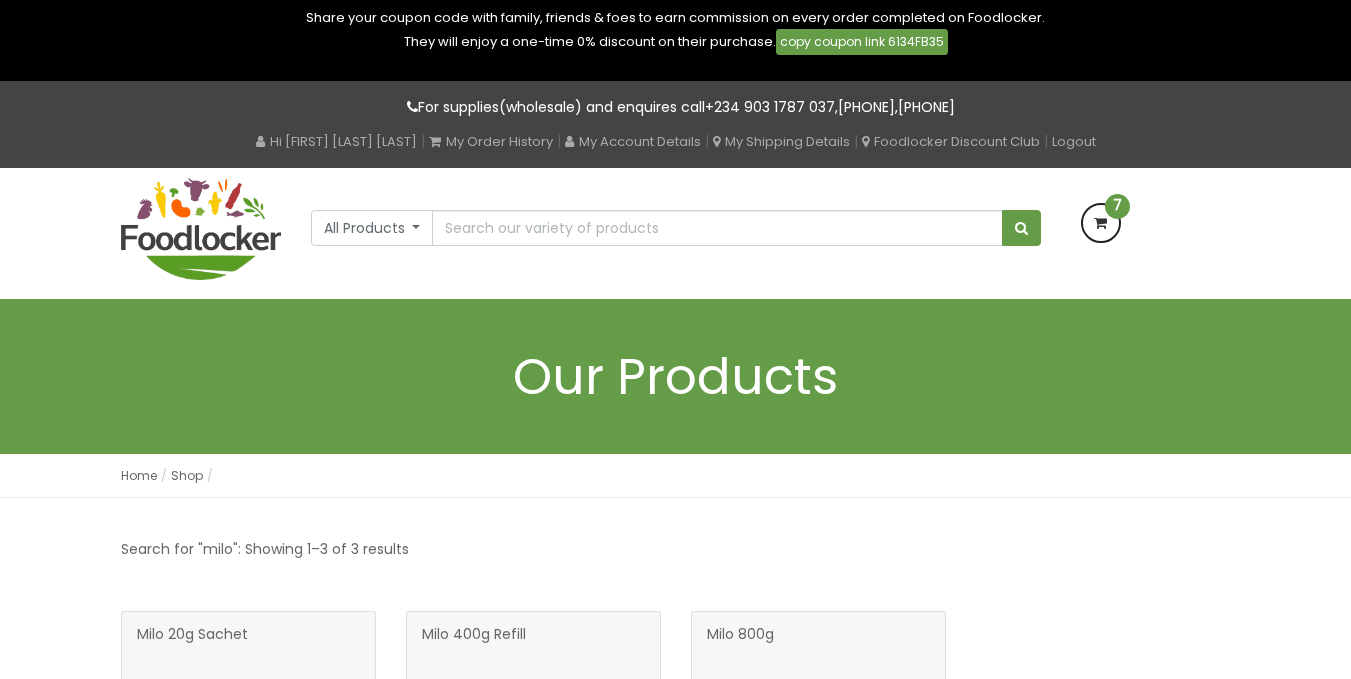click at bounding box center [1101, 223] 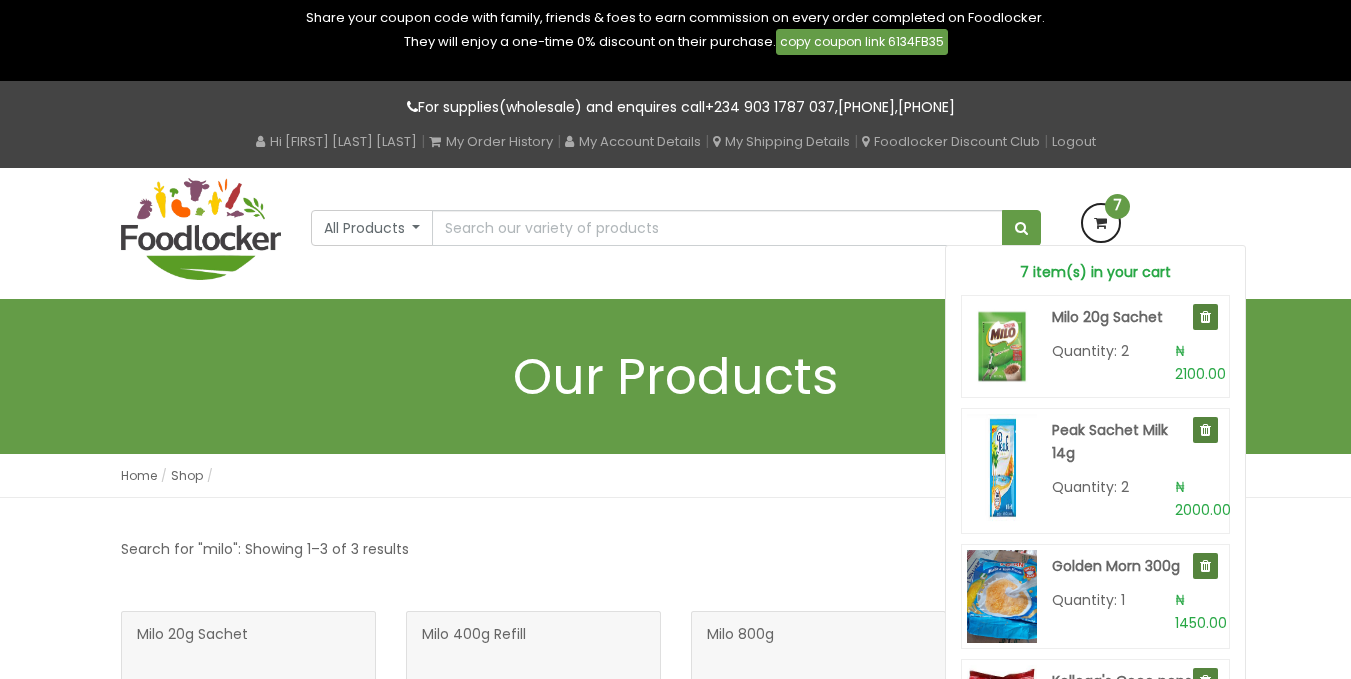 scroll, scrollTop: 166, scrollLeft: 0, axis: vertical 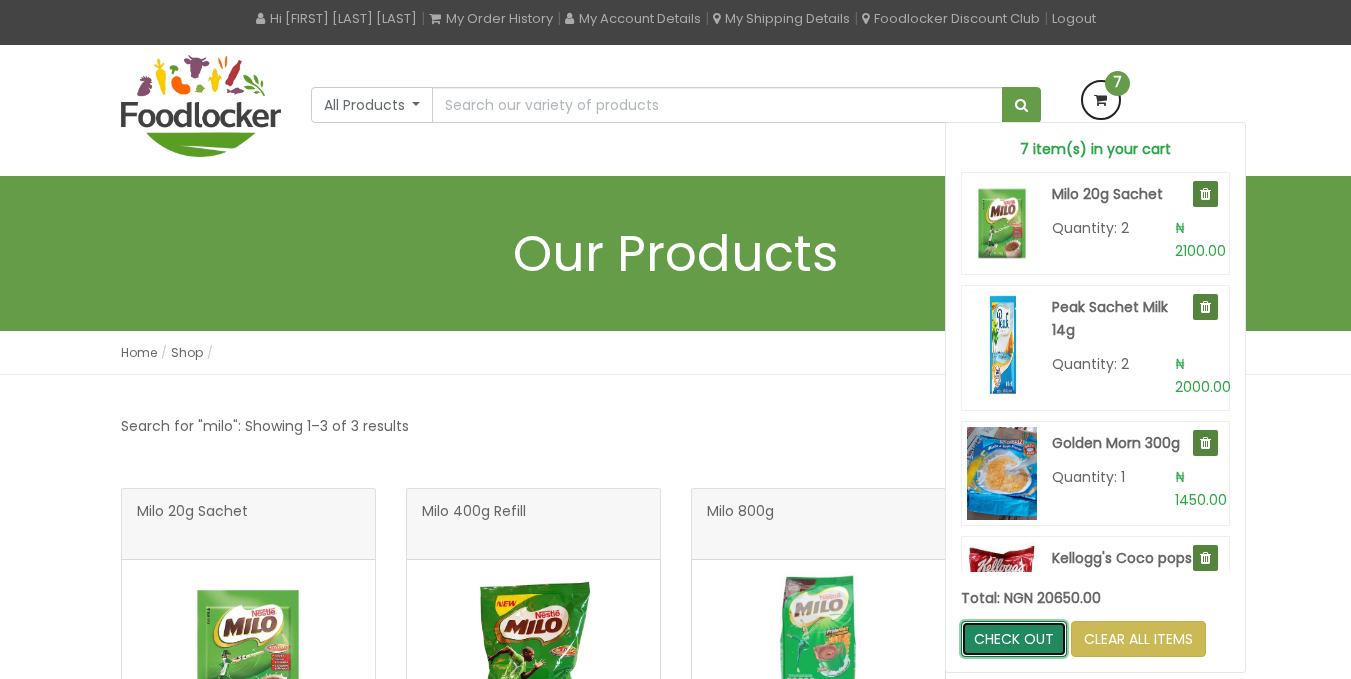 click on "CHECK OUT" at bounding box center (1014, 639) 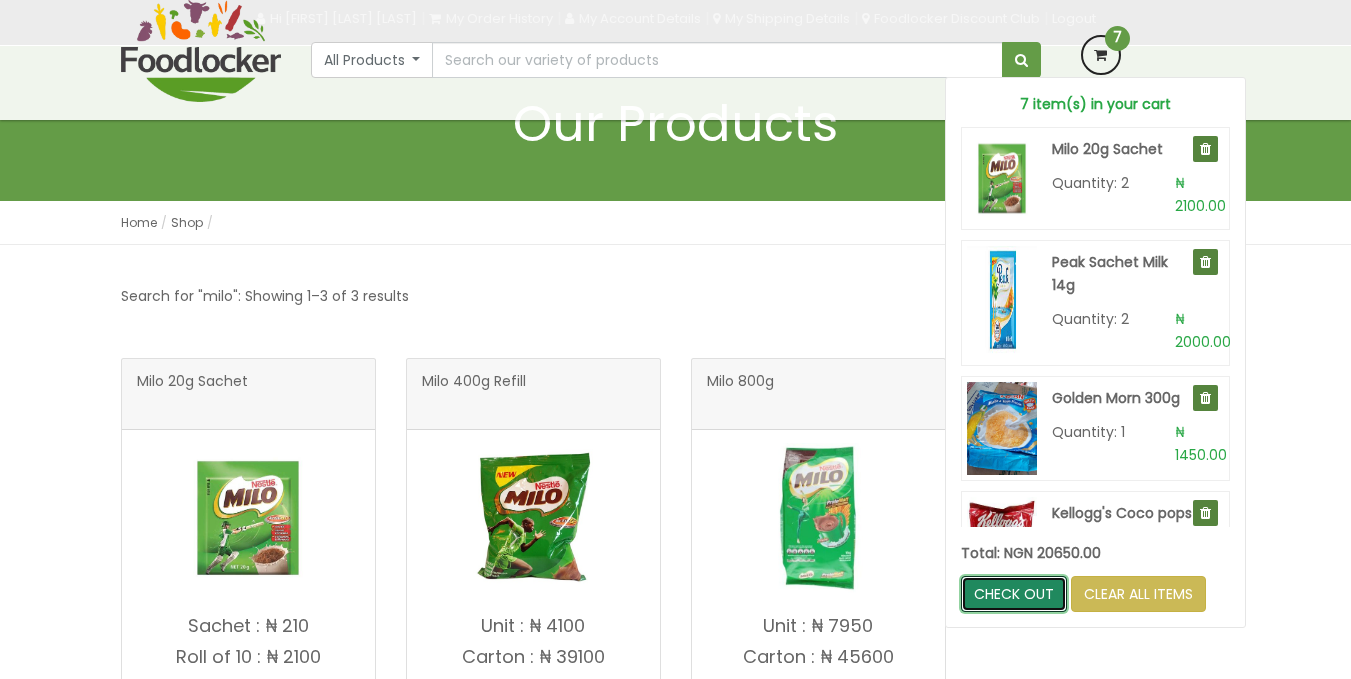 scroll, scrollTop: 357, scrollLeft: 0, axis: vertical 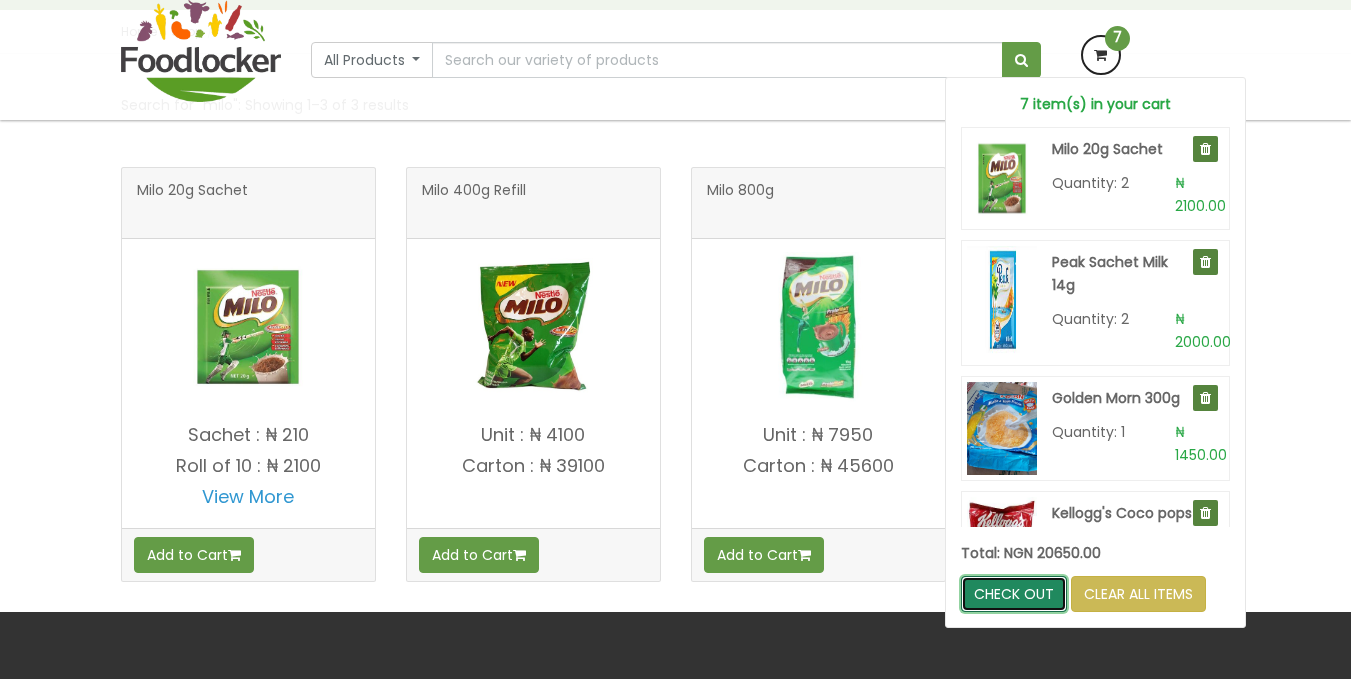click on "CHECK OUT" at bounding box center [1014, 594] 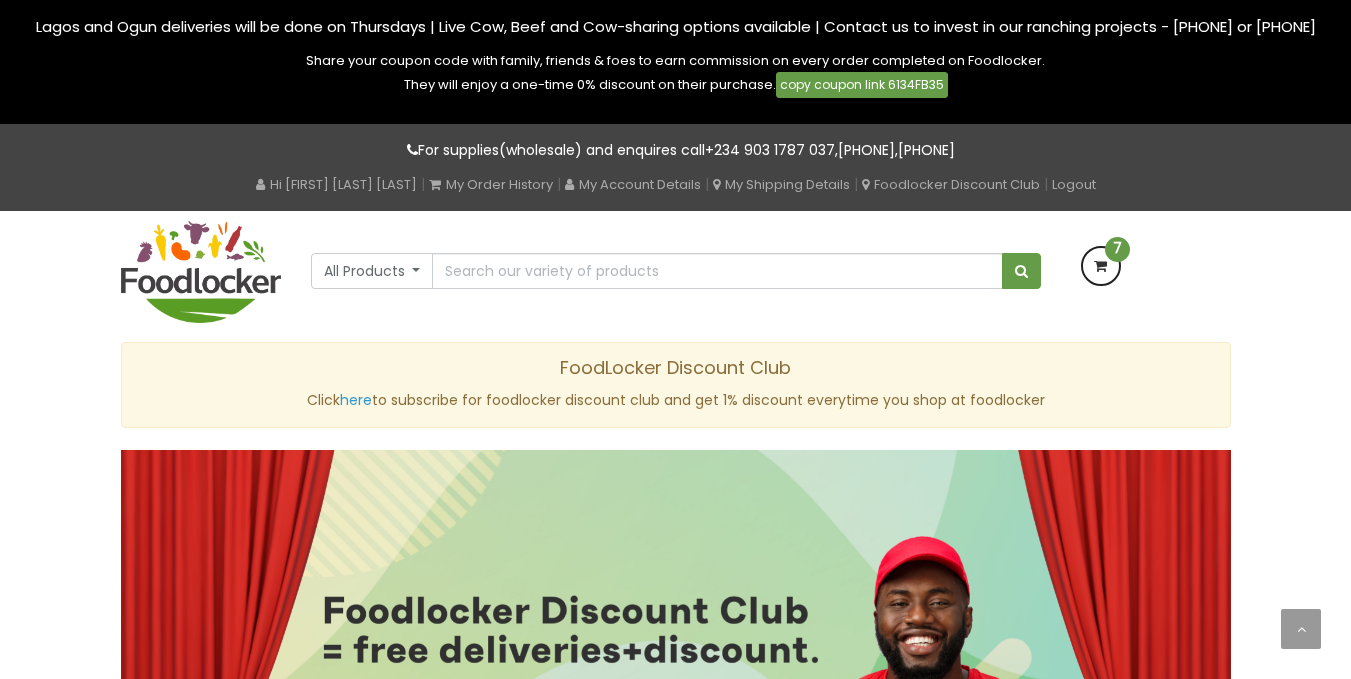 scroll, scrollTop: 0, scrollLeft: 0, axis: both 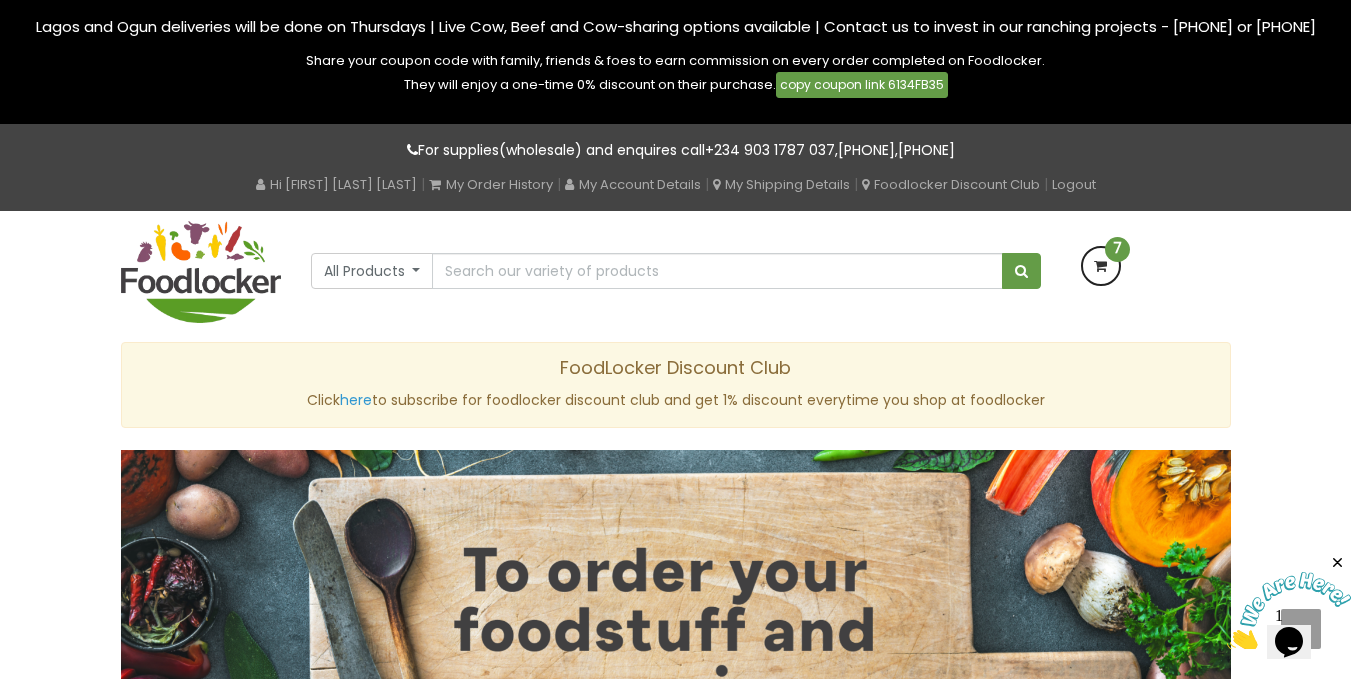 click at bounding box center (1101, 266) 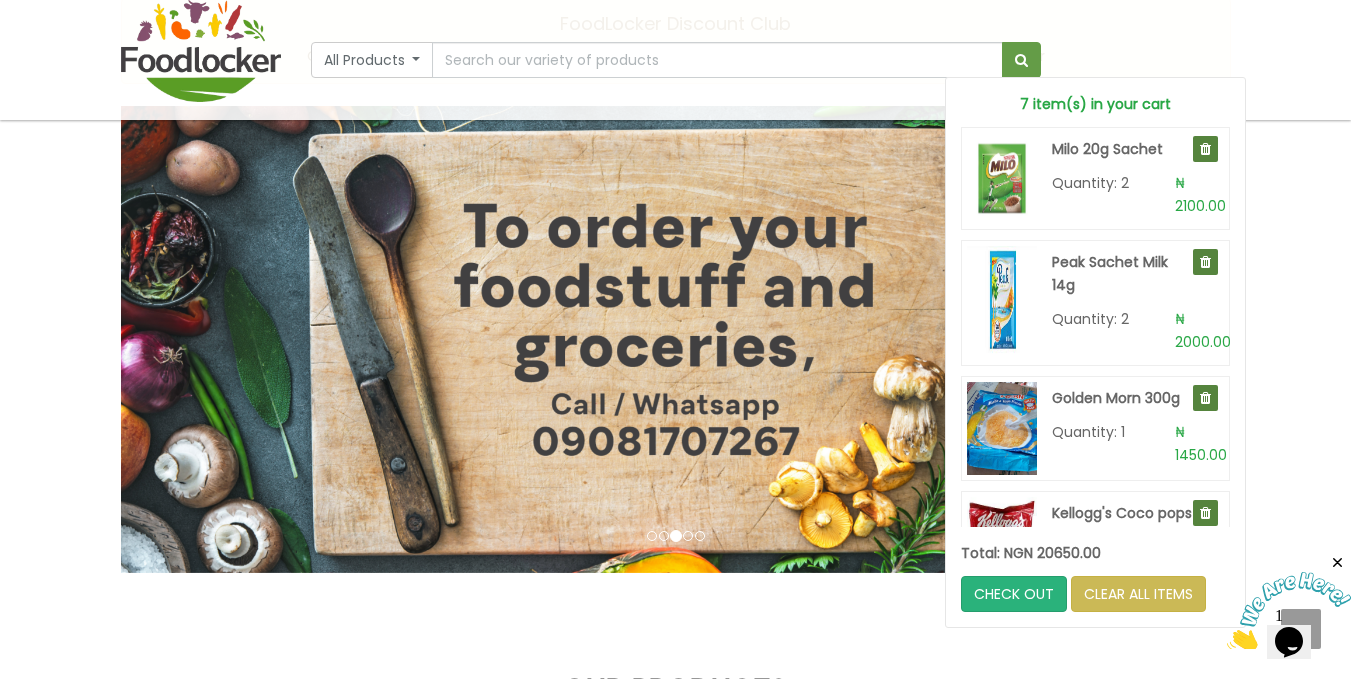 scroll, scrollTop: 275, scrollLeft: 0, axis: vertical 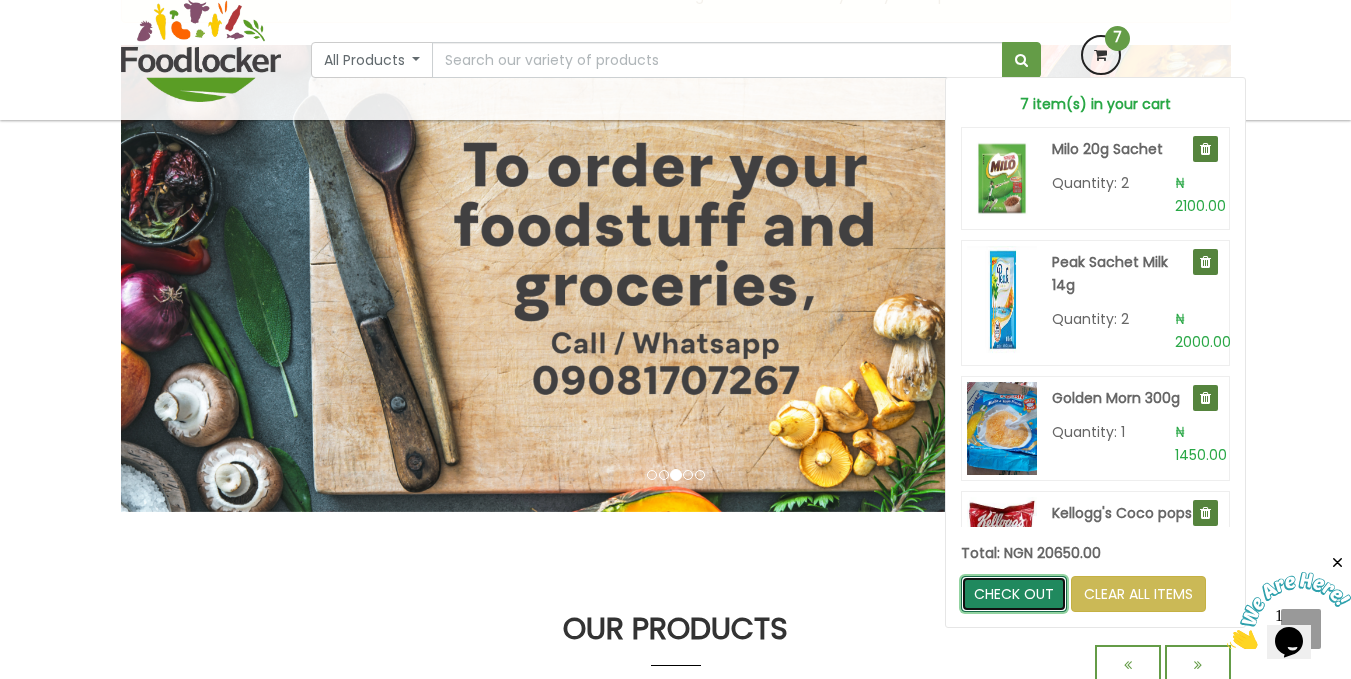 click on "CHECK OUT" at bounding box center [1014, 594] 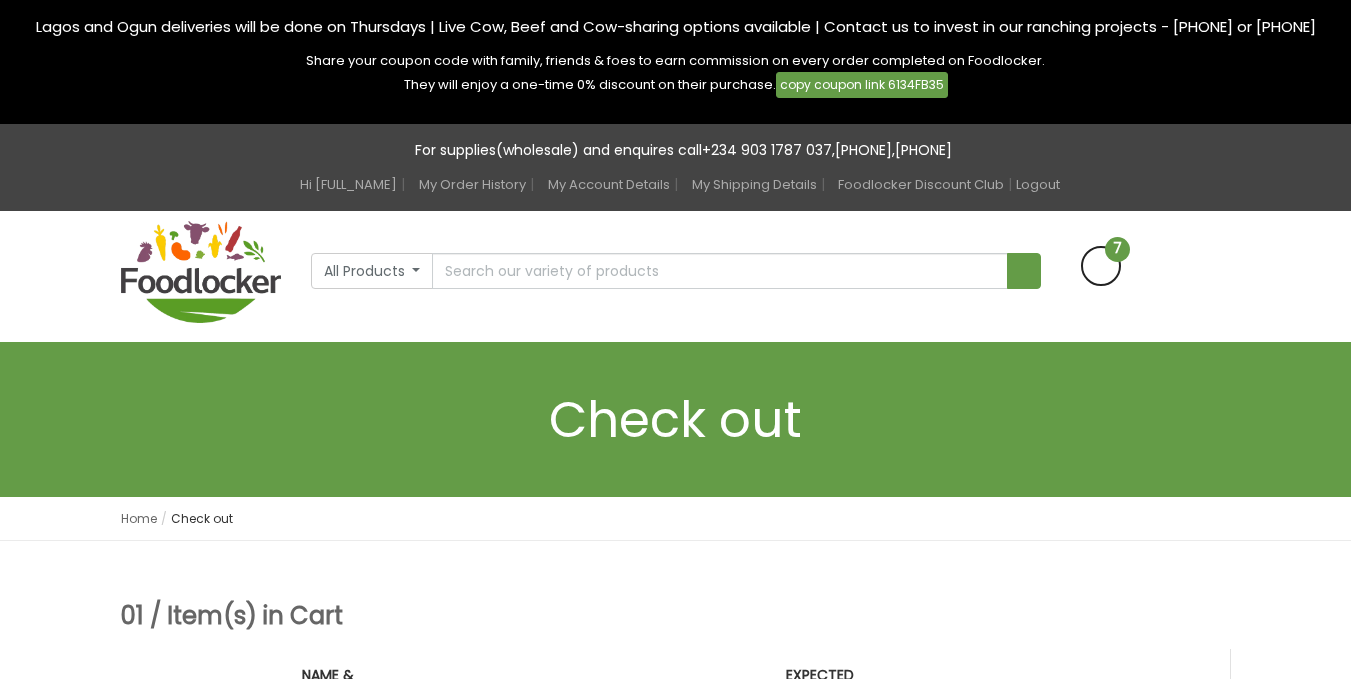 scroll, scrollTop: 0, scrollLeft: 0, axis: both 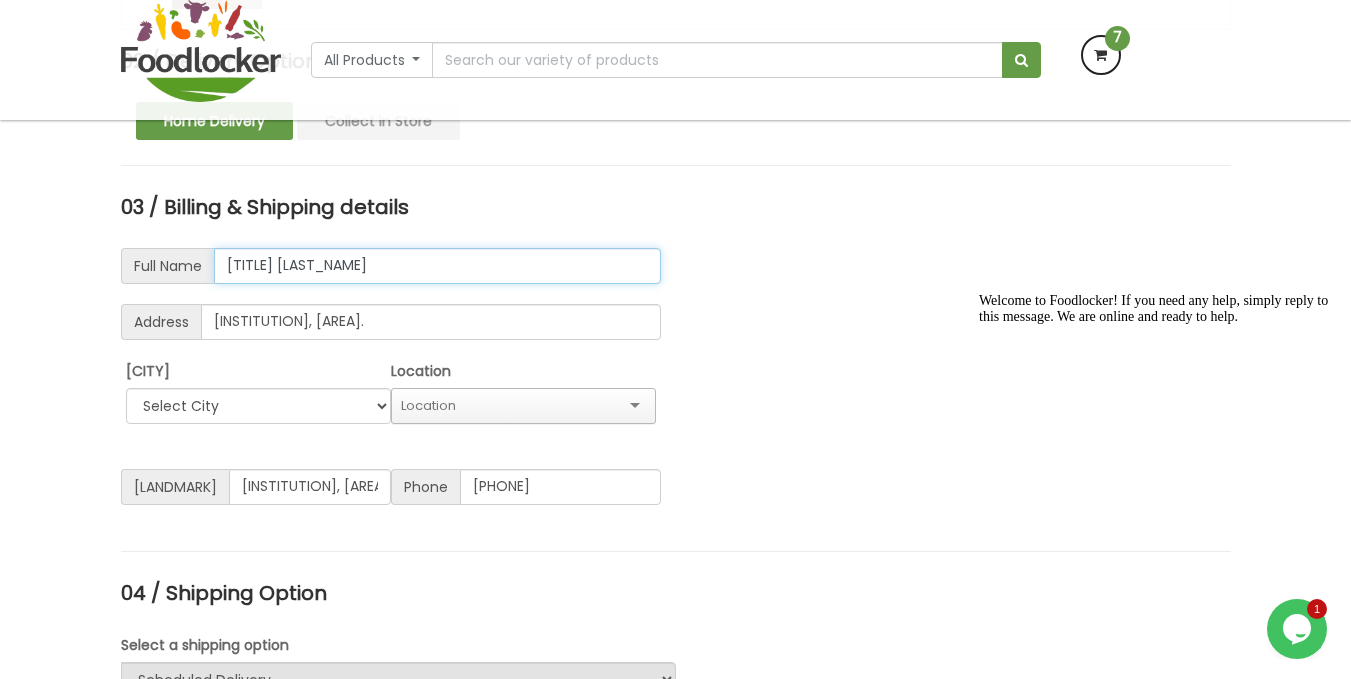 click on "[TITLE] [LAST_NAME]" at bounding box center (437, 266) 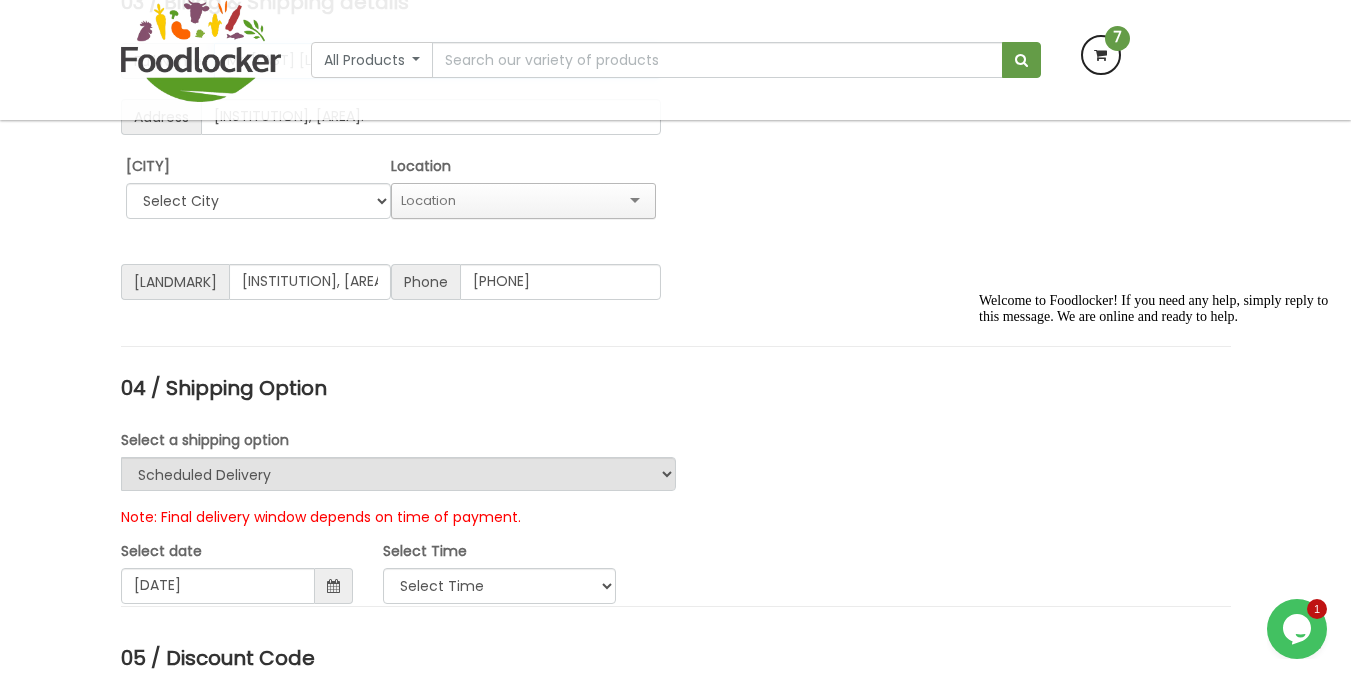scroll, scrollTop: 1717, scrollLeft: 0, axis: vertical 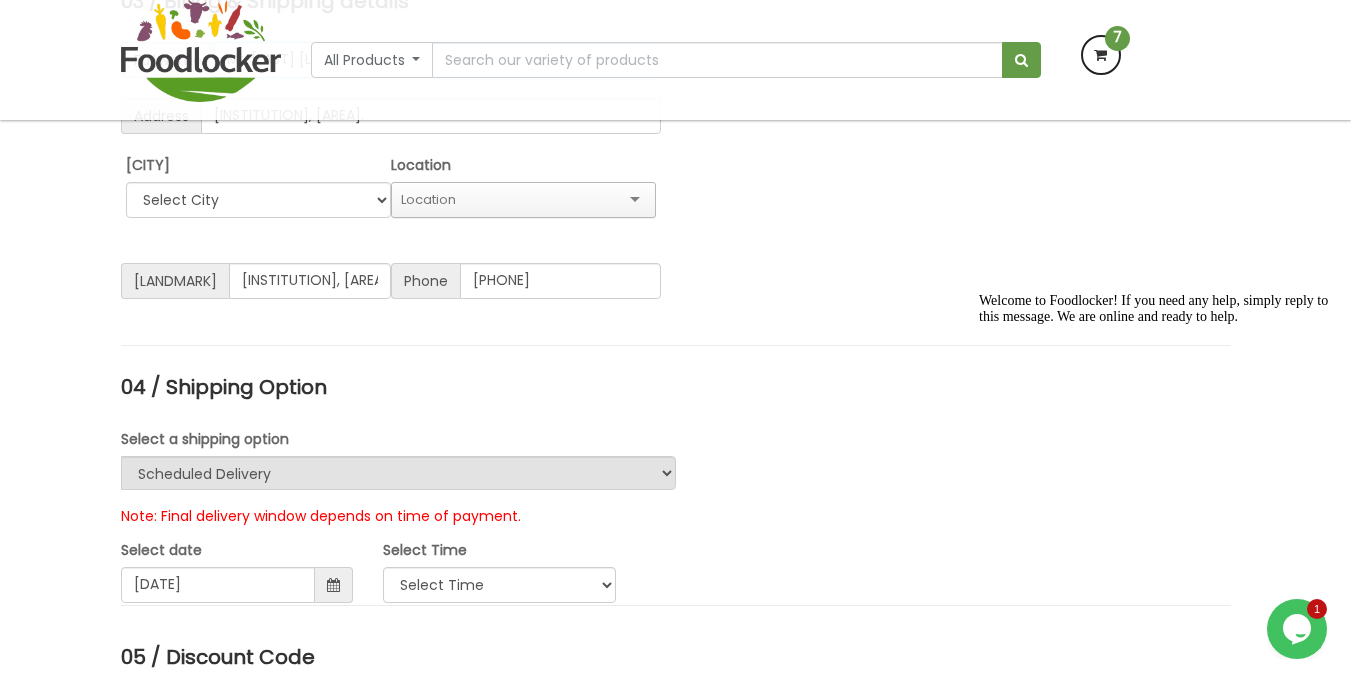 type on "Mr. [LAST] [LAST] [LAST]" 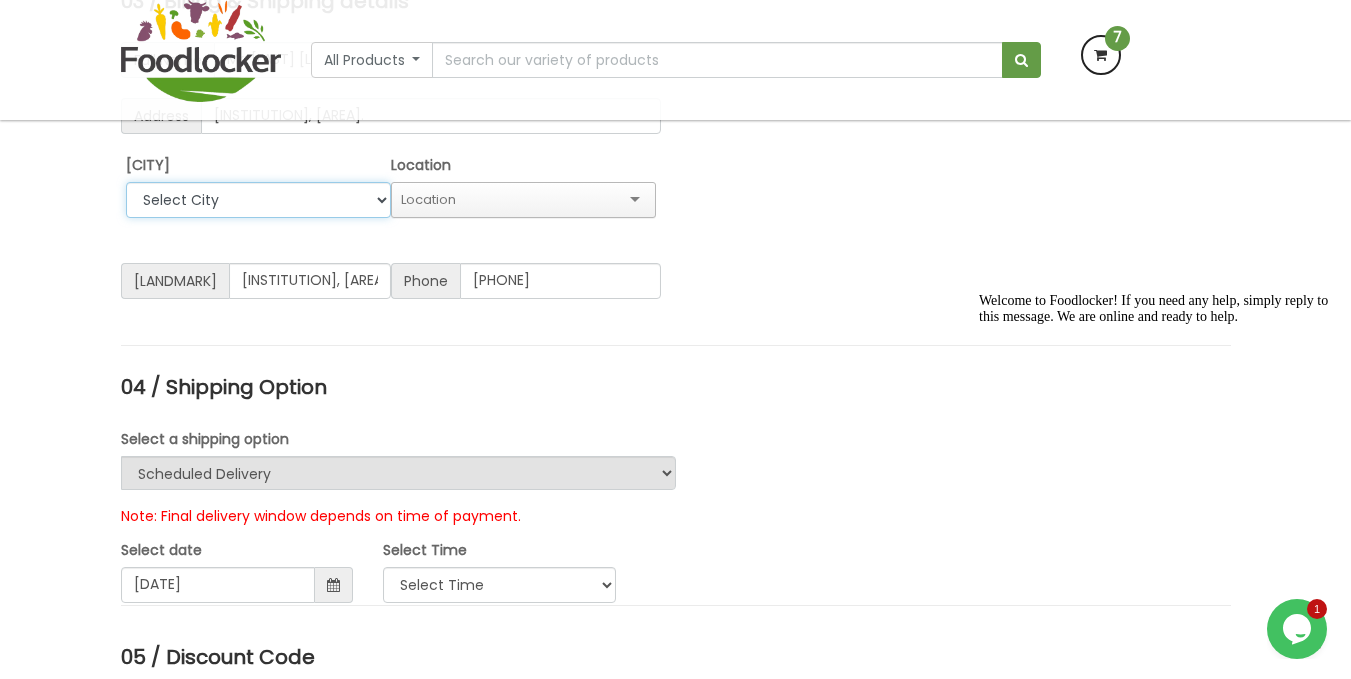 click on "Select City
[CITY]
[CITY]
[AREA] [AREA]" at bounding box center (258, 200) 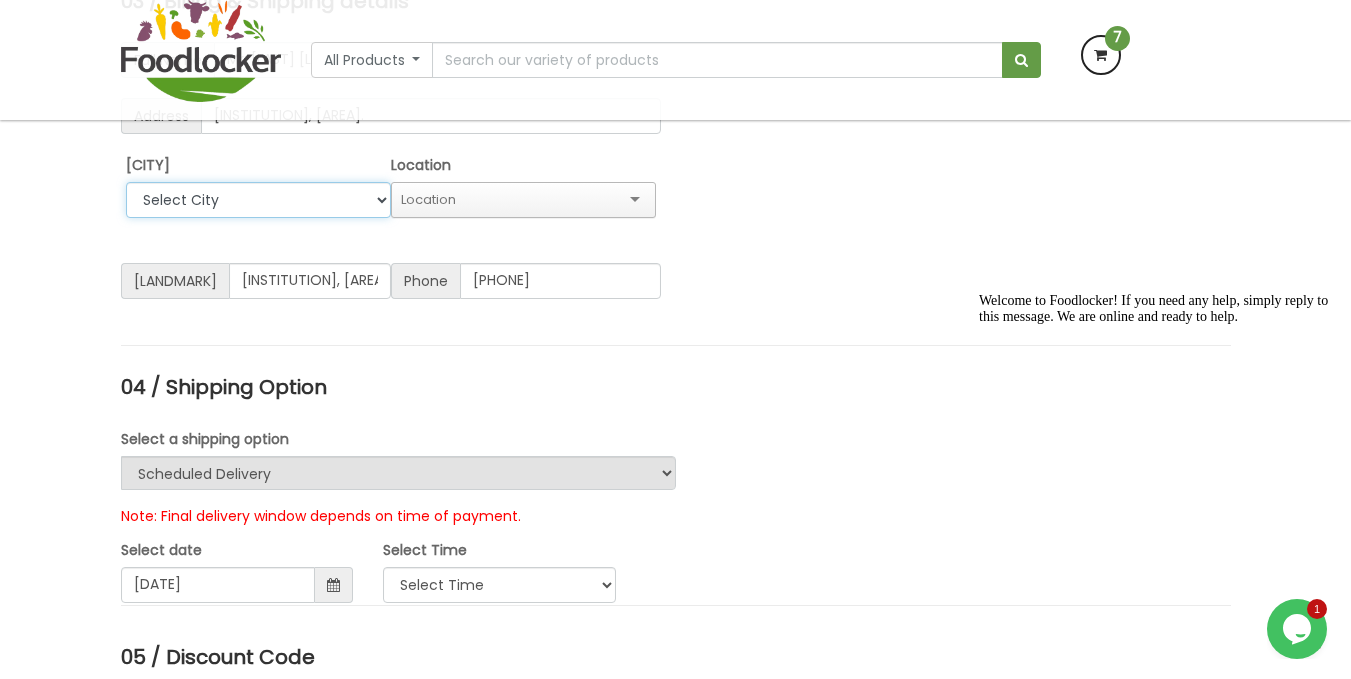 select on "[CITY]" 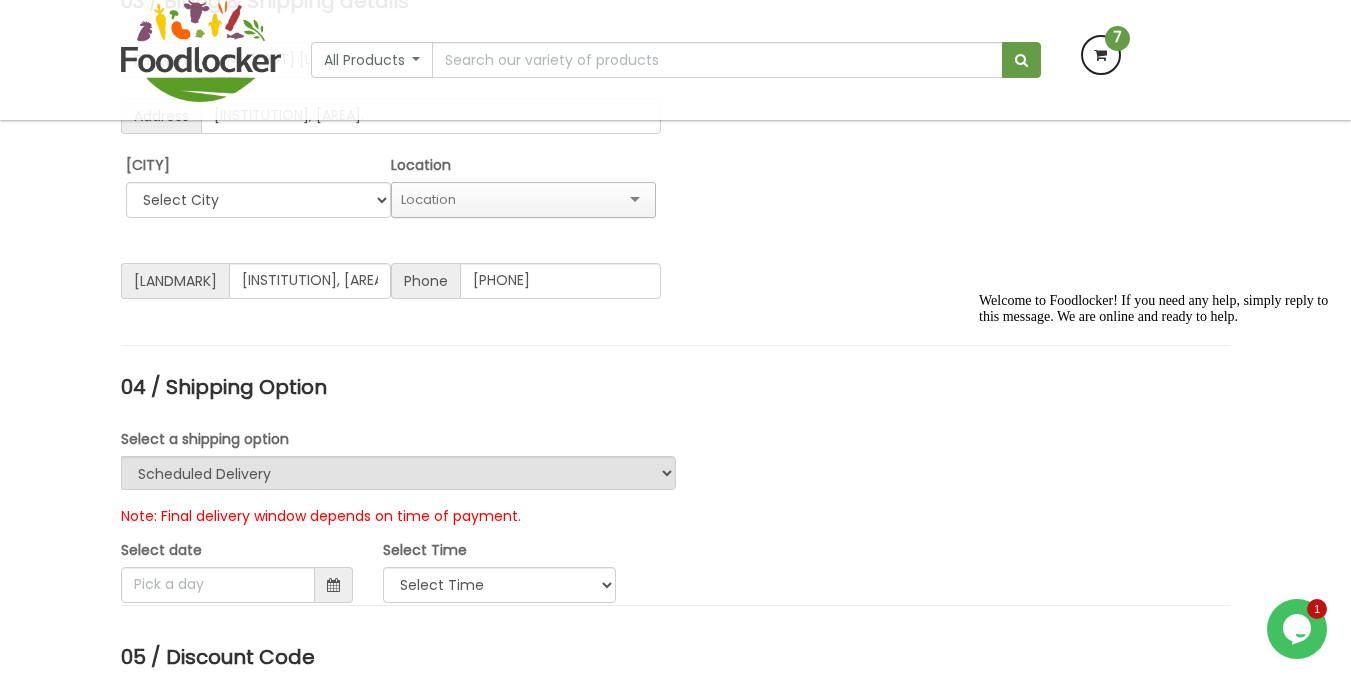click at bounding box center [524, 200] 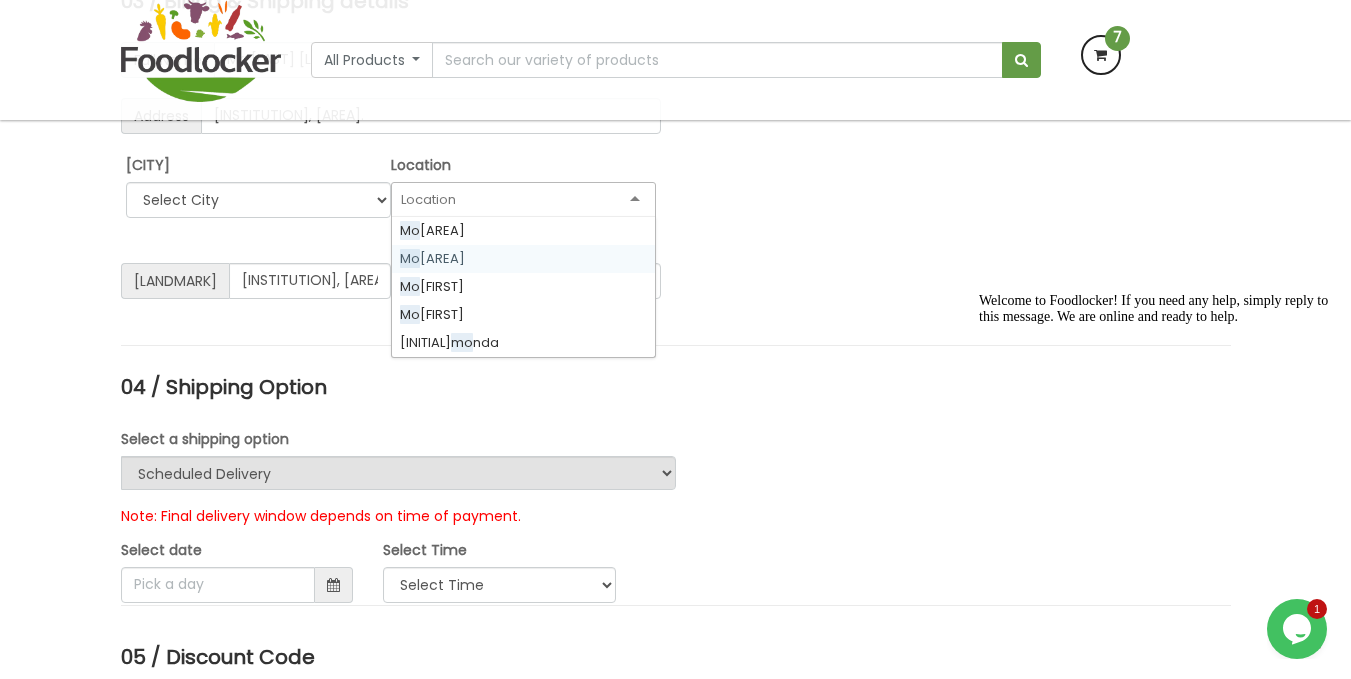scroll, scrollTop: 0, scrollLeft: 0, axis: both 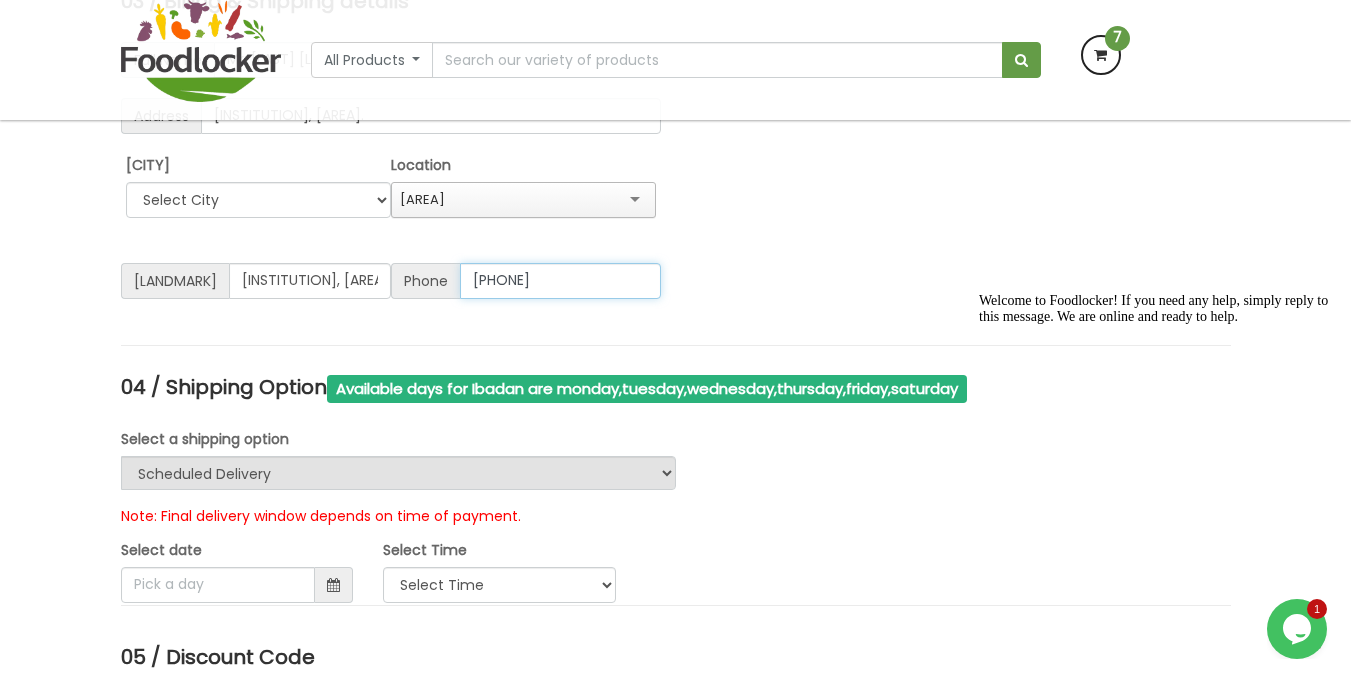 click on "[PHONE]" at bounding box center [560, 281] 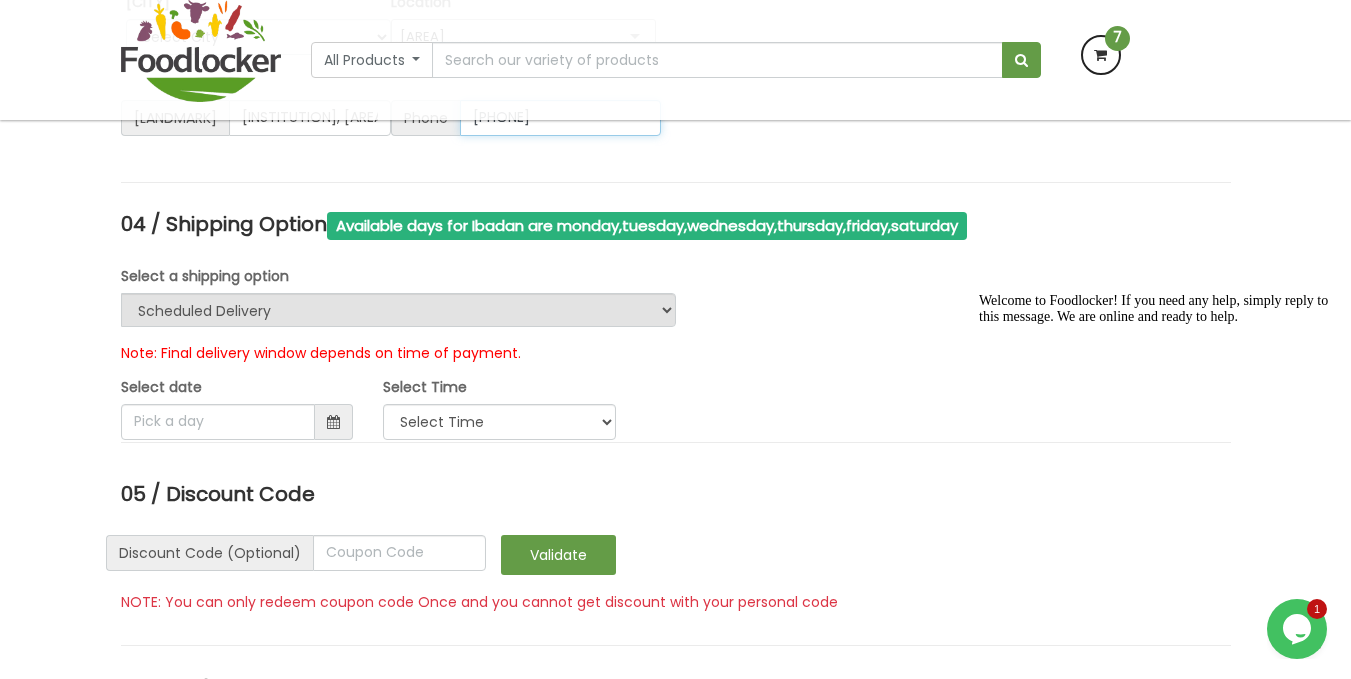 scroll, scrollTop: 1887, scrollLeft: 0, axis: vertical 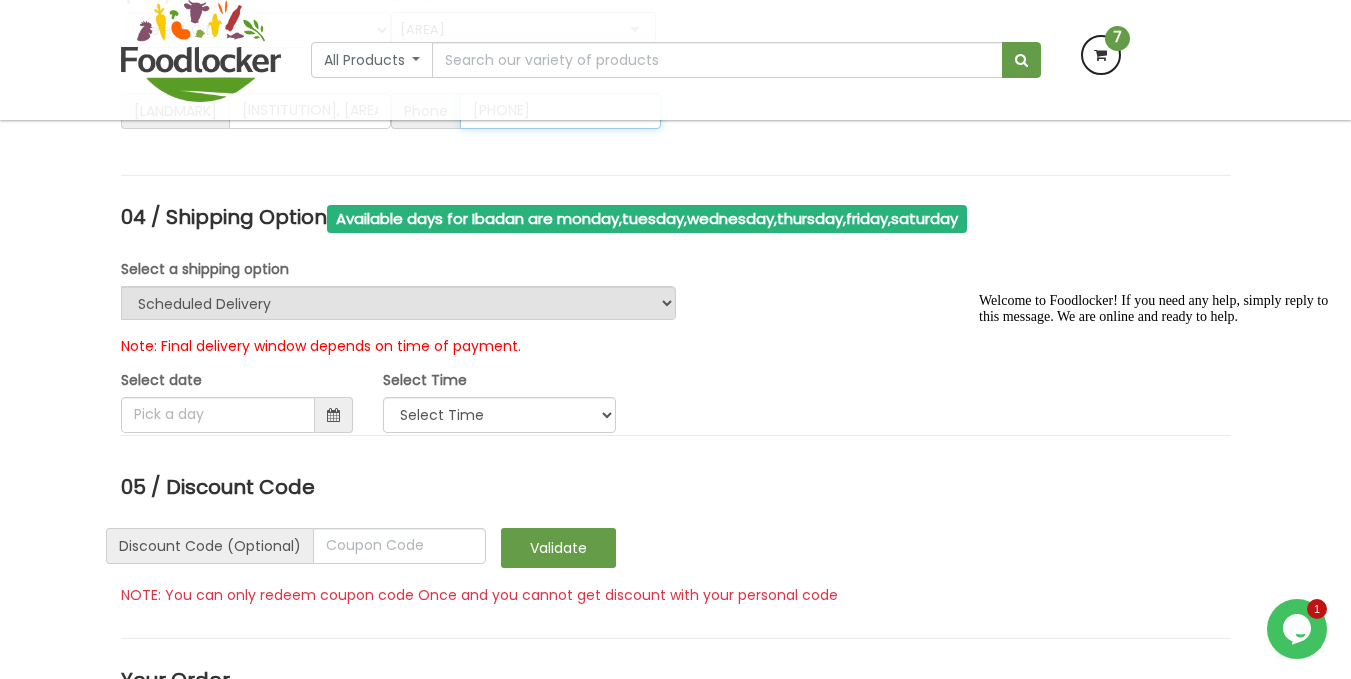 type on "[PHONE]" 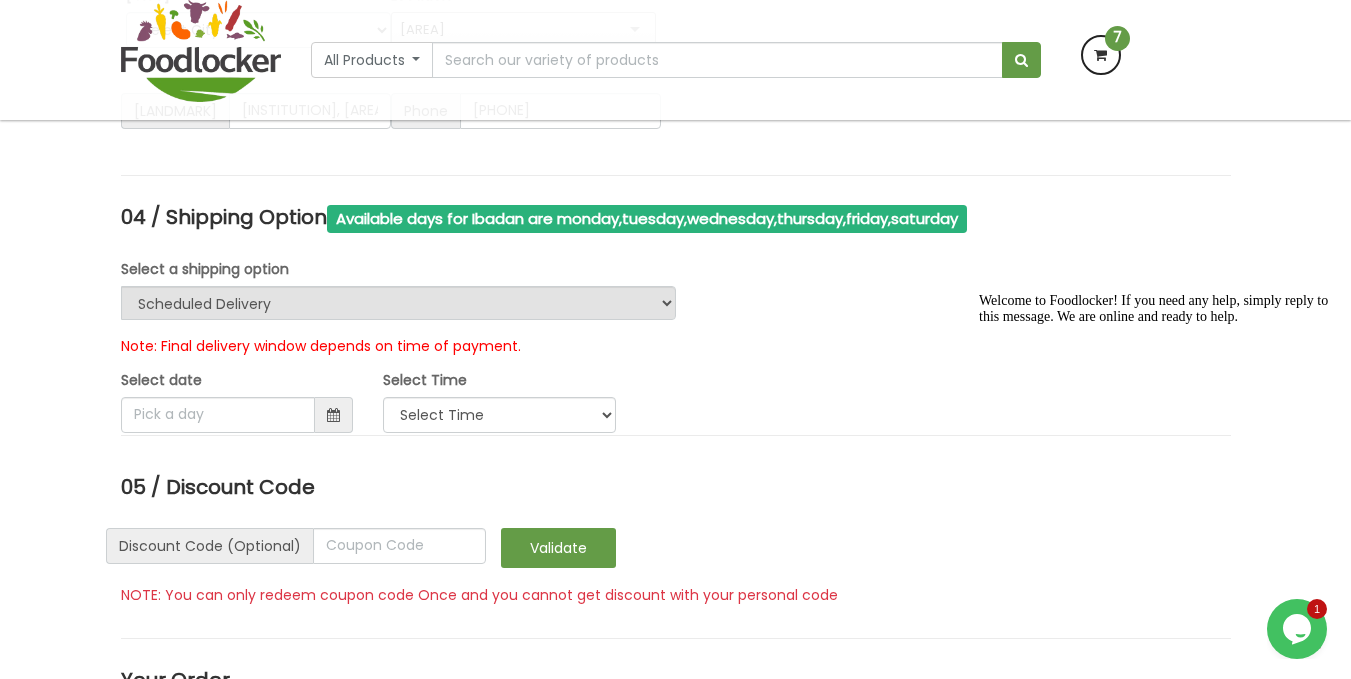 click at bounding box center (333, 415) 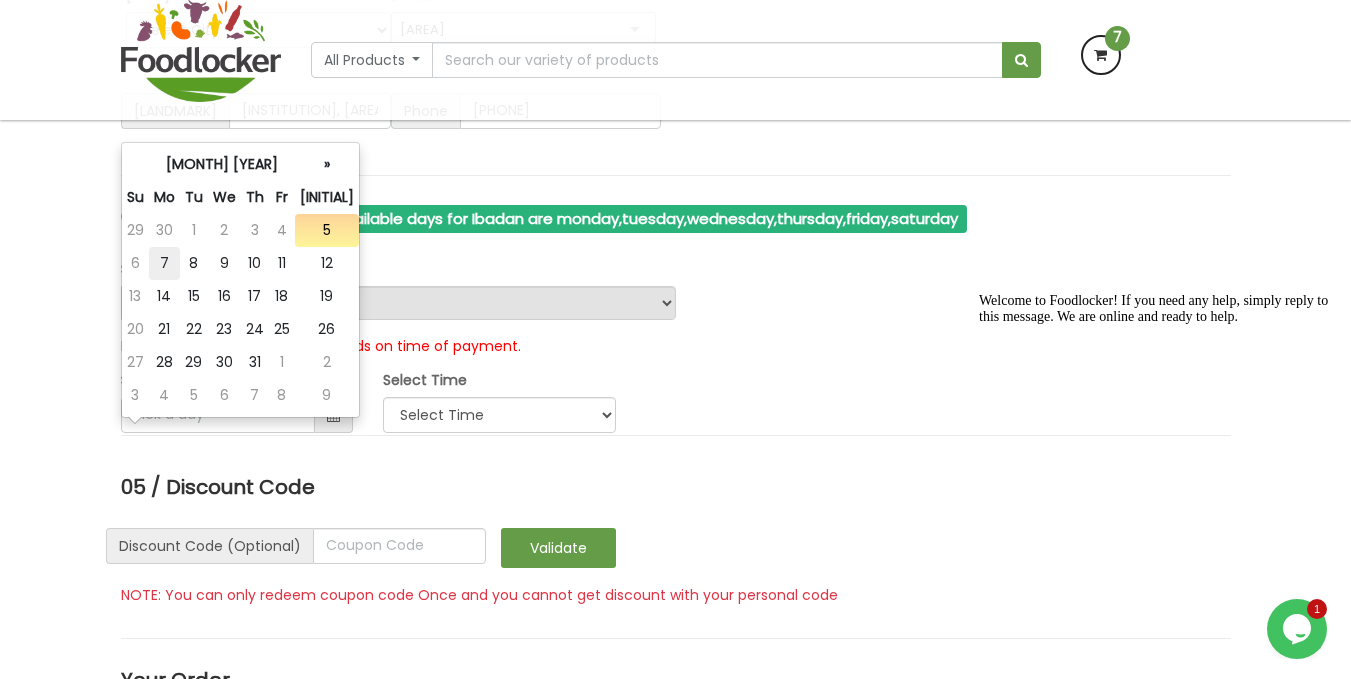 click on "7" at bounding box center (164, 230) 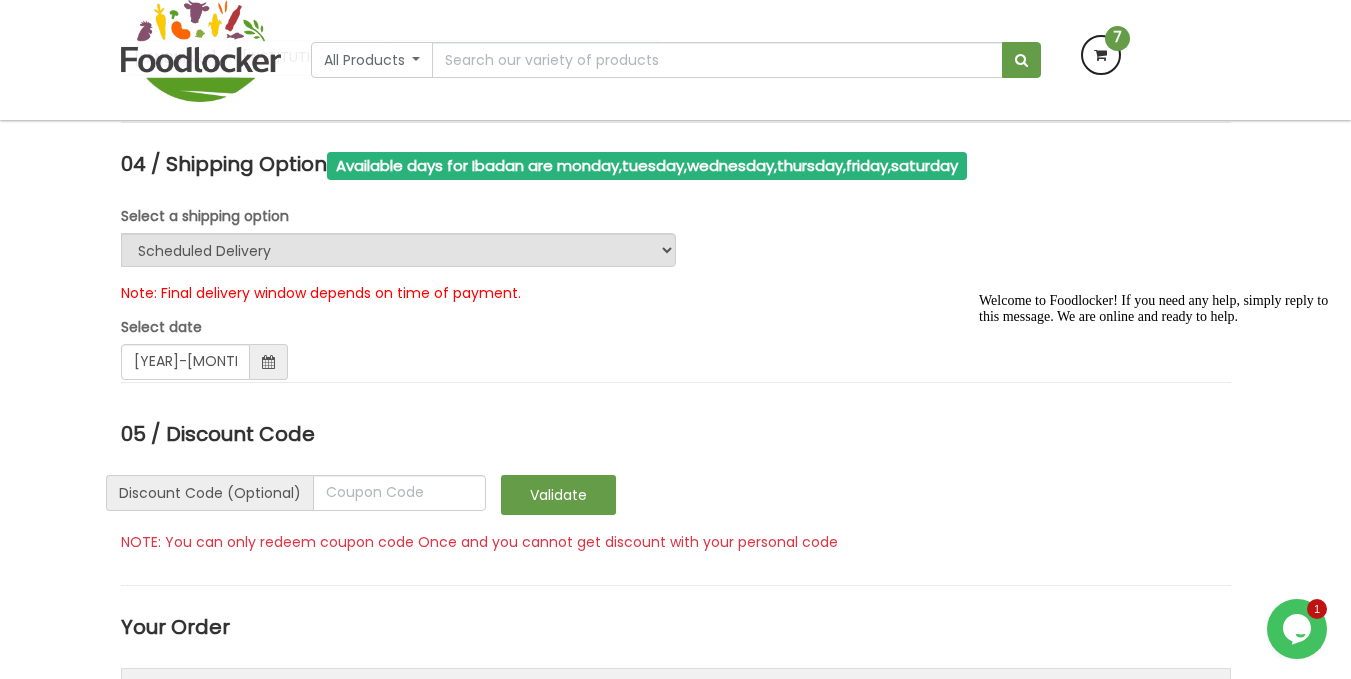 scroll, scrollTop: 1941, scrollLeft: 0, axis: vertical 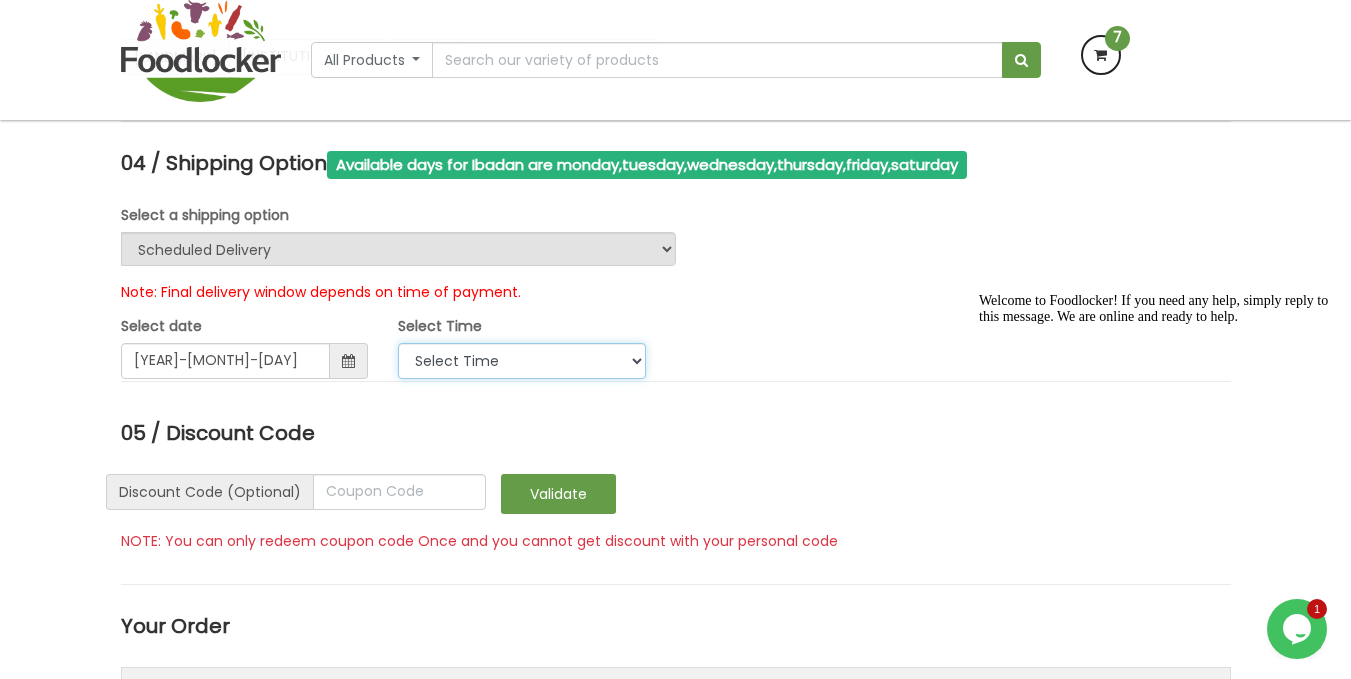 click on "Select Time
9:00 AM - 11:00 AM
11:00 AM - 1:00 PM
1:00 PM - 3:00 PM
3:00 PM - 5:00 PM" at bounding box center (522, 361) 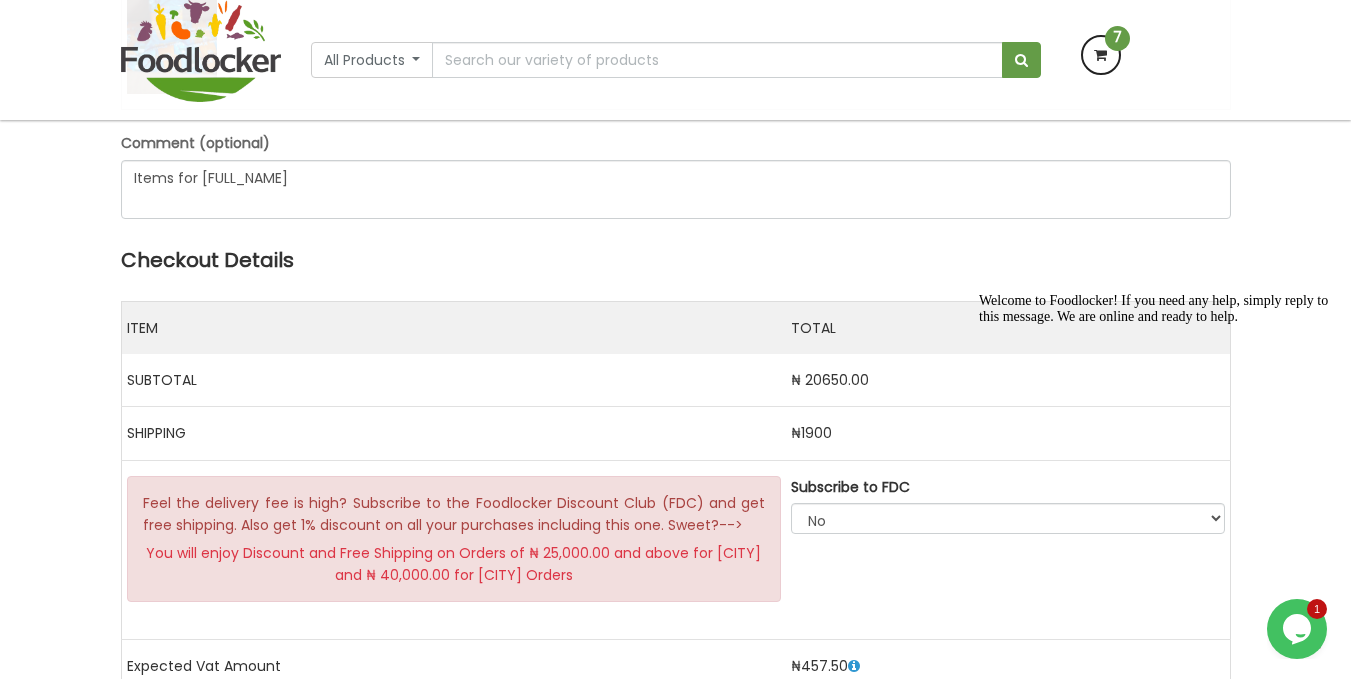 scroll, scrollTop: 3415, scrollLeft: 0, axis: vertical 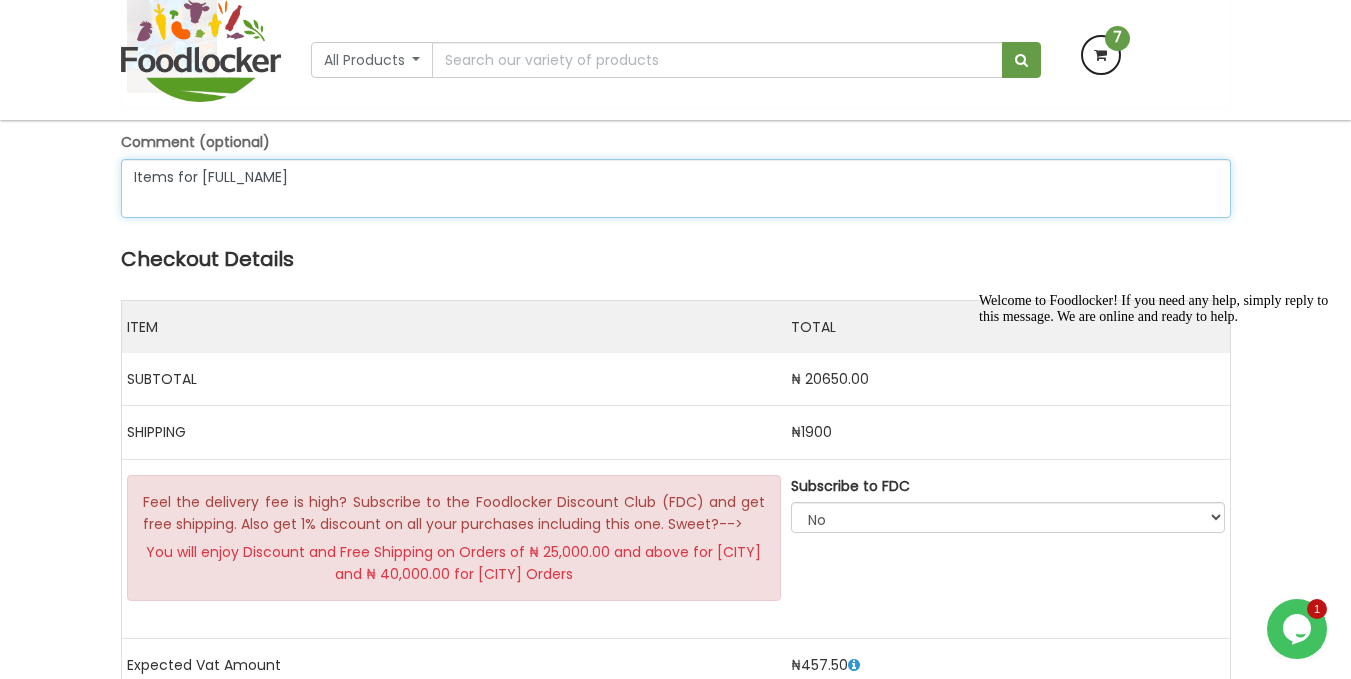 click on "Items for [FULL_NAME]" at bounding box center (676, 188) 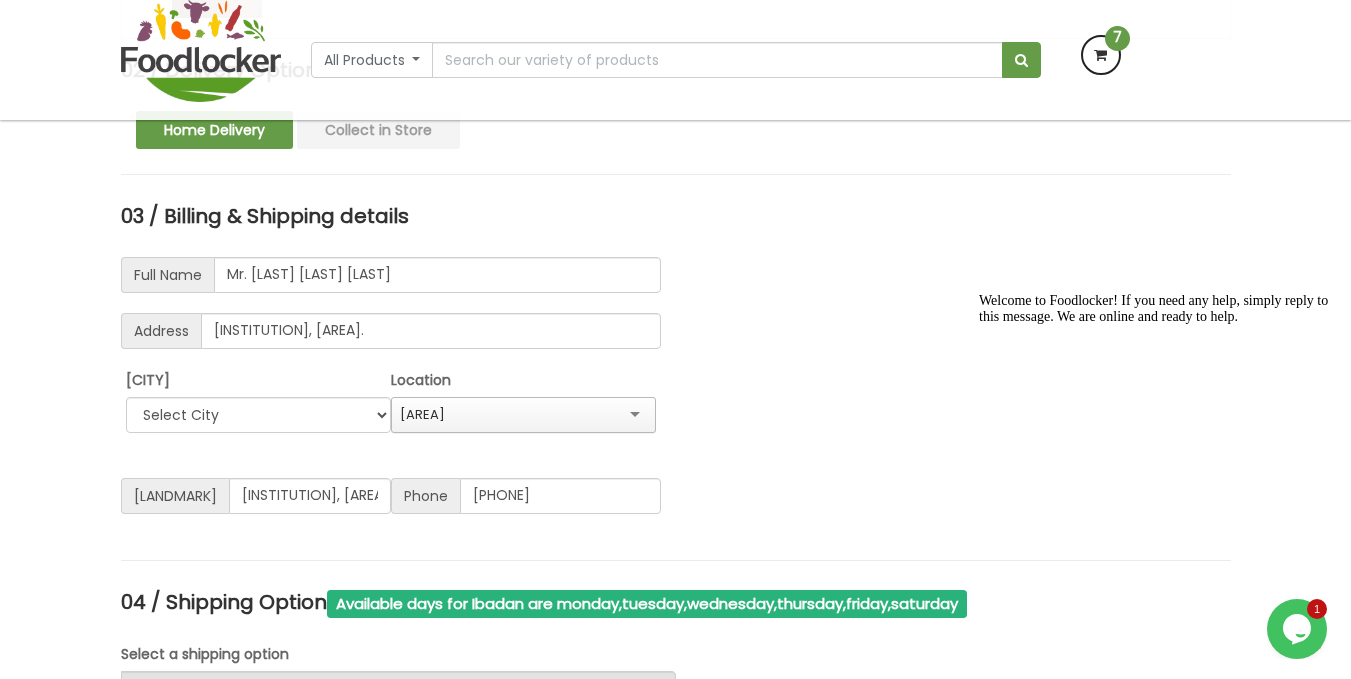 scroll, scrollTop: 1477, scrollLeft: 0, axis: vertical 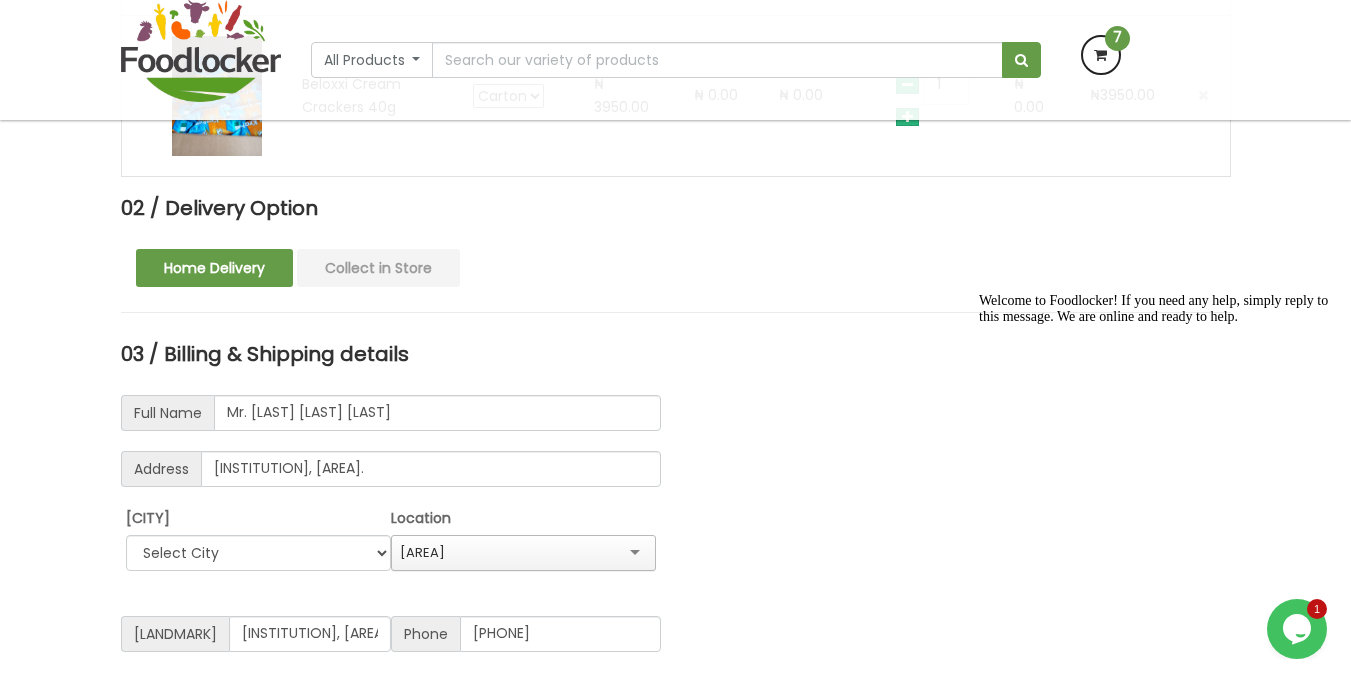 type on "Items for [FULL_NAME], [INITIAL] [INITIAL] [INITIAL] [INITIAL] [NUMBER]" 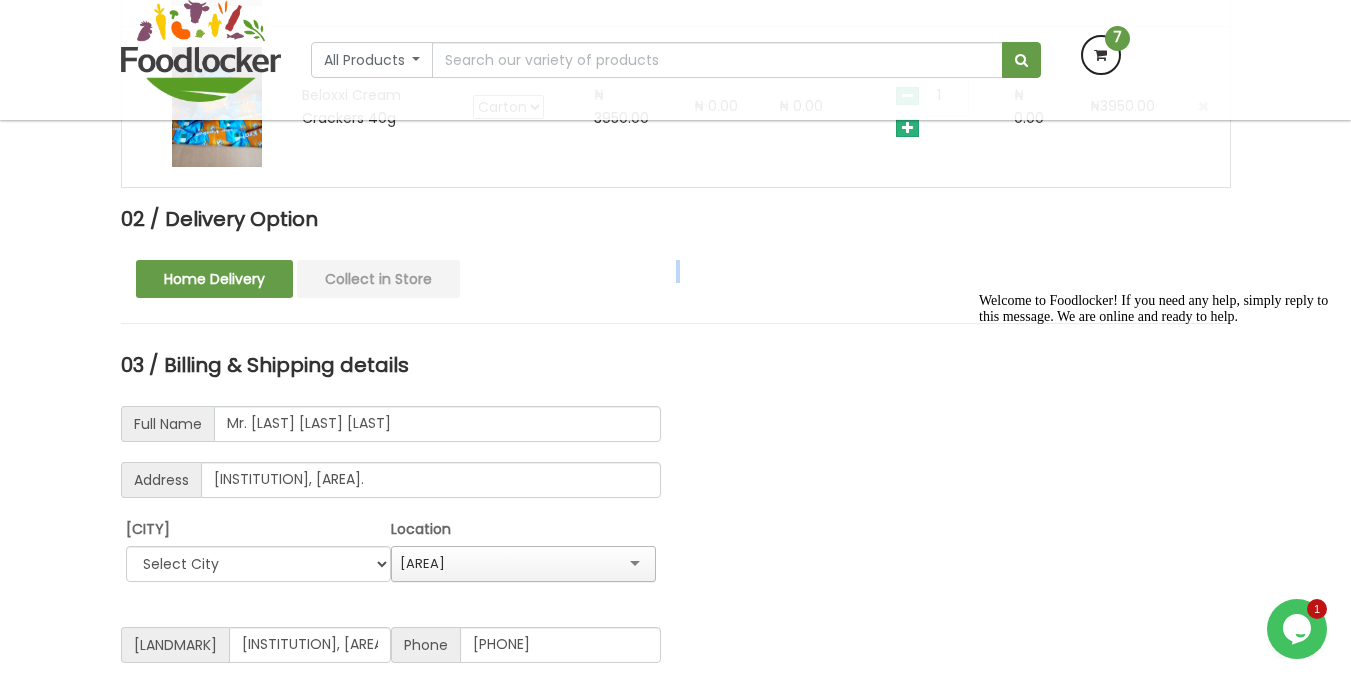click on "02 / Delivery Option
Home
Delivery
Collect in Store" at bounding box center (676, 266) 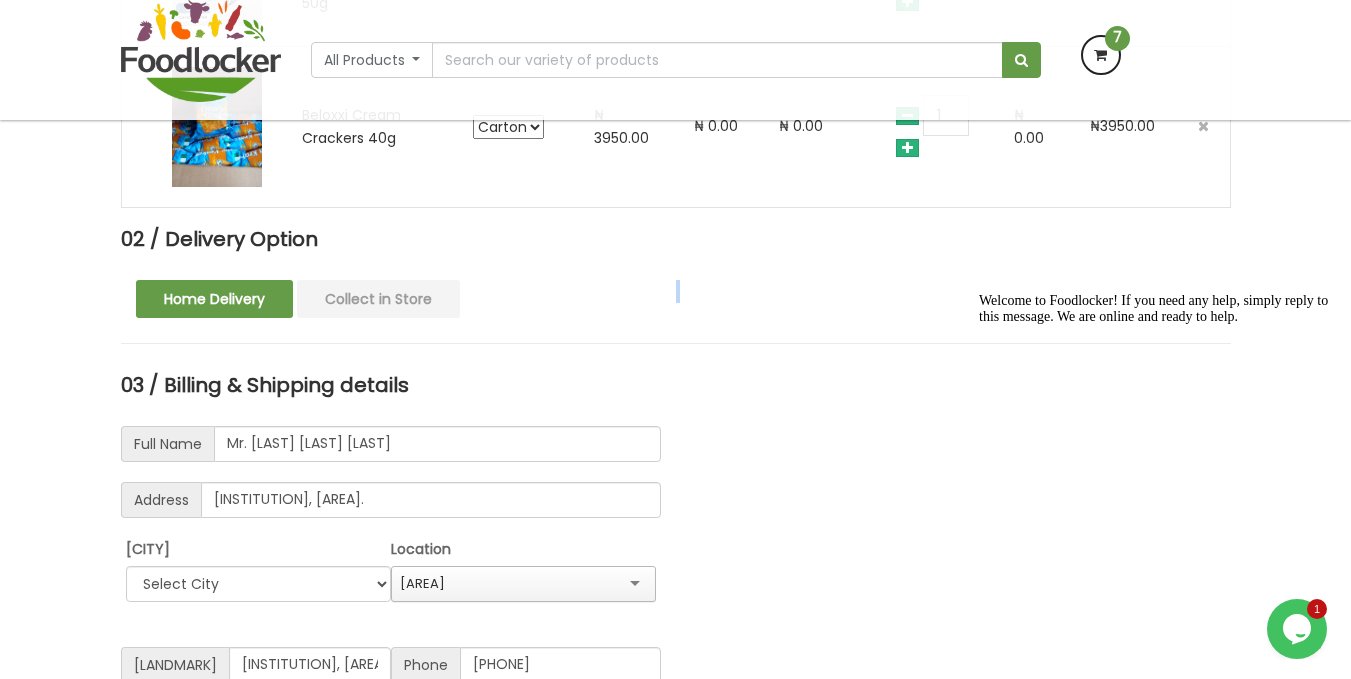 click on "02 / Delivery Option
Home
Delivery
Collect in Store" at bounding box center [676, 286] 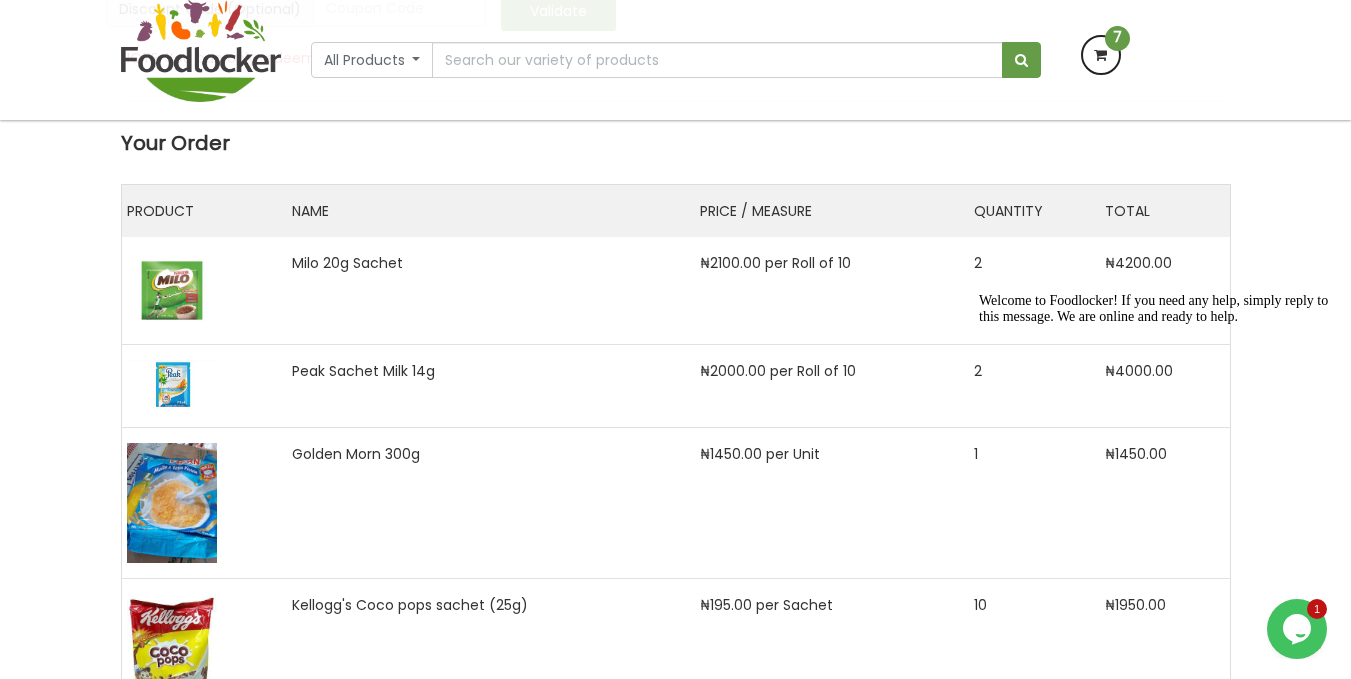 click on "₦2100.00 per Roll of 10" at bounding box center [832, 291] 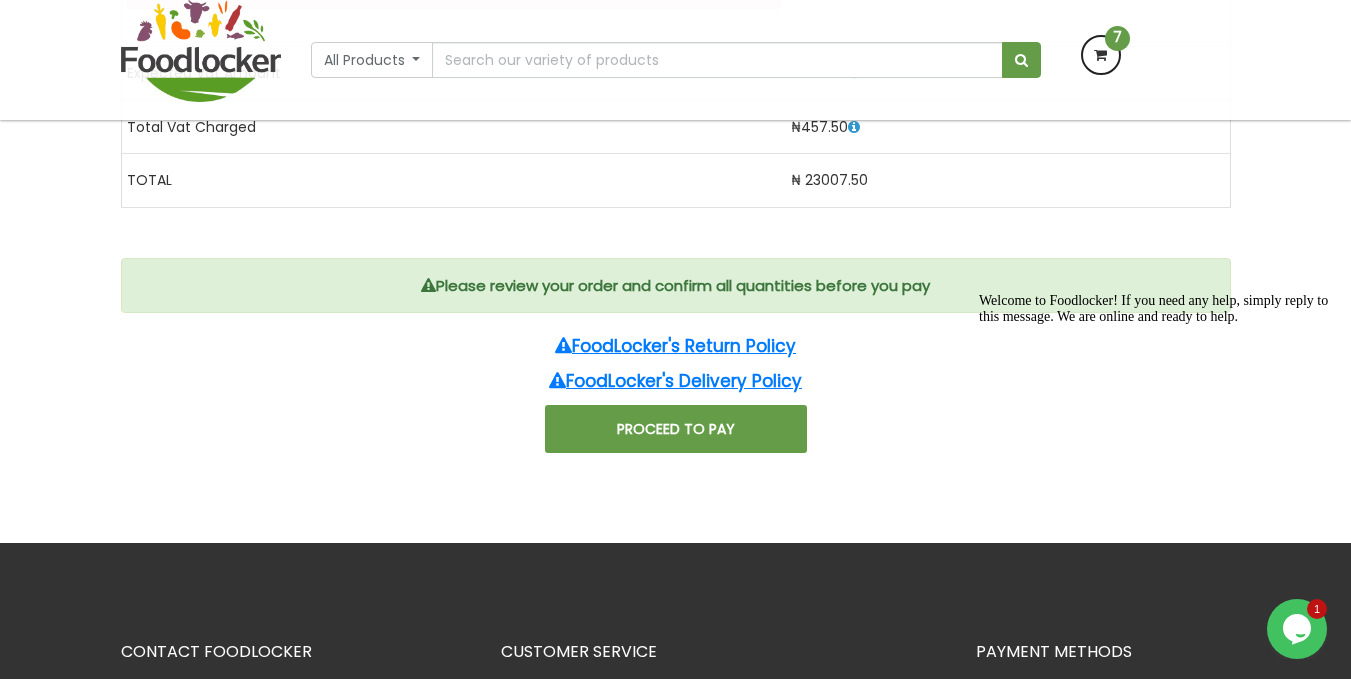scroll, scrollTop: 4008, scrollLeft: 0, axis: vertical 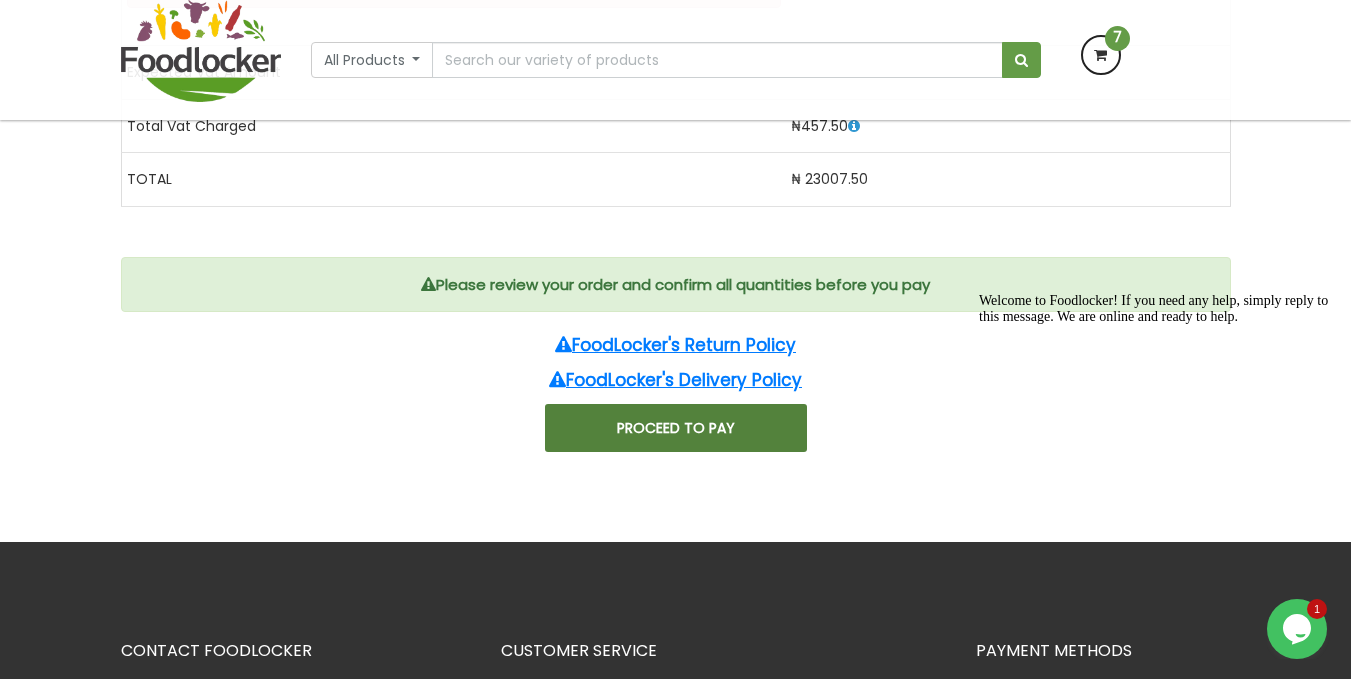 click on "PROCEED TO PAY" at bounding box center (676, 428) 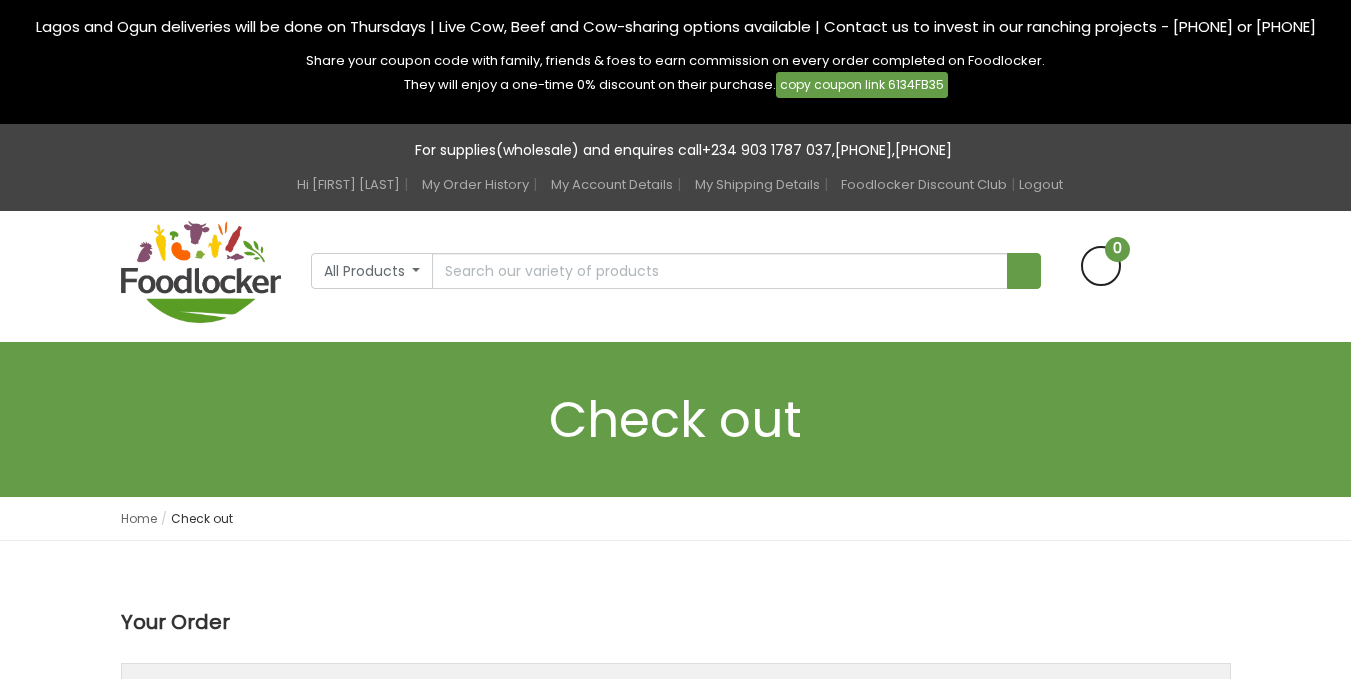scroll, scrollTop: 1723, scrollLeft: 0, axis: vertical 